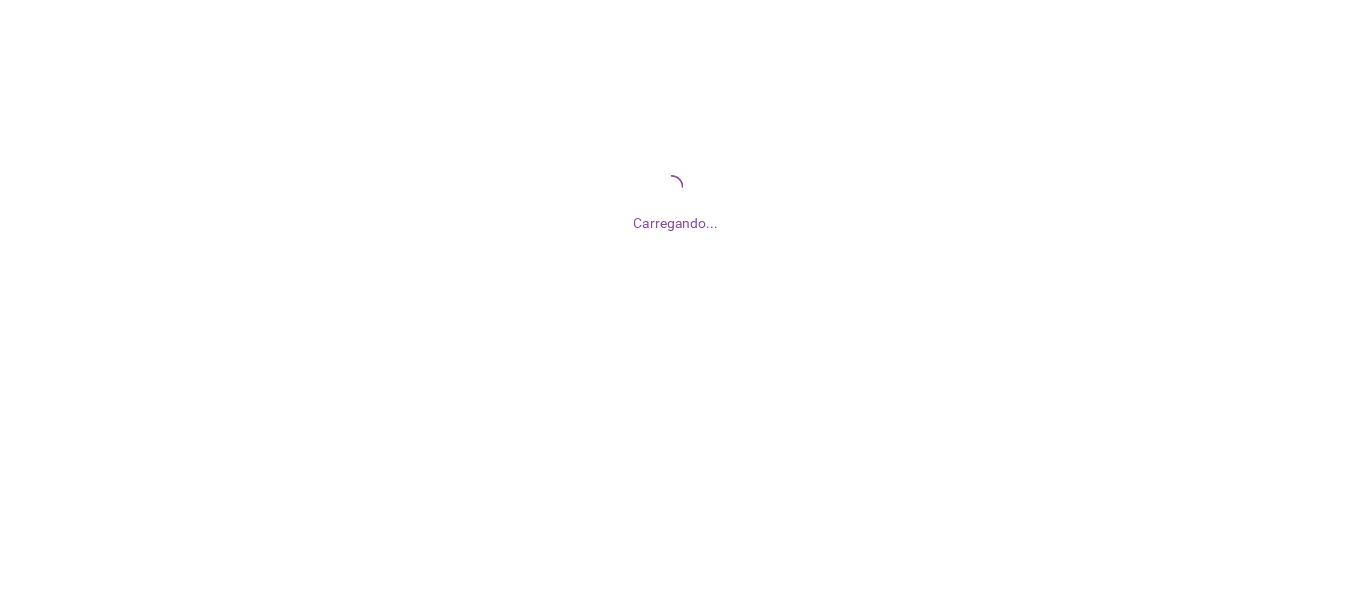 scroll, scrollTop: 0, scrollLeft: 0, axis: both 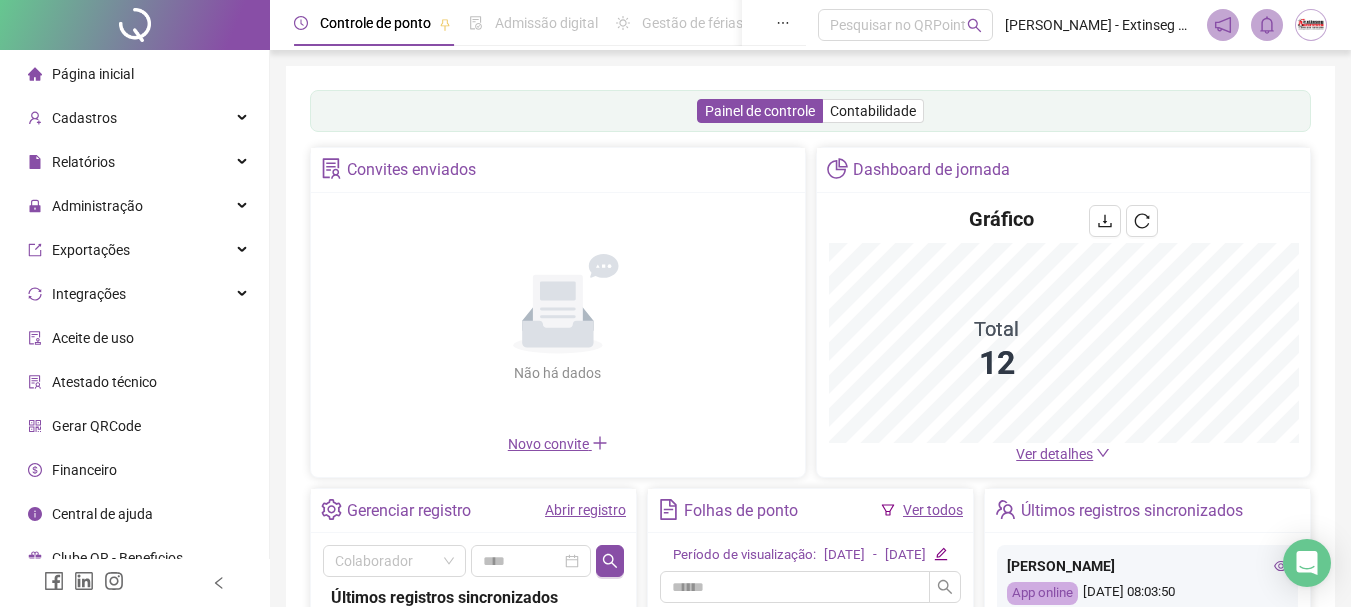 click on "Ver detalhes" at bounding box center (1054, 454) 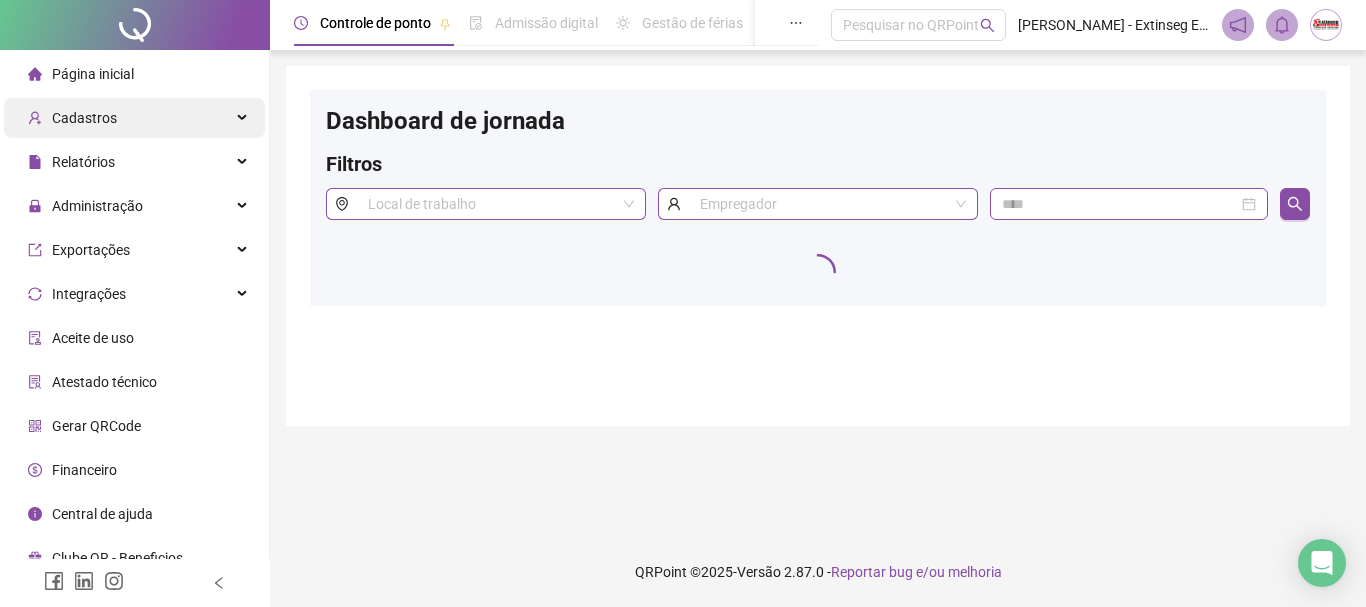click on "Cadastros" at bounding box center [84, 118] 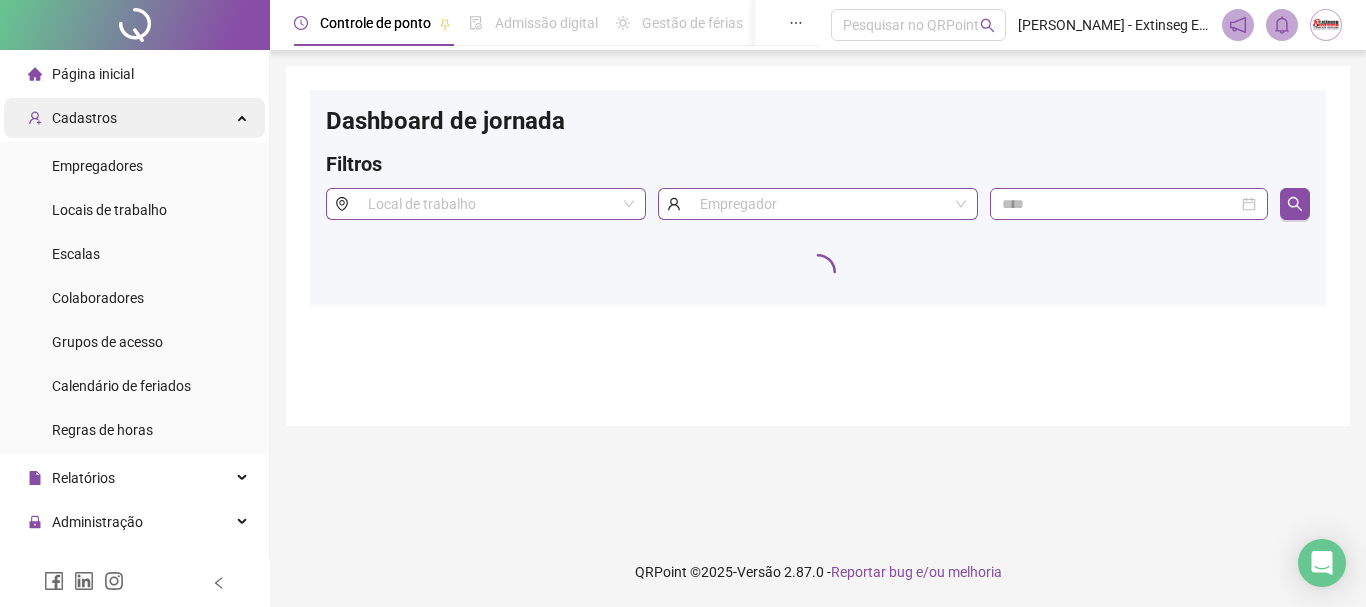 click on "Cadastros" at bounding box center [134, 118] 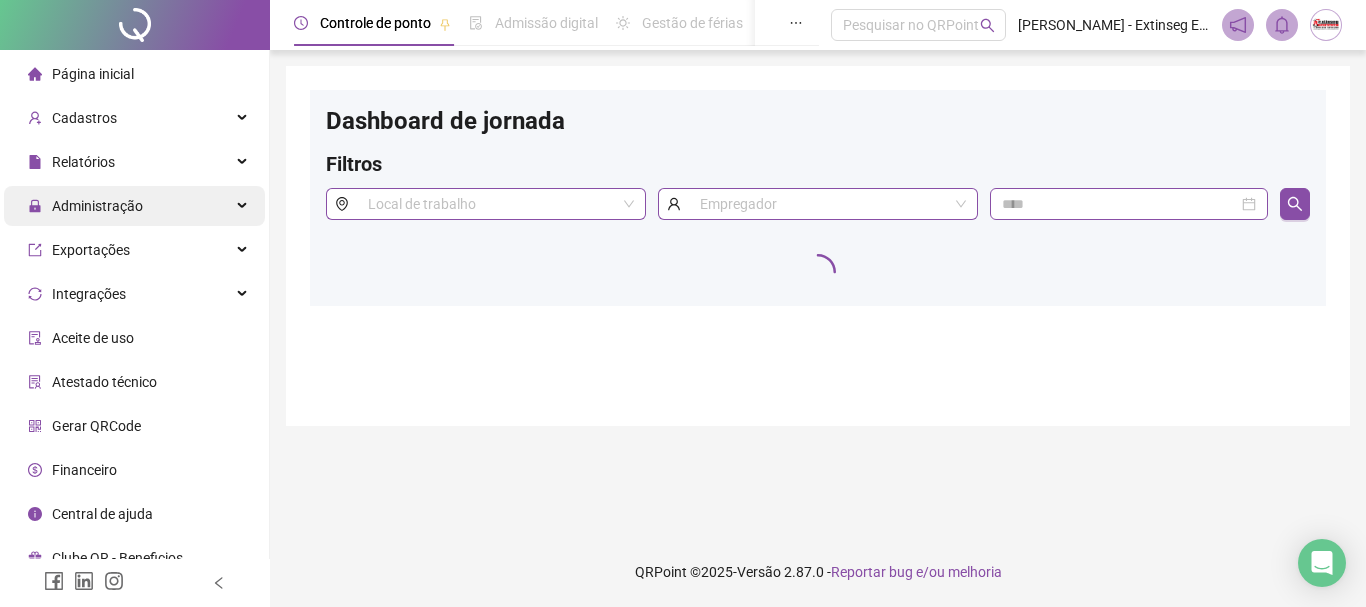 click on "Administração" at bounding box center [134, 206] 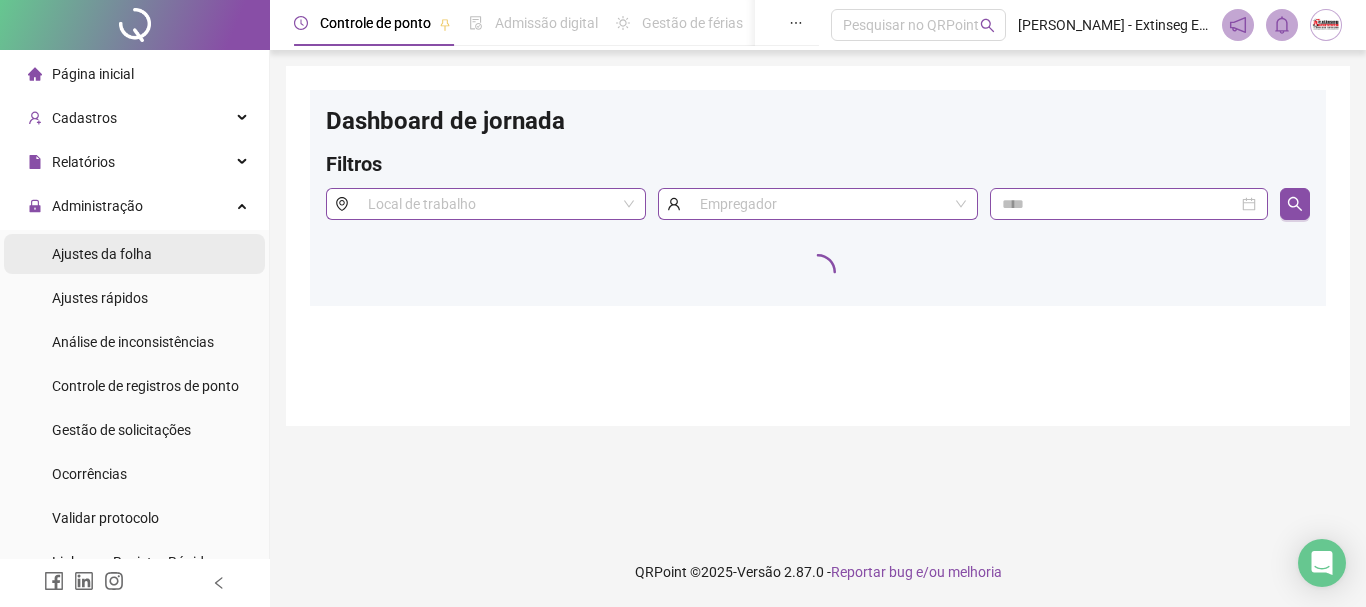 click on "Ajustes da folha" at bounding box center (102, 254) 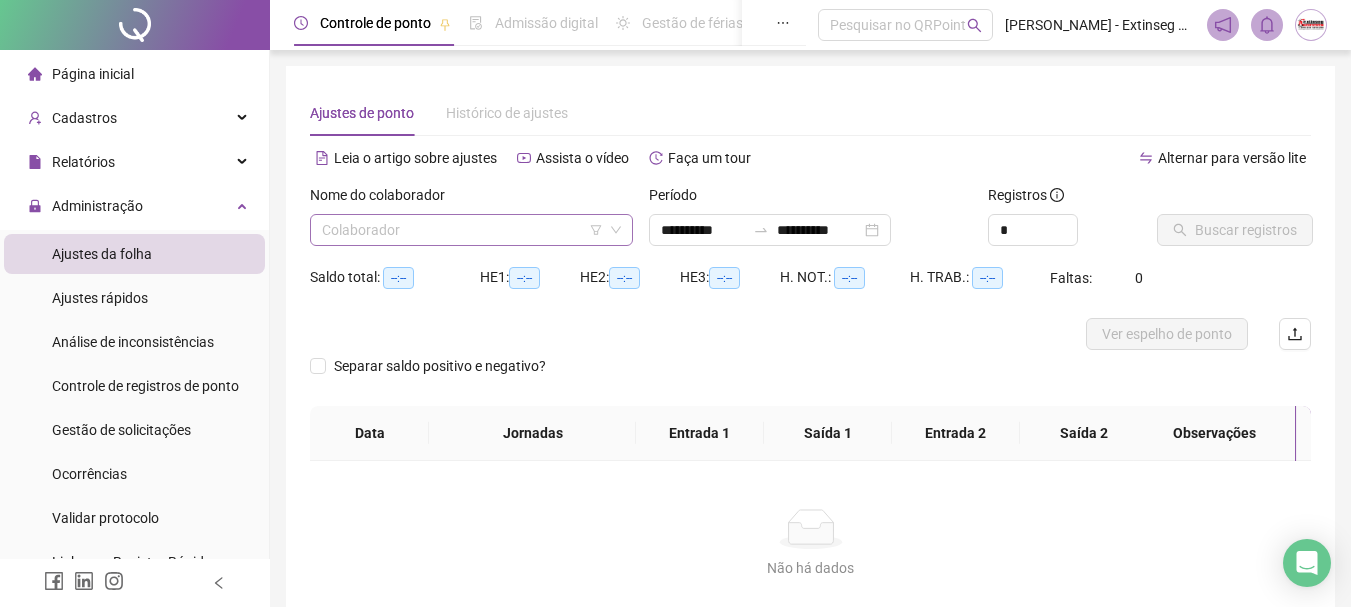 click at bounding box center (465, 230) 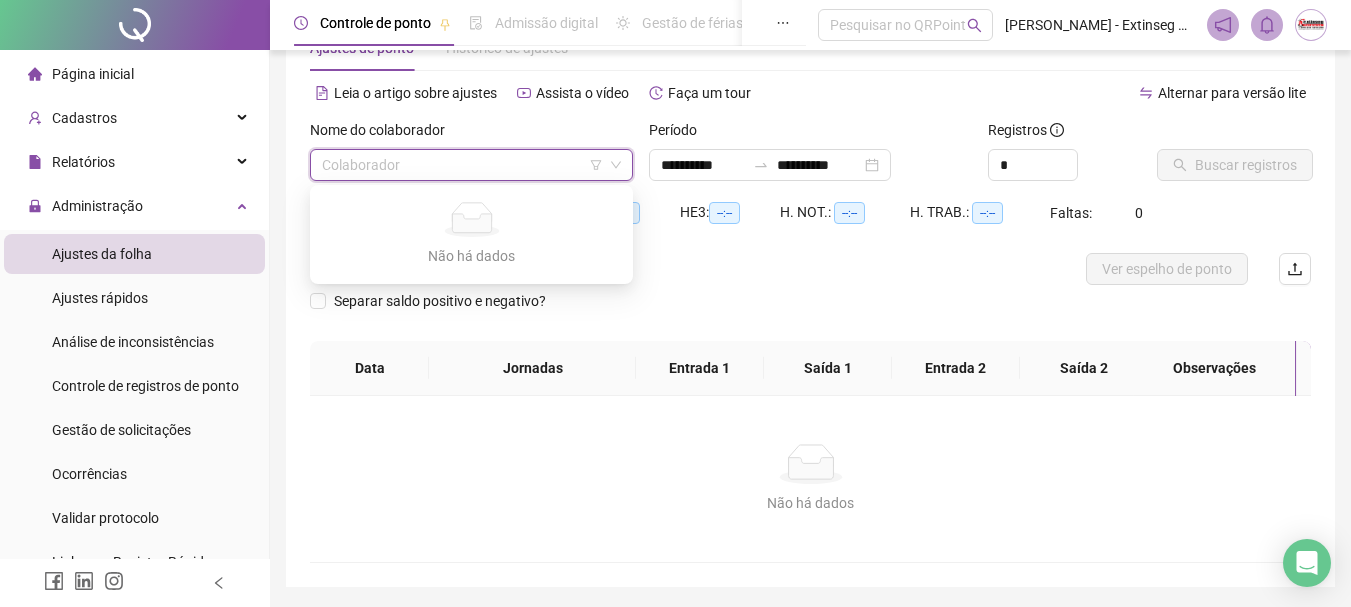 scroll, scrollTop: 100, scrollLeft: 0, axis: vertical 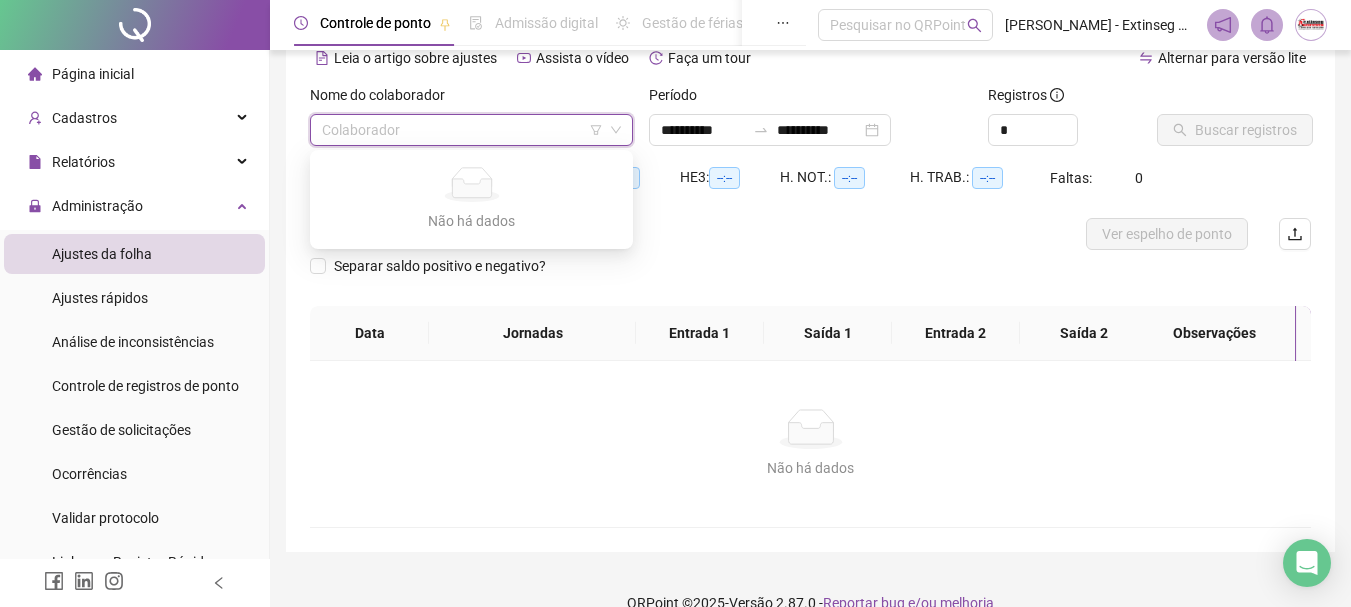 click on "Separar saldo positivo e negativo?" at bounding box center (810, 278) 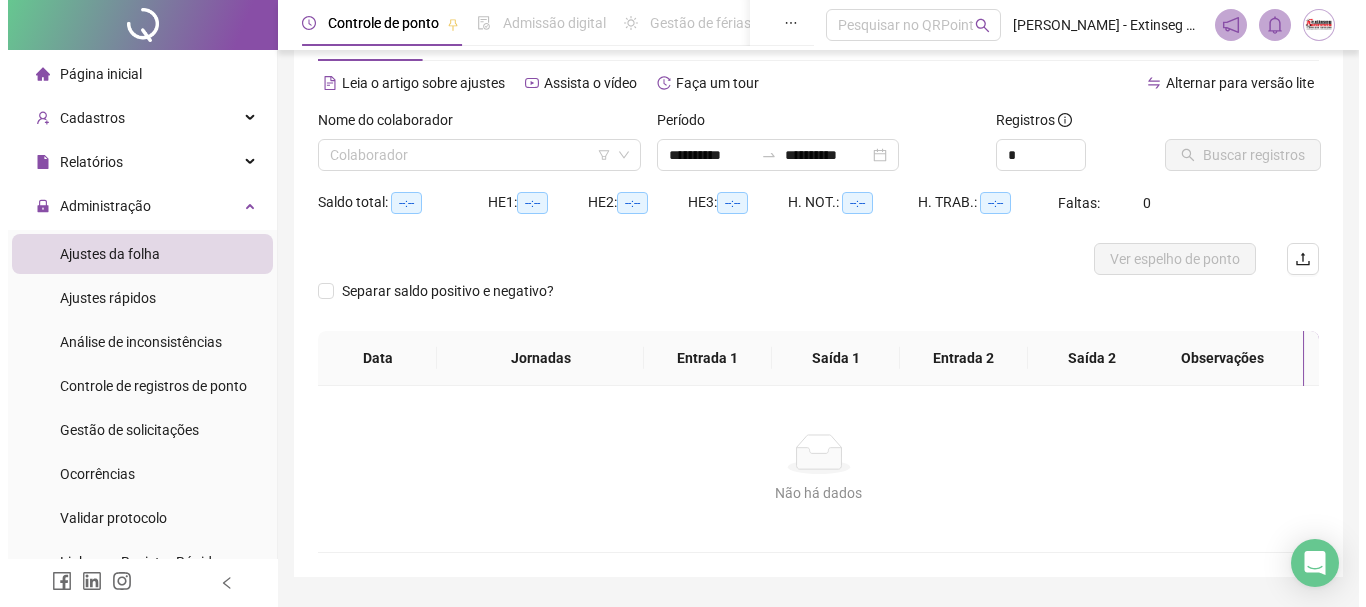 scroll, scrollTop: 0, scrollLeft: 0, axis: both 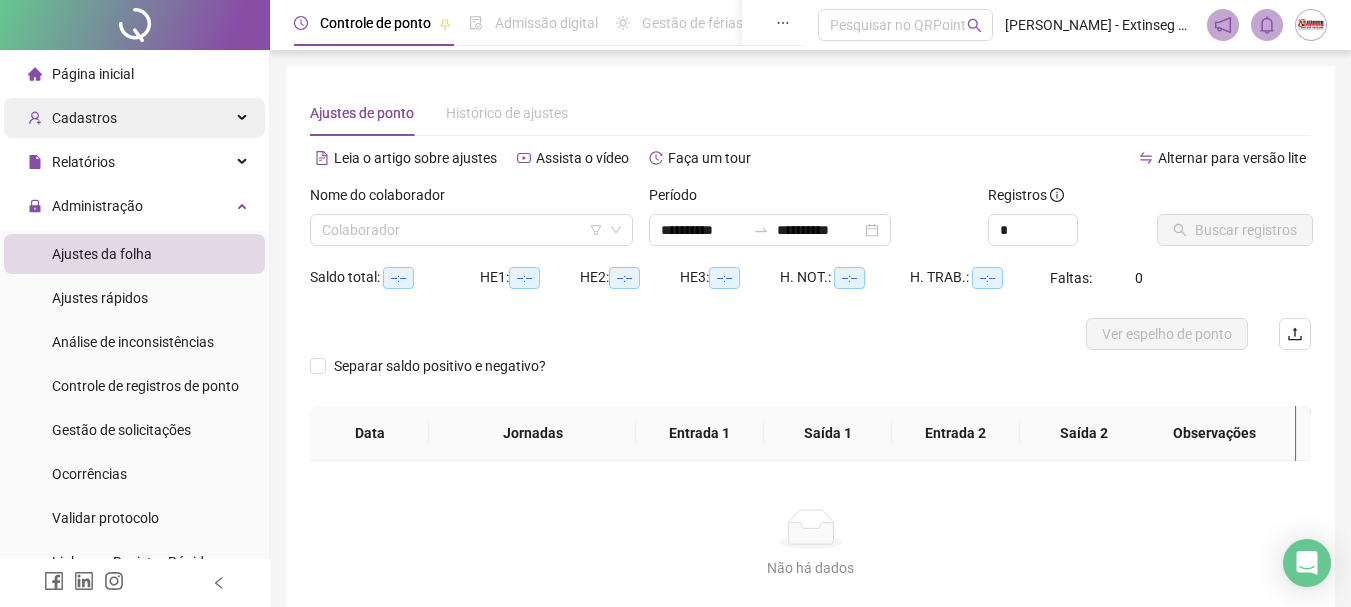 click on "Cadastros" at bounding box center [134, 118] 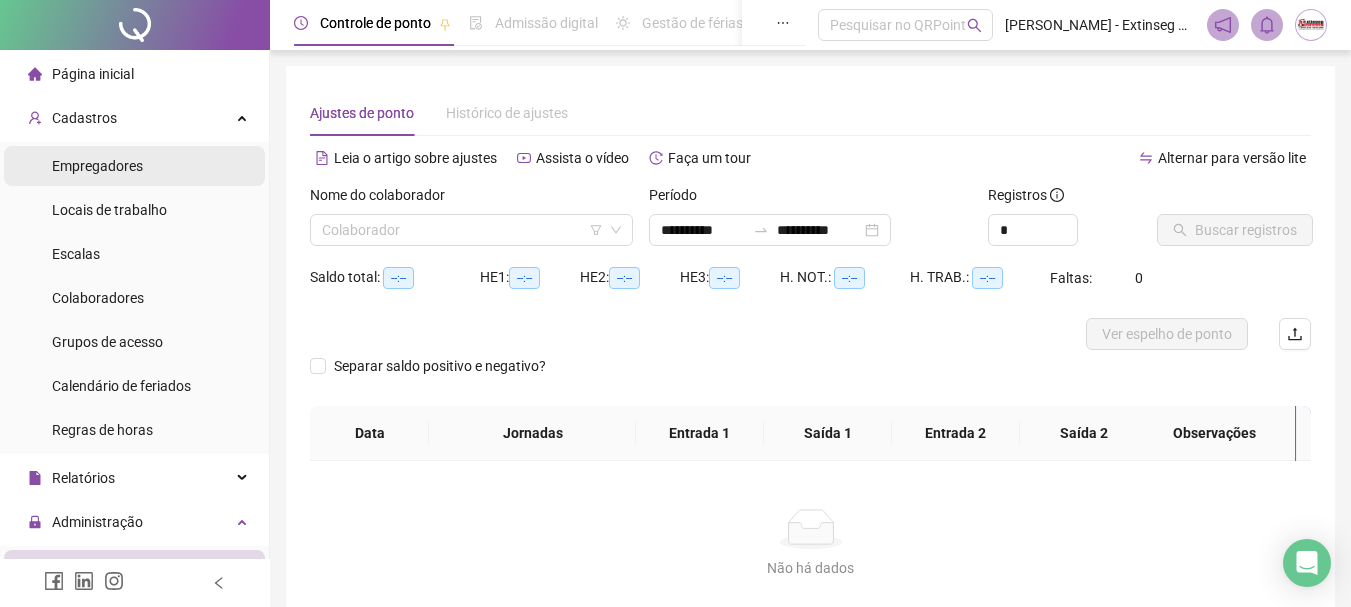 click on "Empregadores" at bounding box center [97, 166] 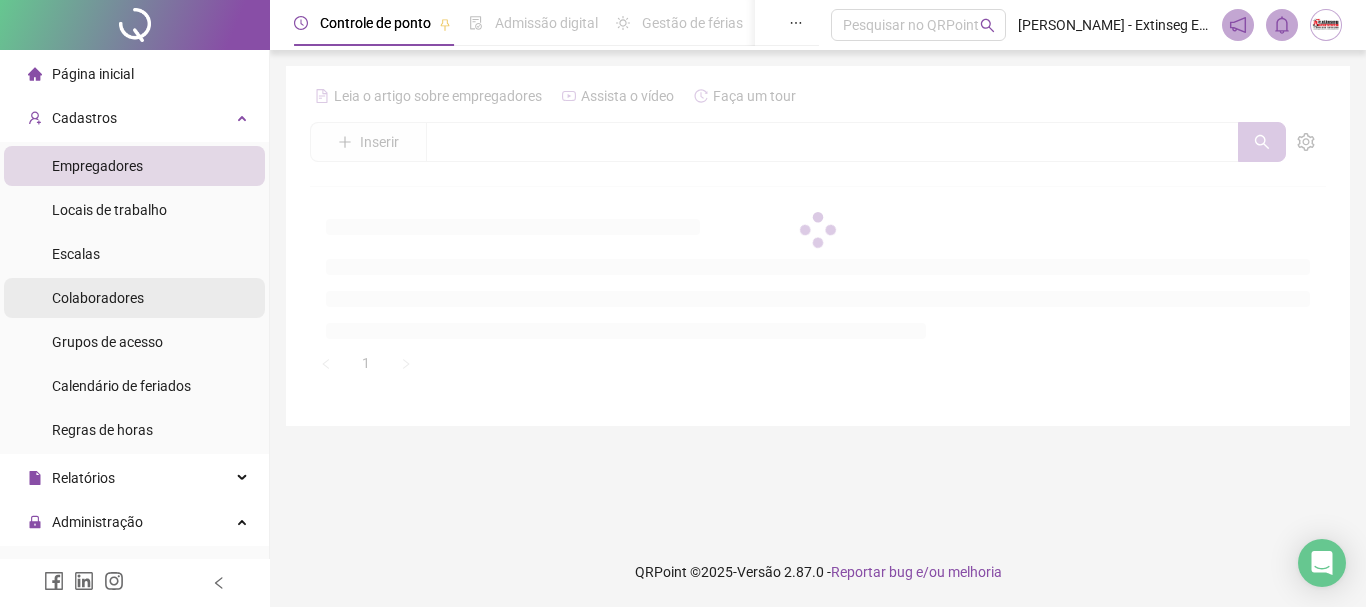 click on "Colaboradores" at bounding box center (98, 298) 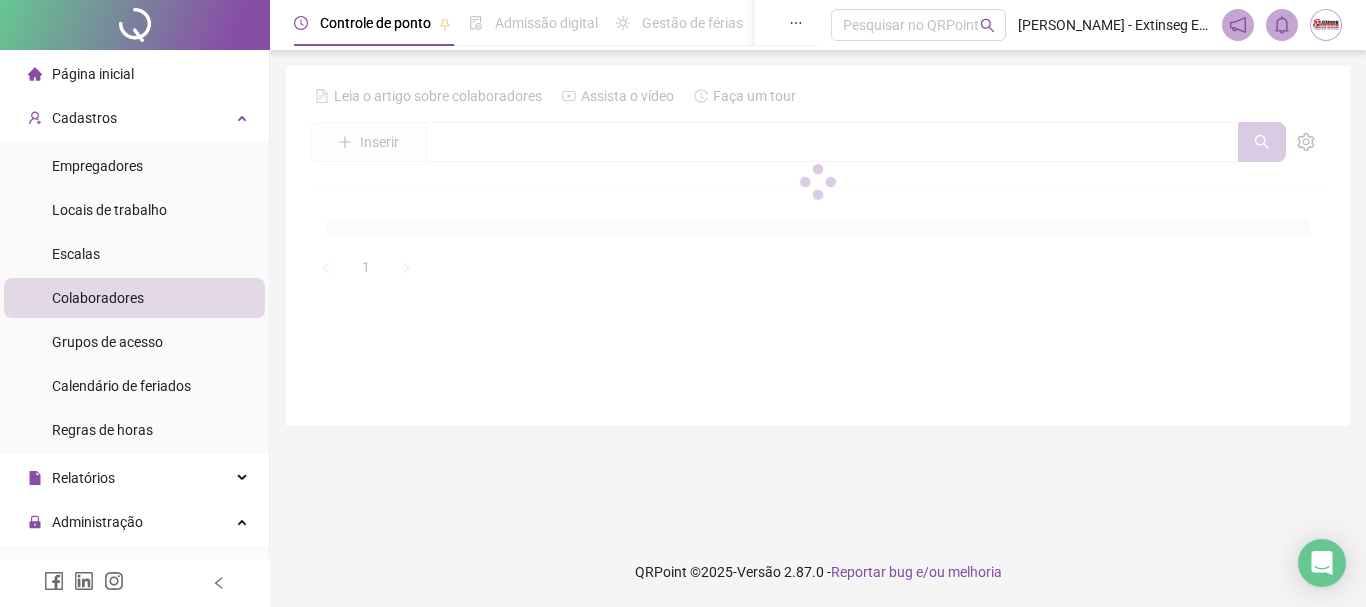 click on "Colaboradores" at bounding box center [98, 298] 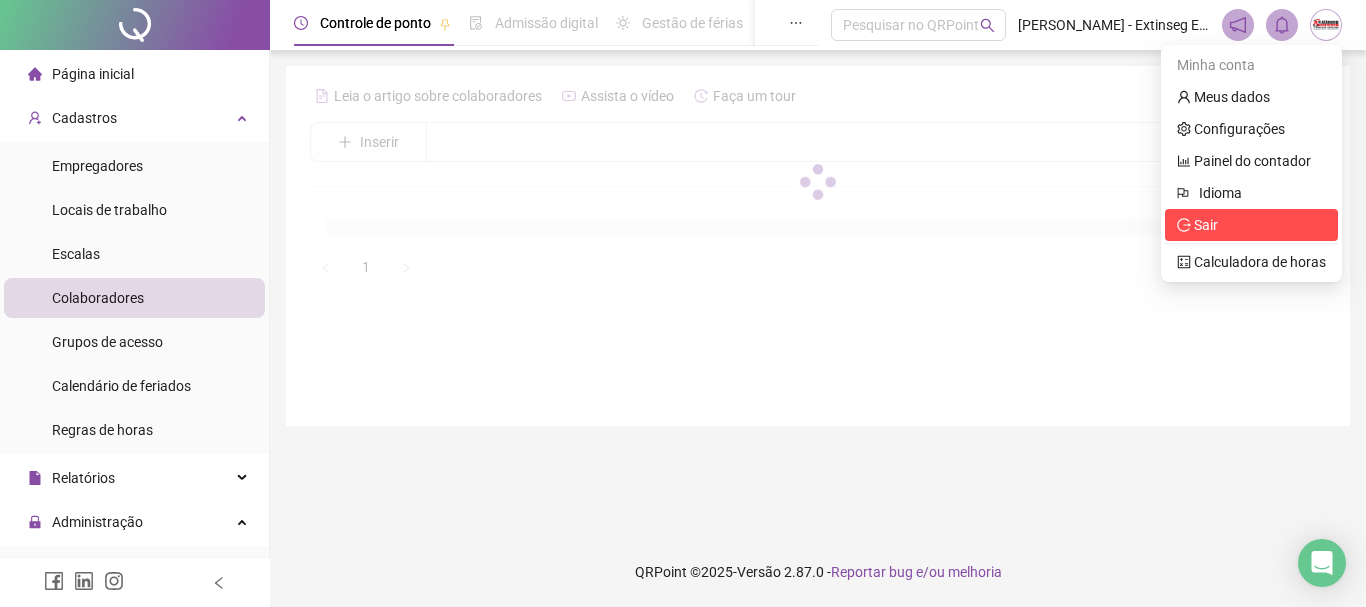 click on "Sair" at bounding box center (1251, 225) 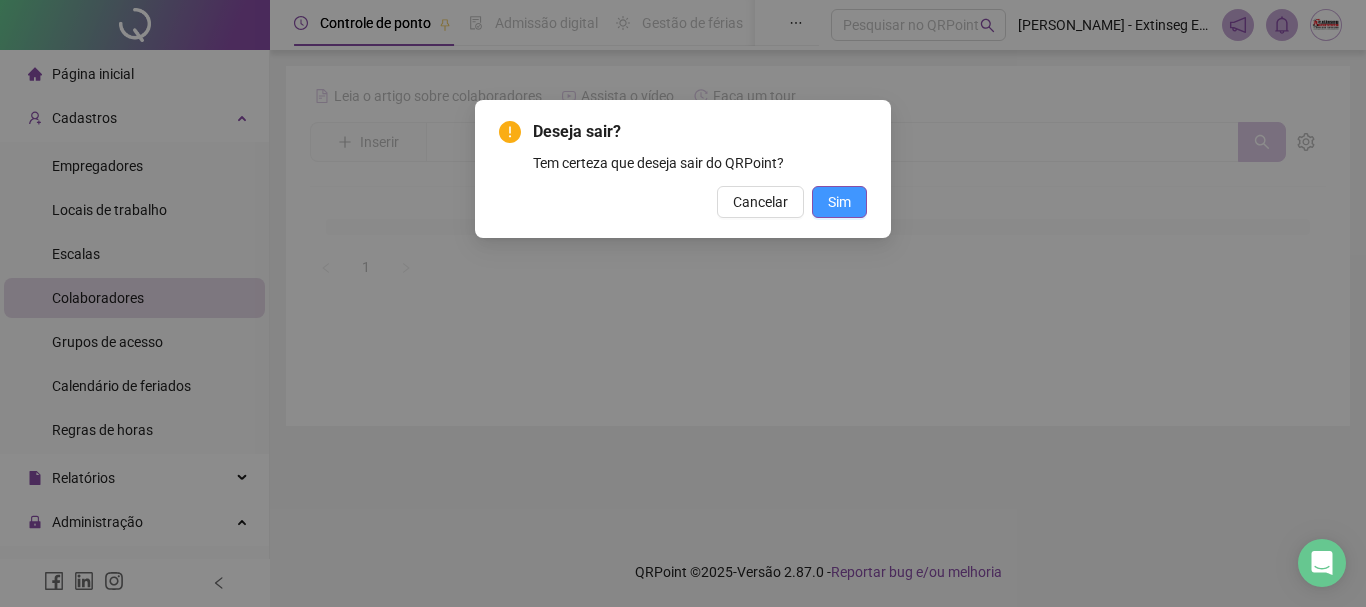 click on "Sim" at bounding box center [839, 202] 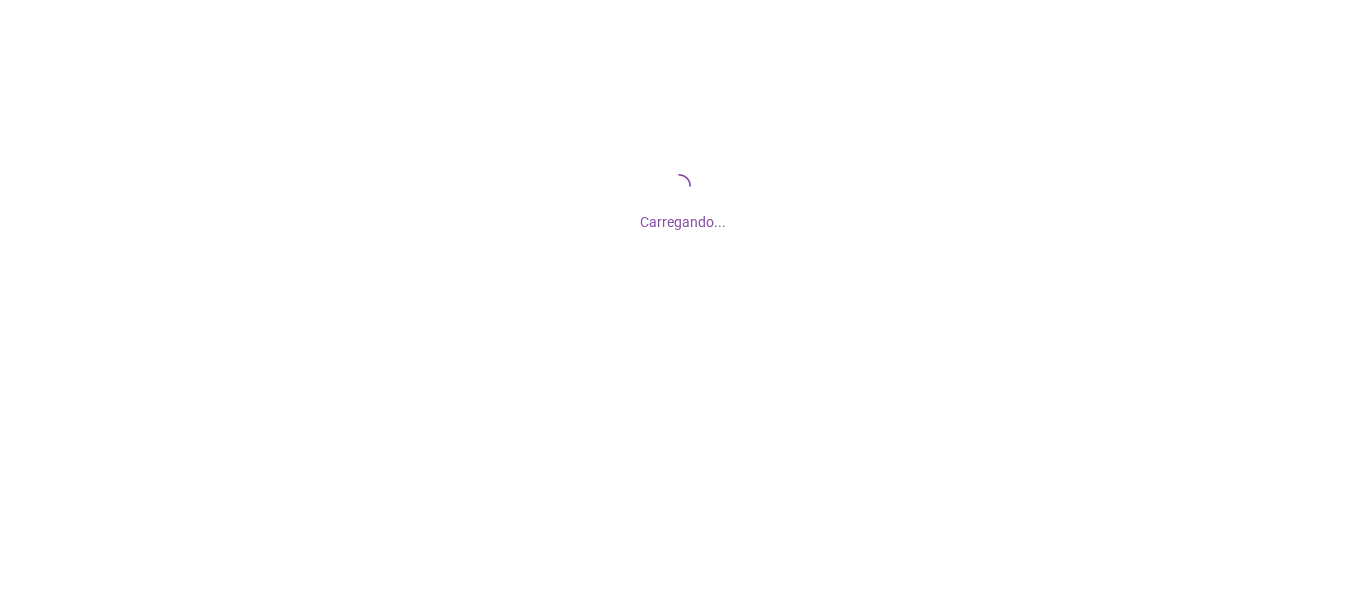 scroll, scrollTop: 0, scrollLeft: 0, axis: both 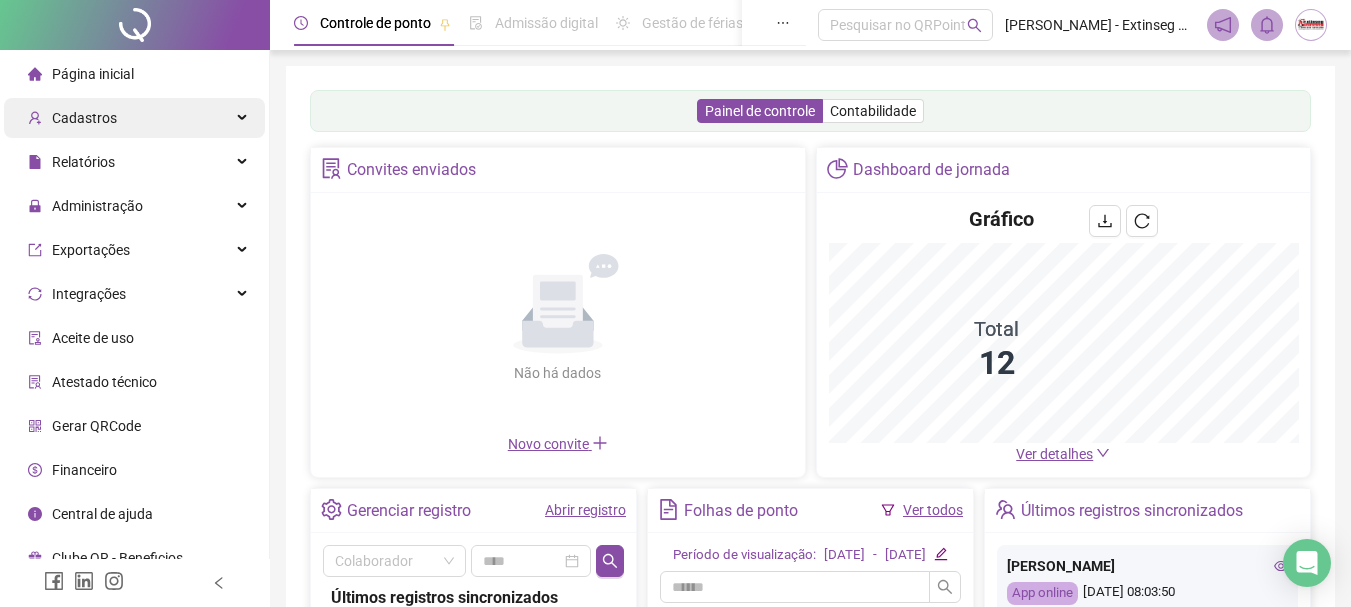 click on "Cadastros" at bounding box center (134, 118) 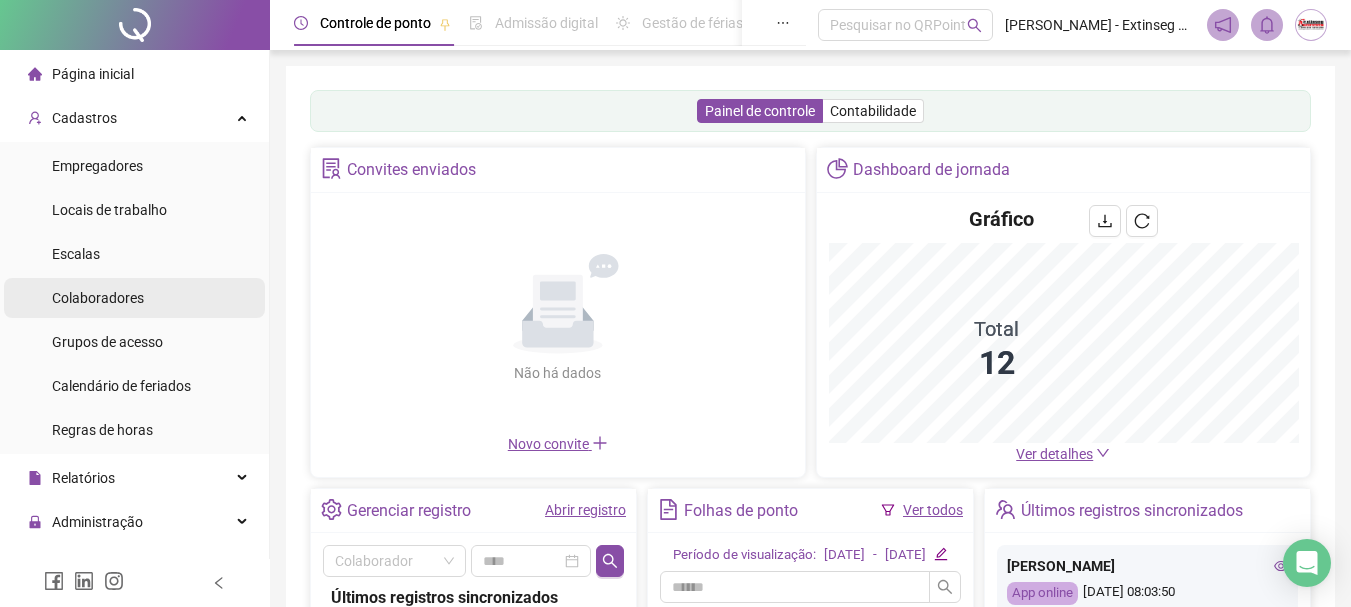click on "Colaboradores" at bounding box center (98, 298) 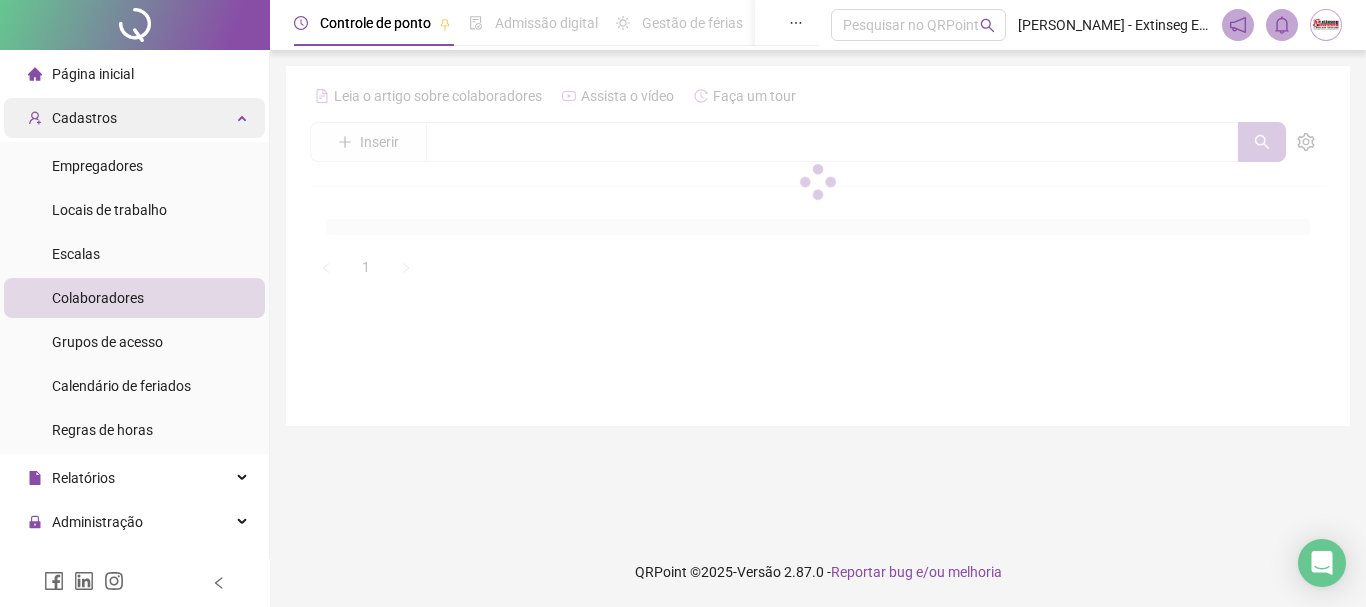 click on "Cadastros" at bounding box center (134, 118) 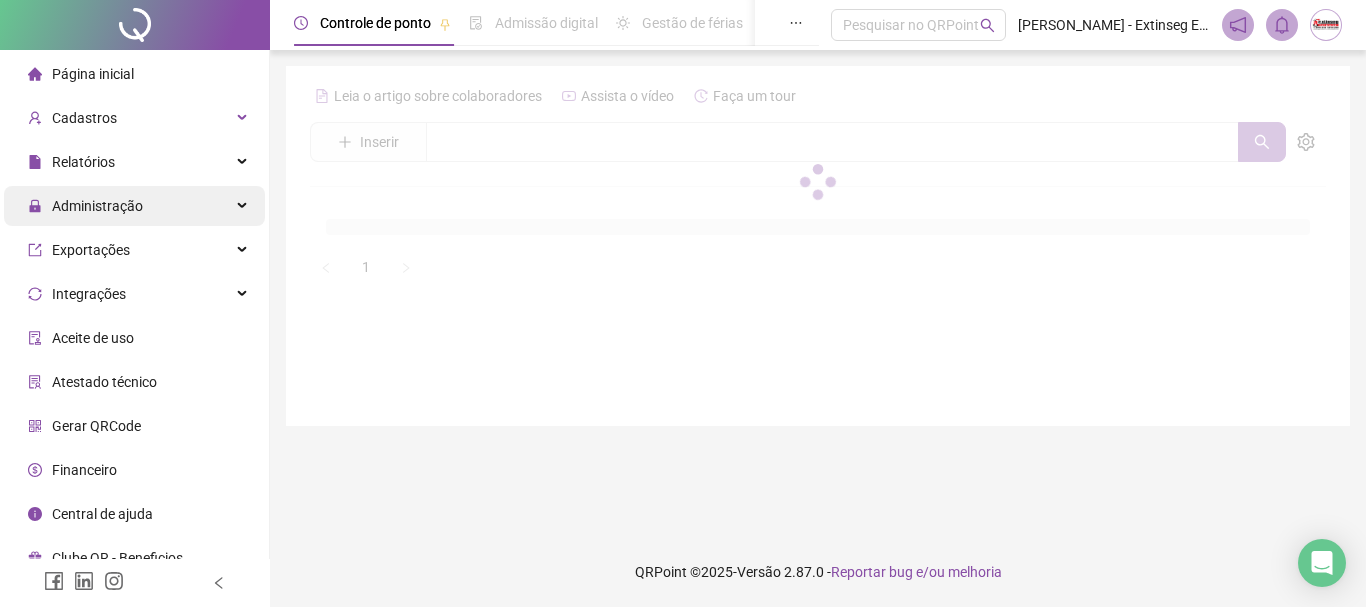 click on "Administração" at bounding box center (134, 206) 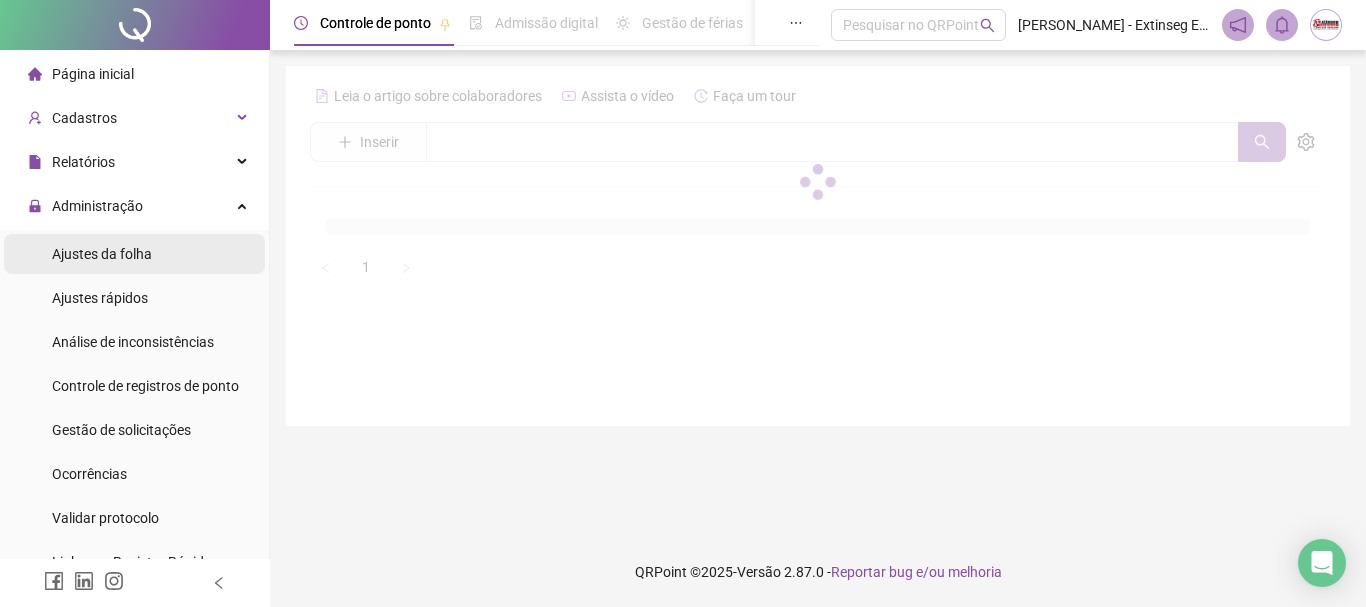 click on "Ajustes da folha" at bounding box center [102, 254] 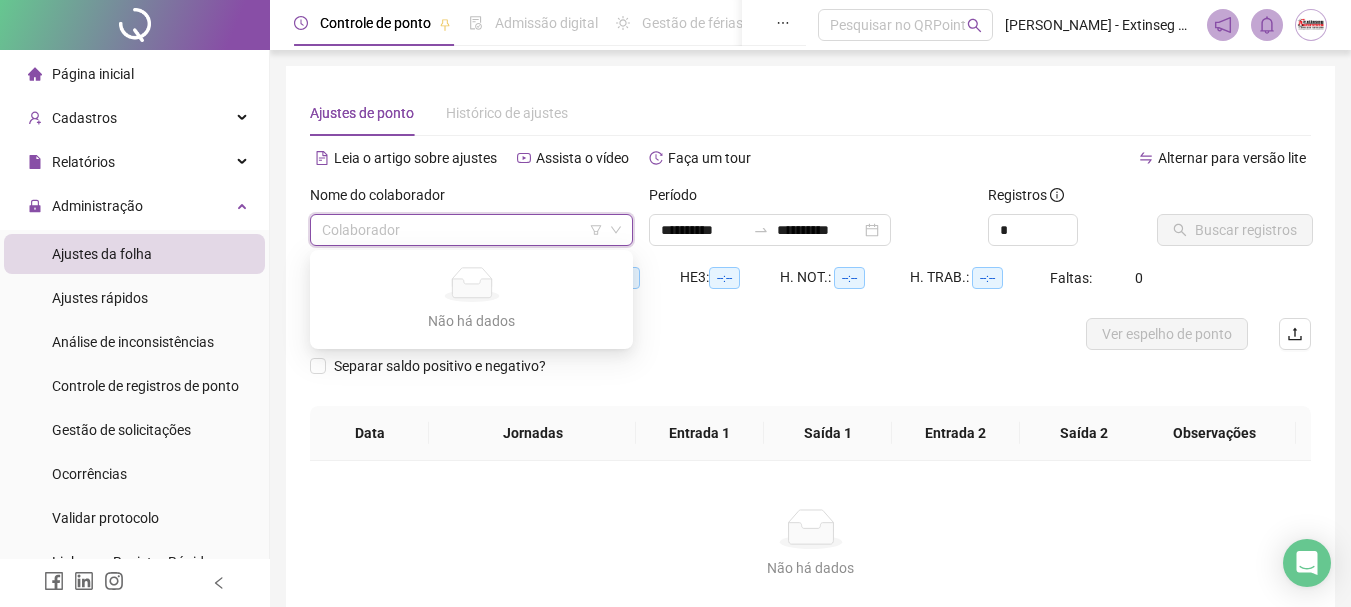click at bounding box center (465, 230) 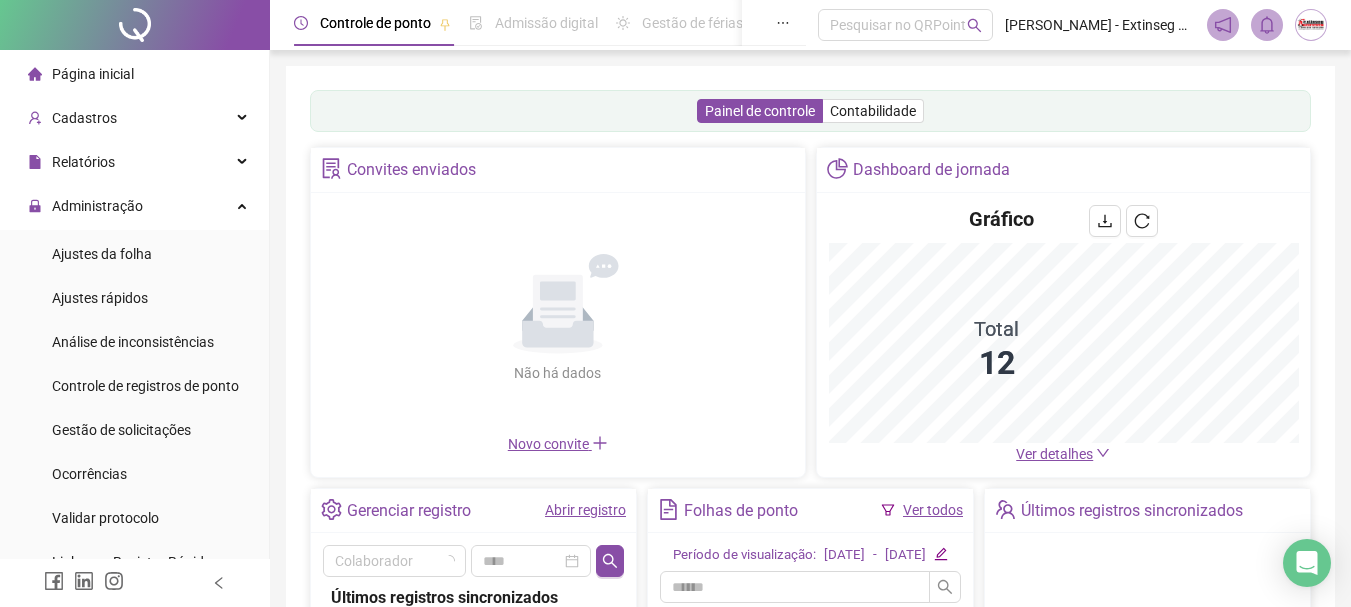 click on "Ver detalhes" at bounding box center [1054, 454] 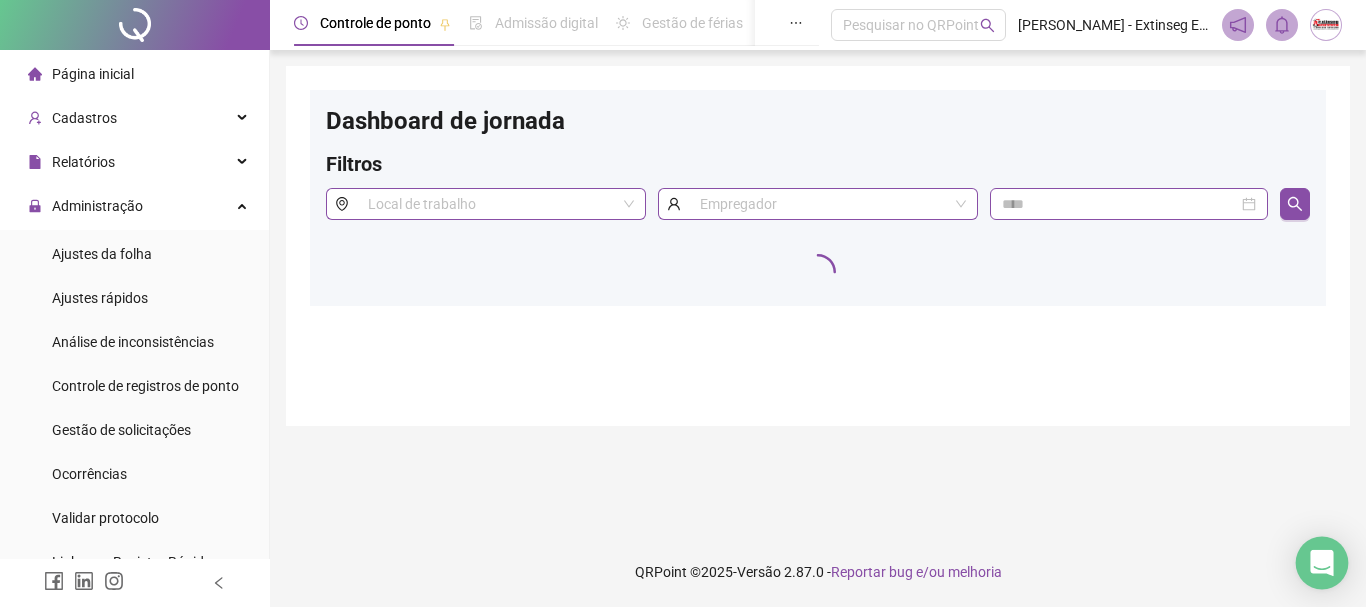 click at bounding box center [1322, 563] 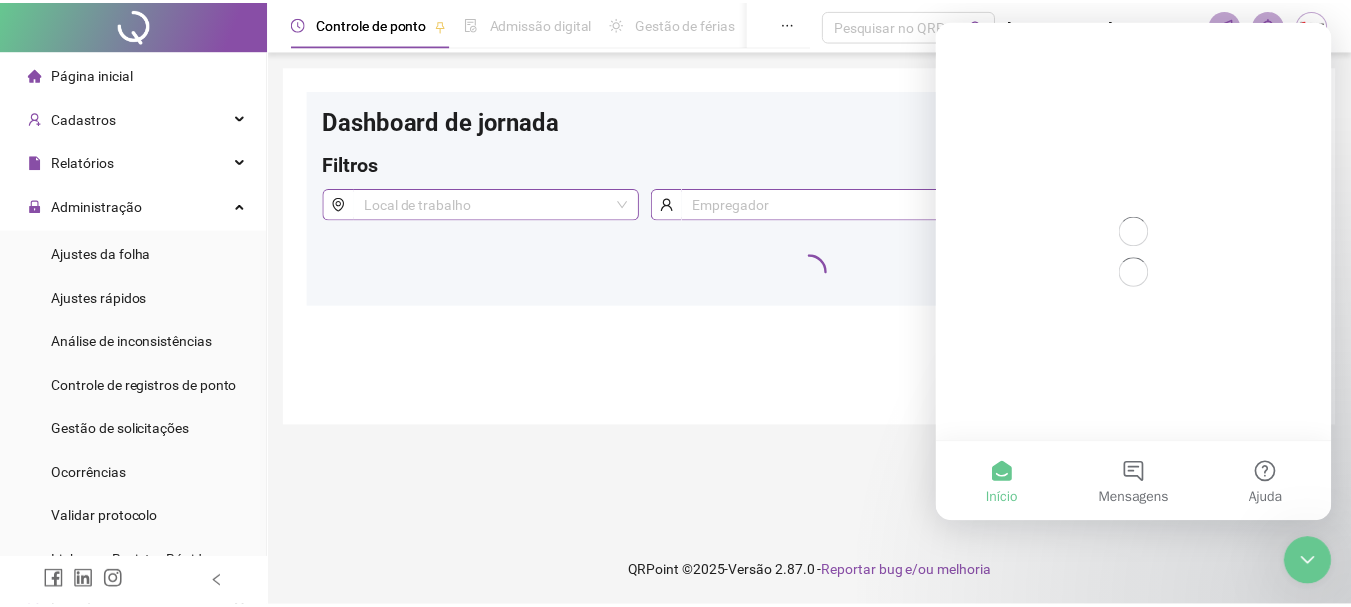 scroll, scrollTop: 0, scrollLeft: 0, axis: both 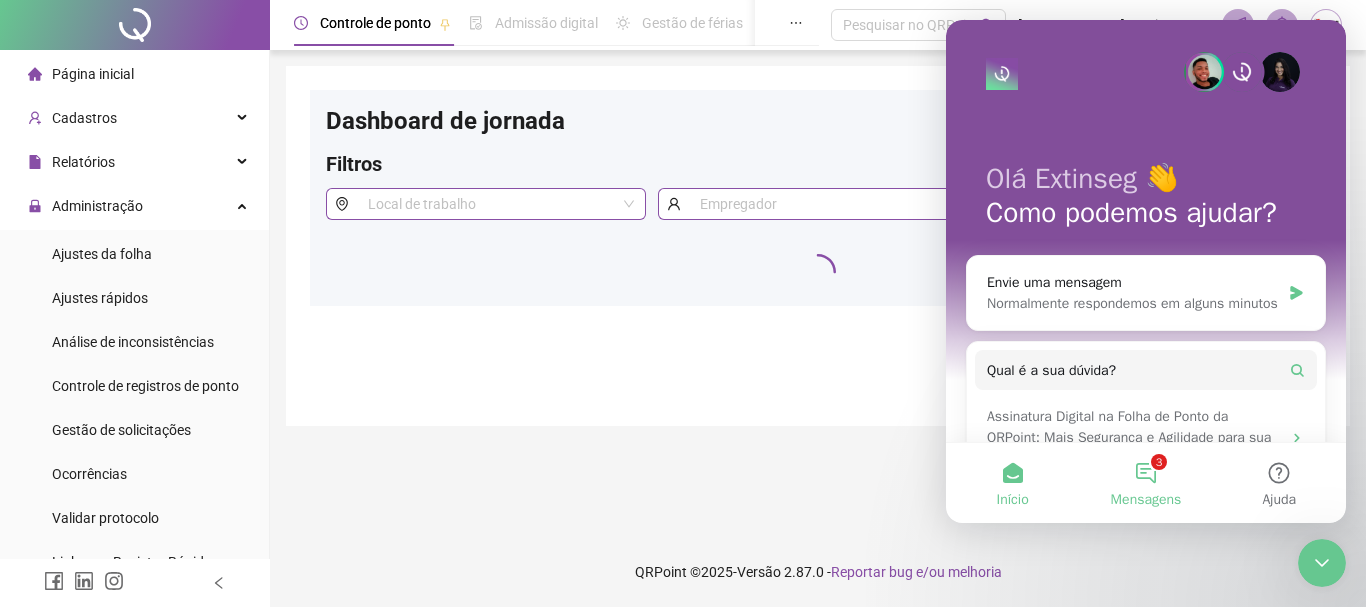 click on "3 Mensagens" at bounding box center (1145, 483) 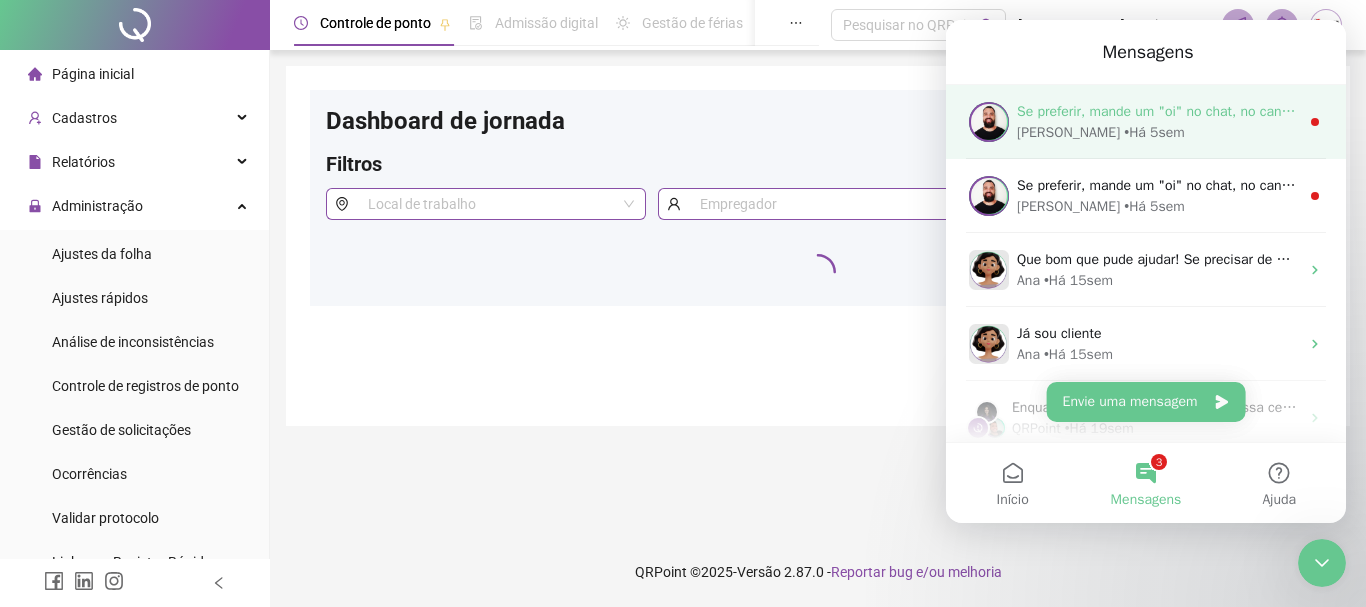 click on "[PERSON_NAME] •  Há 5sem" at bounding box center (1158, 132) 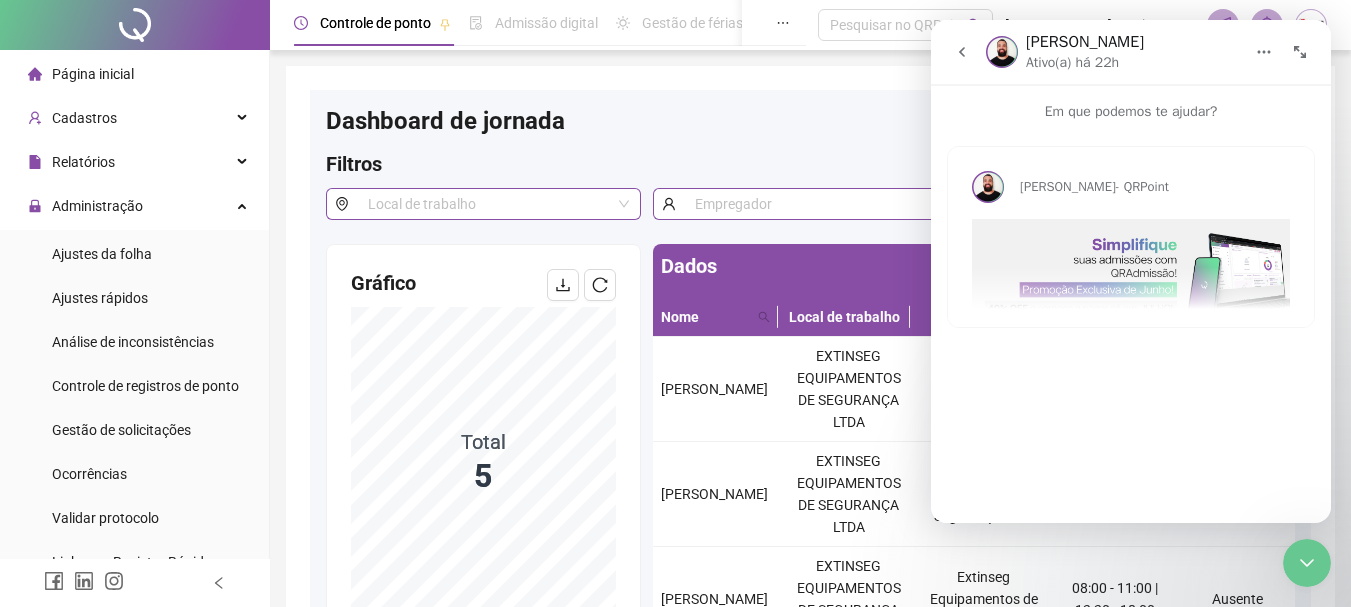 click 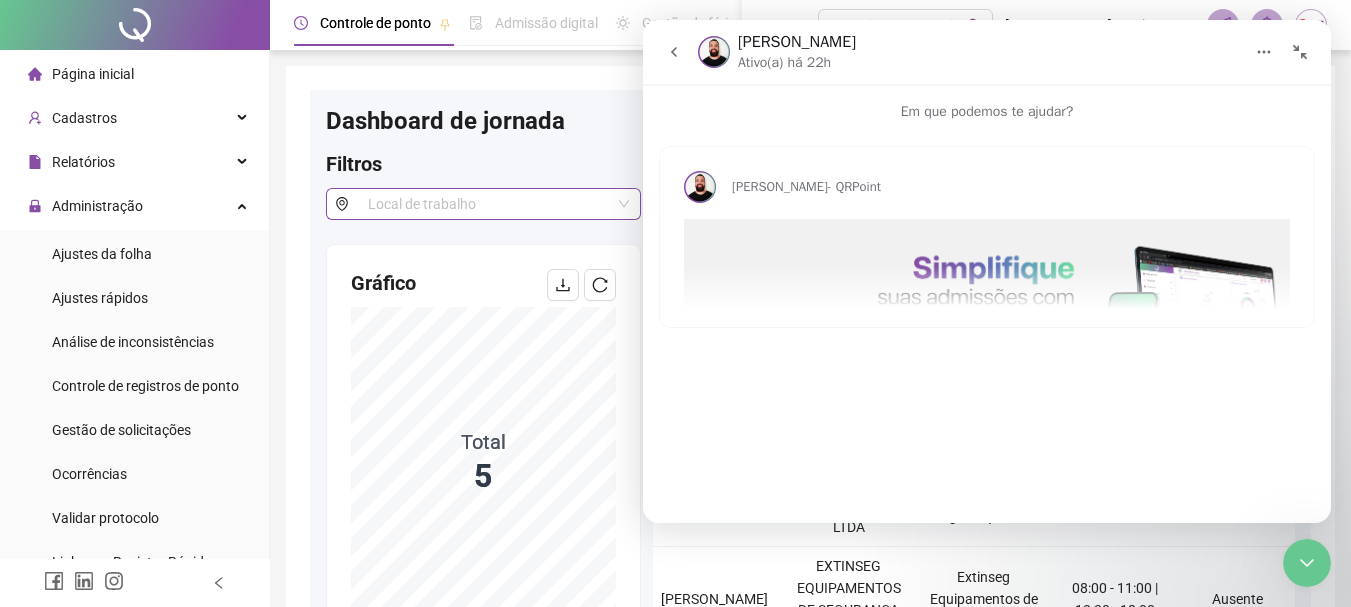 click 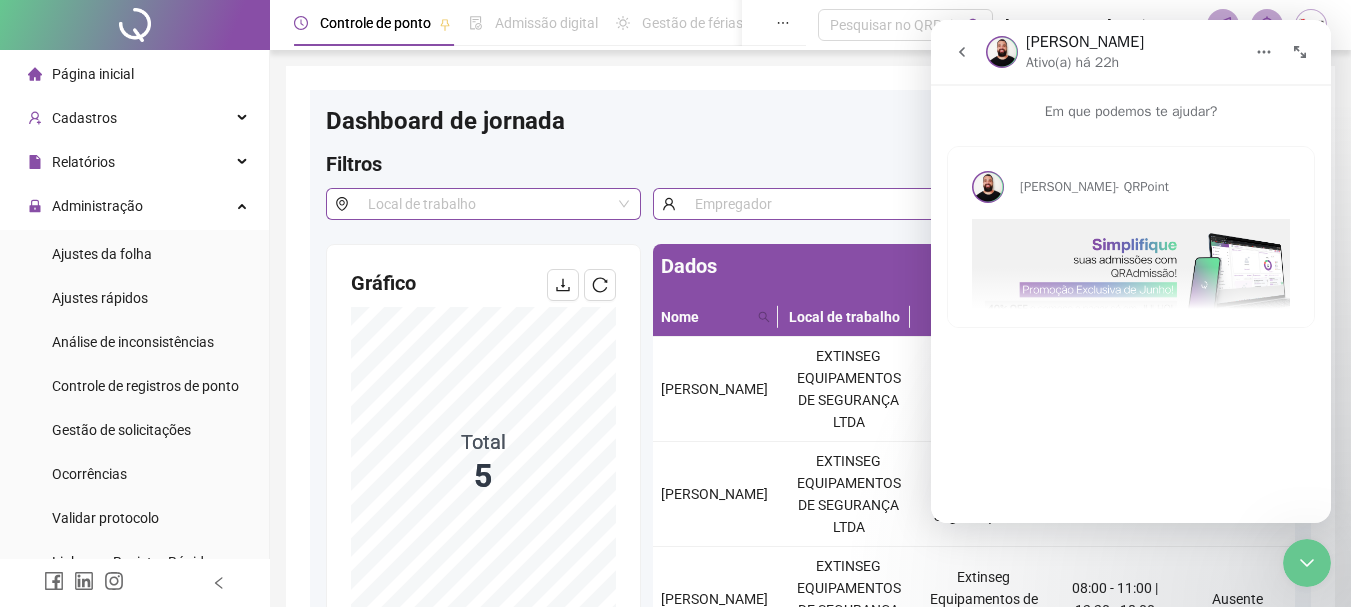 drag, startPoint x: 1282, startPoint y: 565, endPoint x: 2, endPoint y: 28, distance: 1388.081 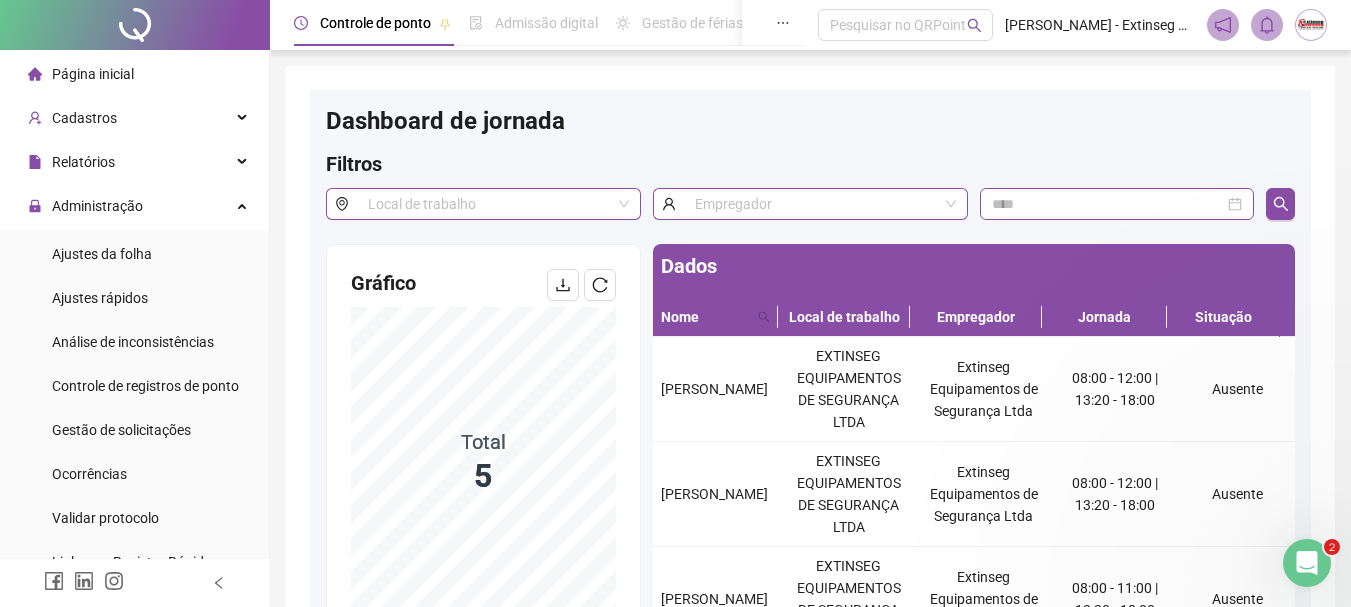 scroll, scrollTop: 0, scrollLeft: 0, axis: both 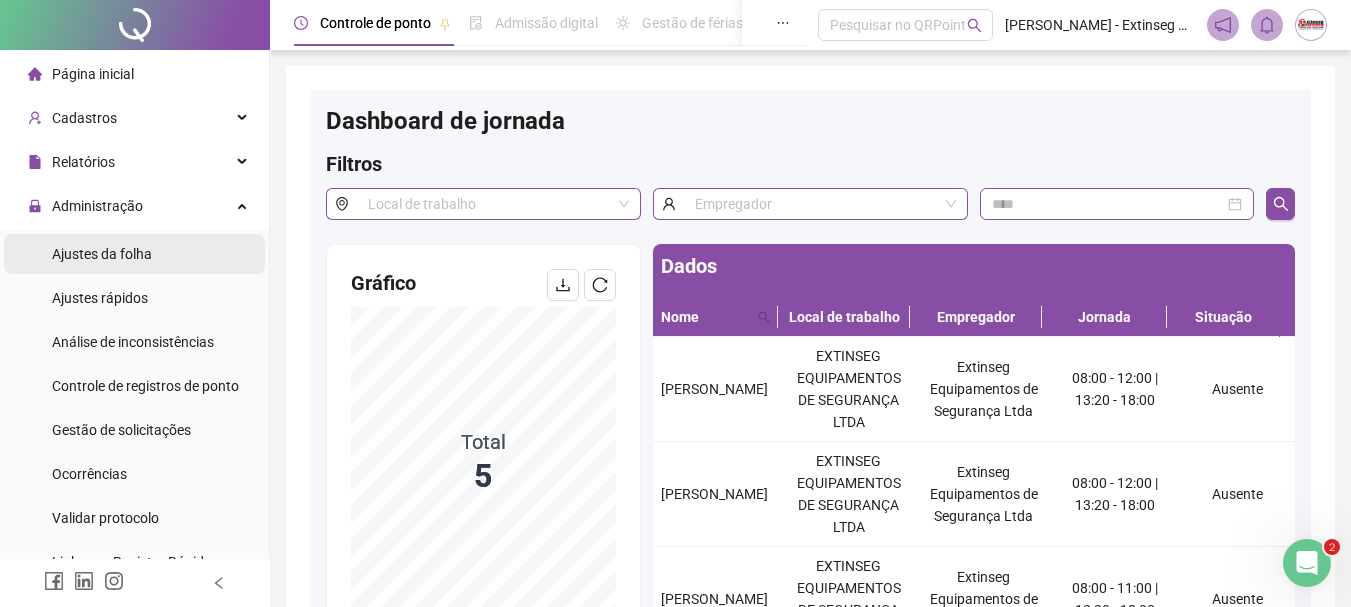 click on "Ajustes da folha" at bounding box center [134, 254] 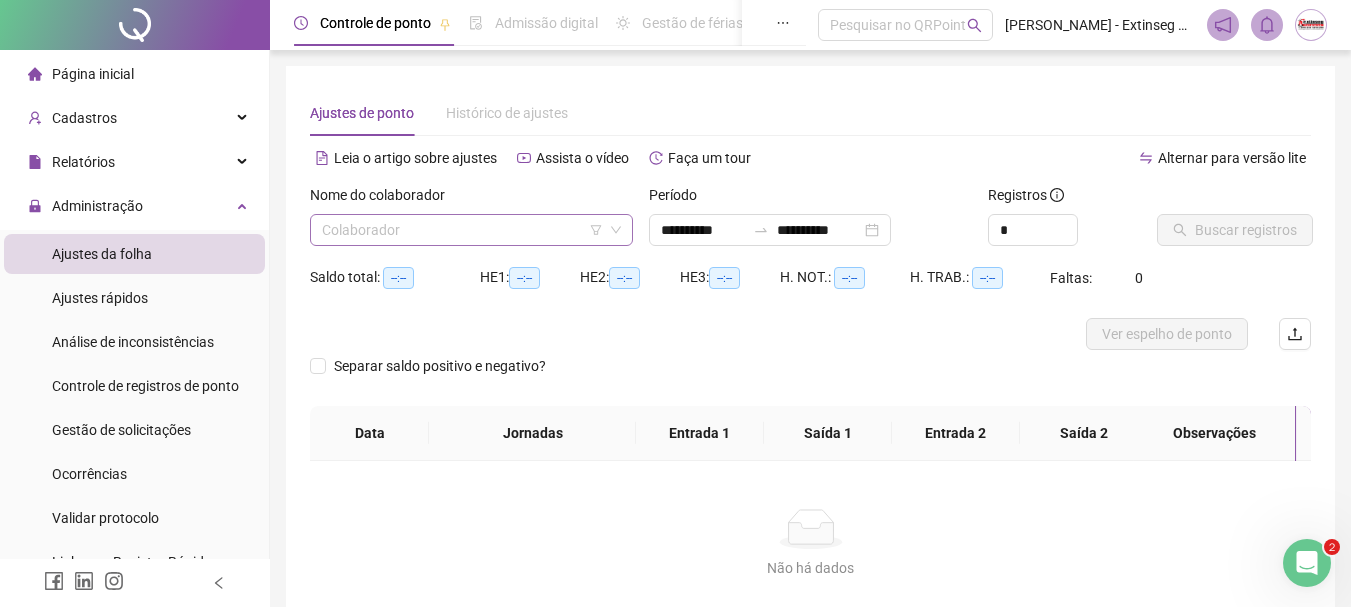 click at bounding box center [465, 230] 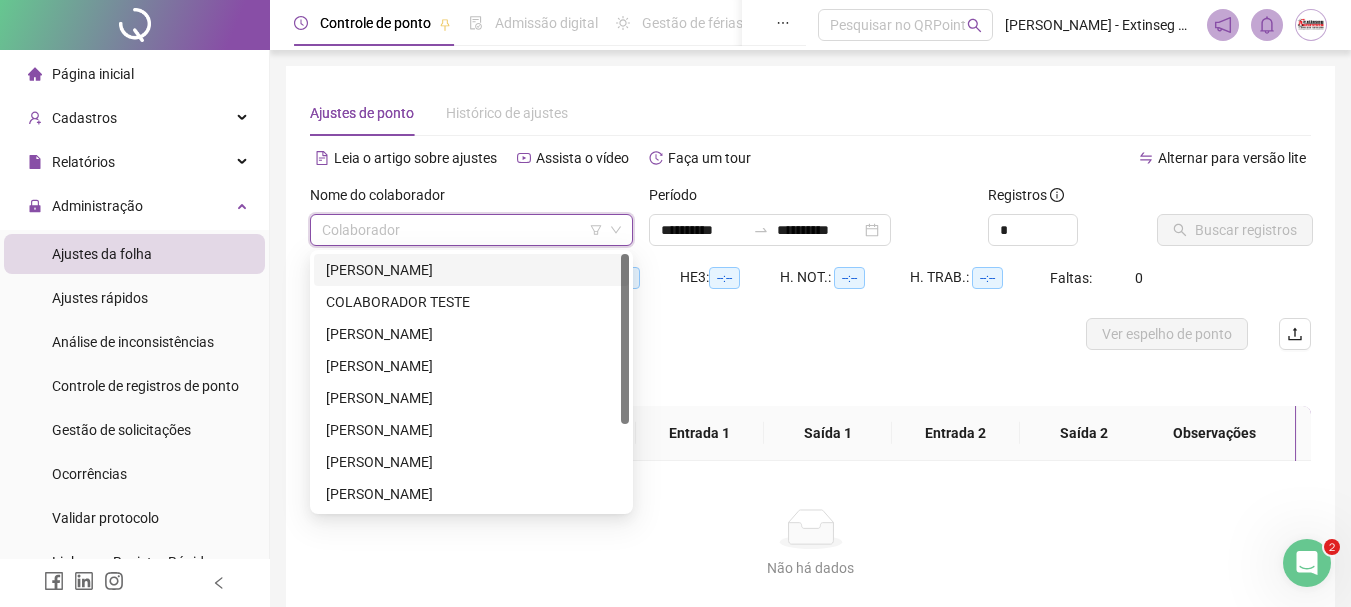 click on "[PERSON_NAME]" at bounding box center (471, 270) 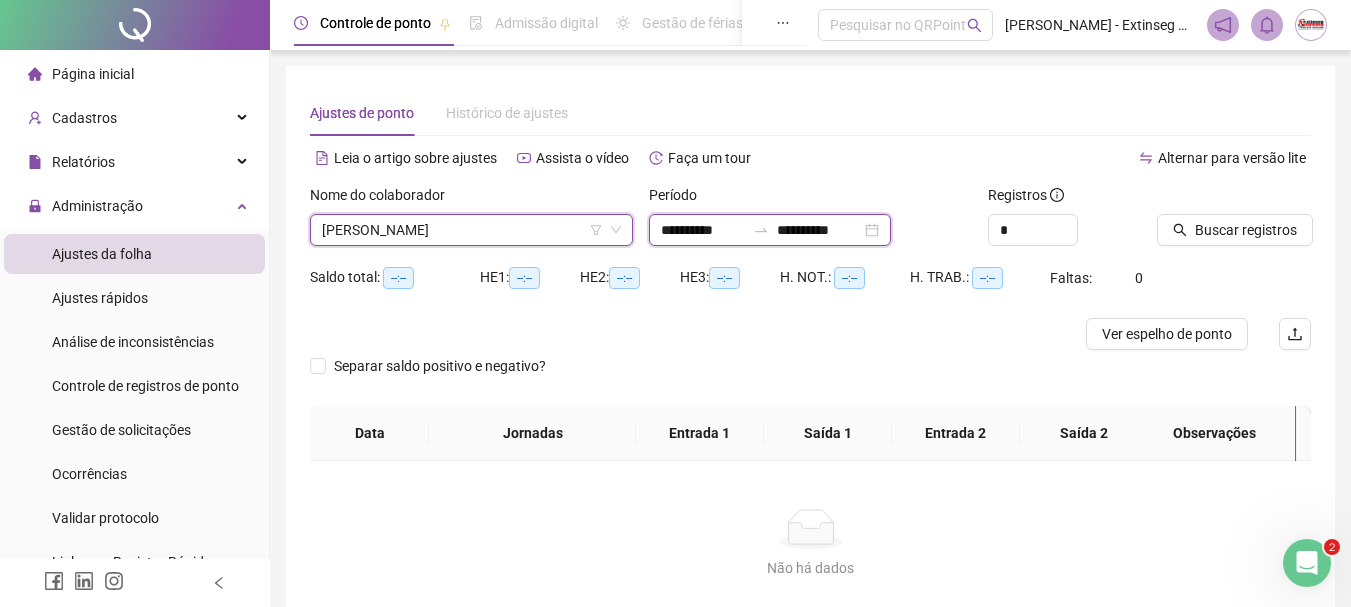 click on "**********" at bounding box center (819, 230) 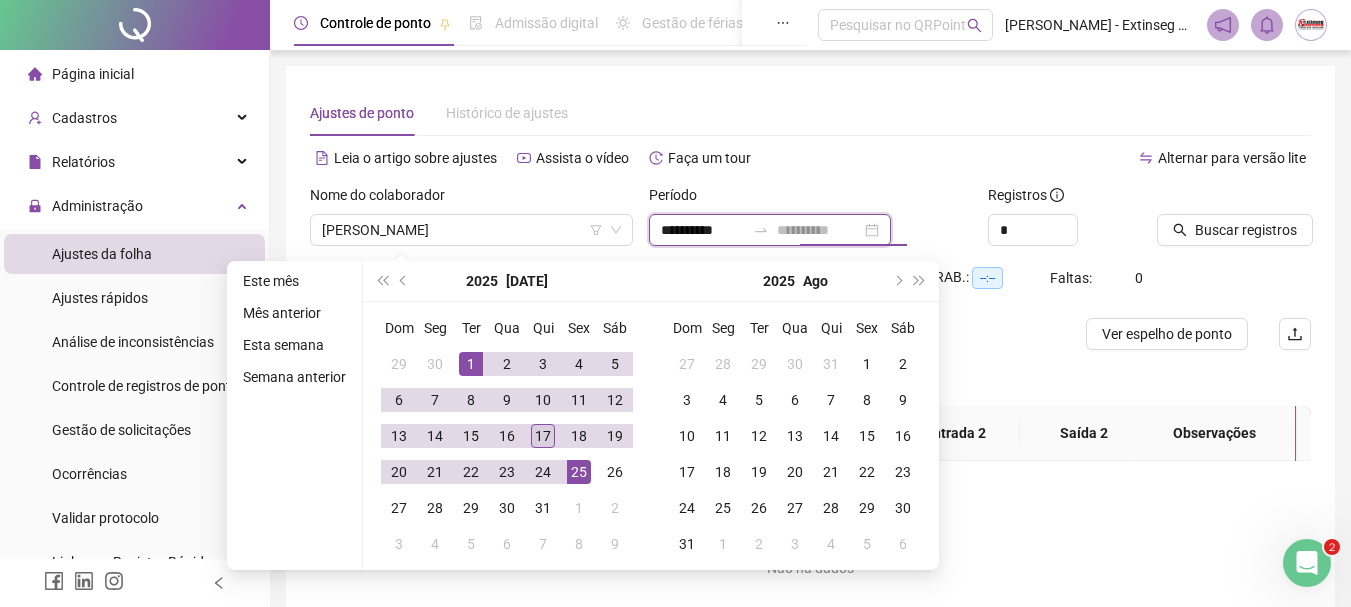 type on "**********" 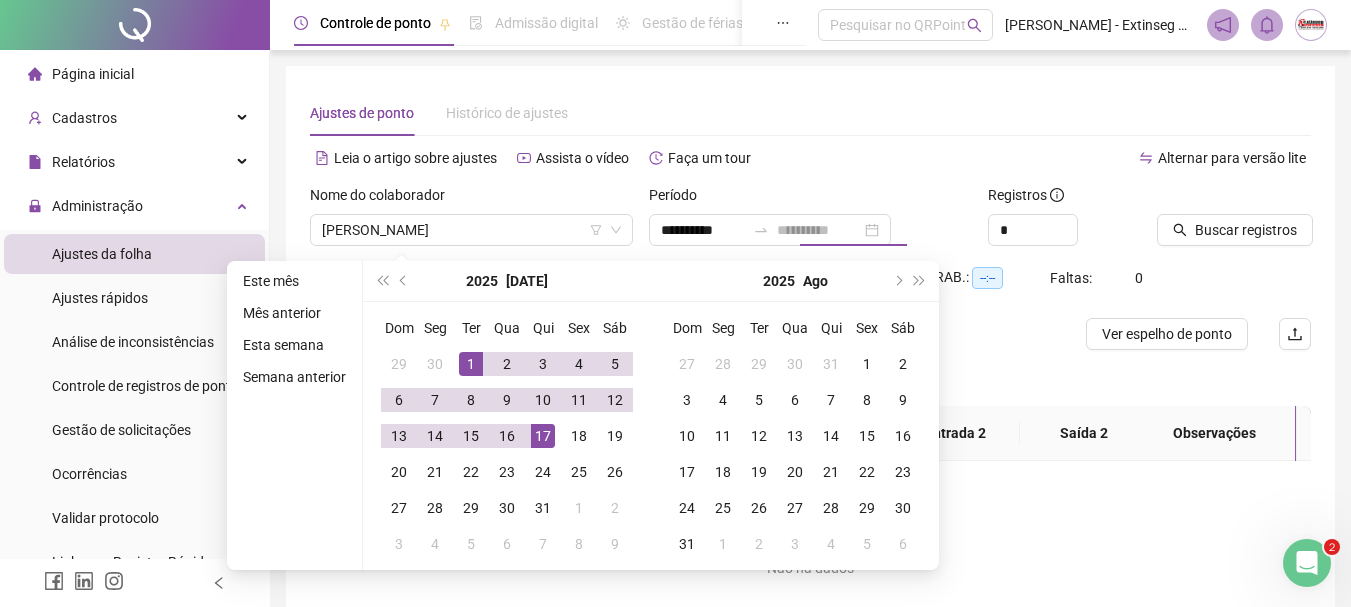 click on "17" at bounding box center [543, 436] 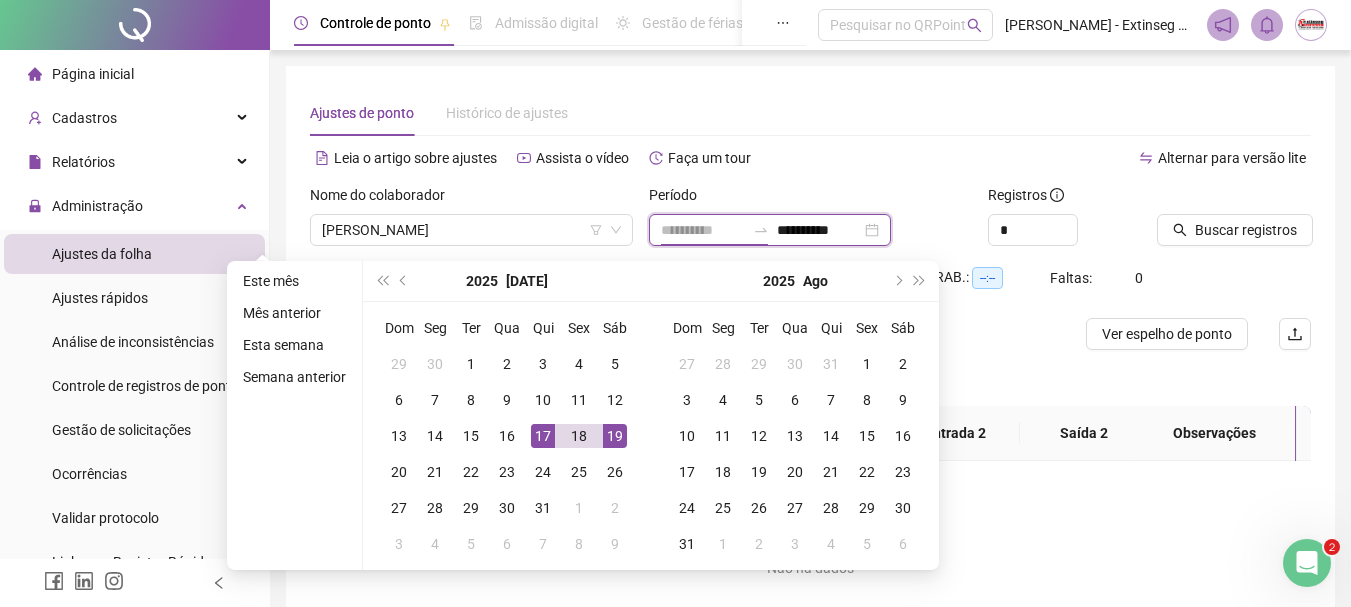 type on "**********" 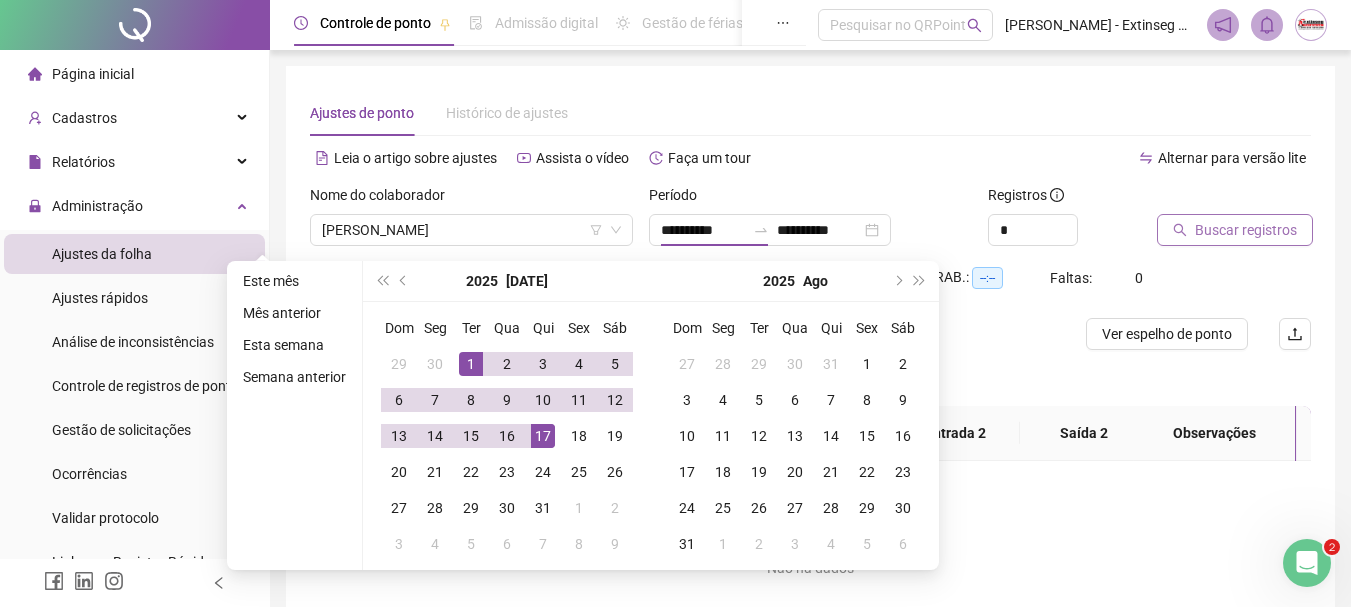 click on "Buscar registros" at bounding box center [1246, 230] 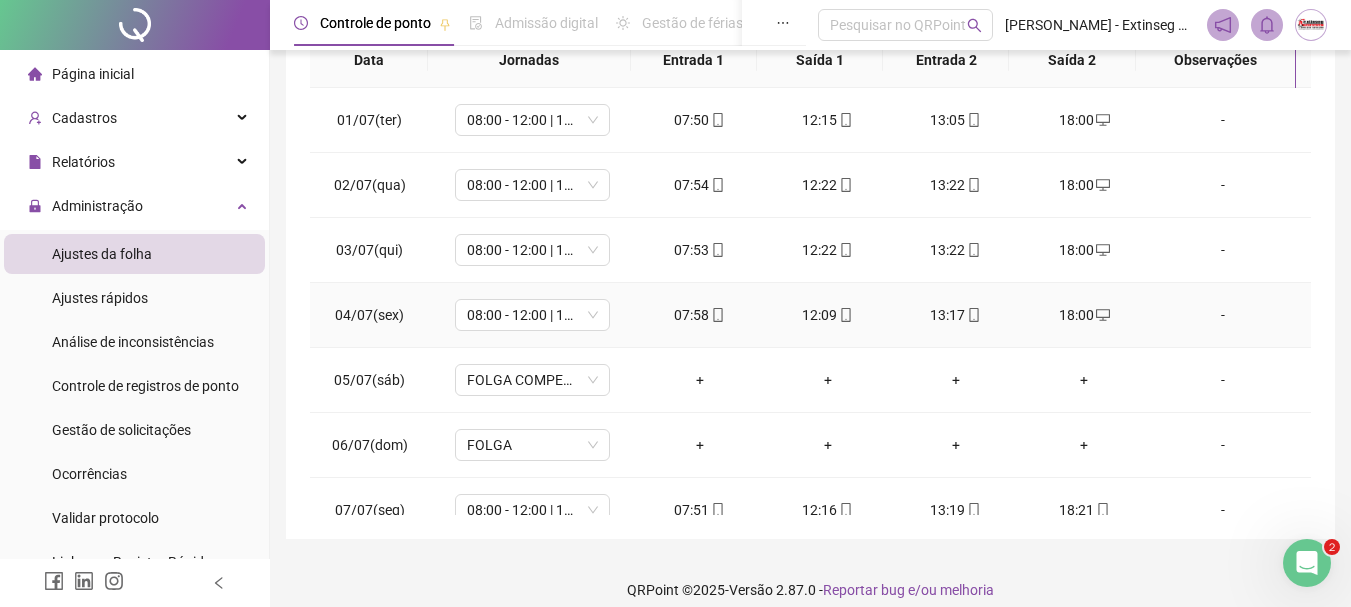 scroll, scrollTop: 400, scrollLeft: 0, axis: vertical 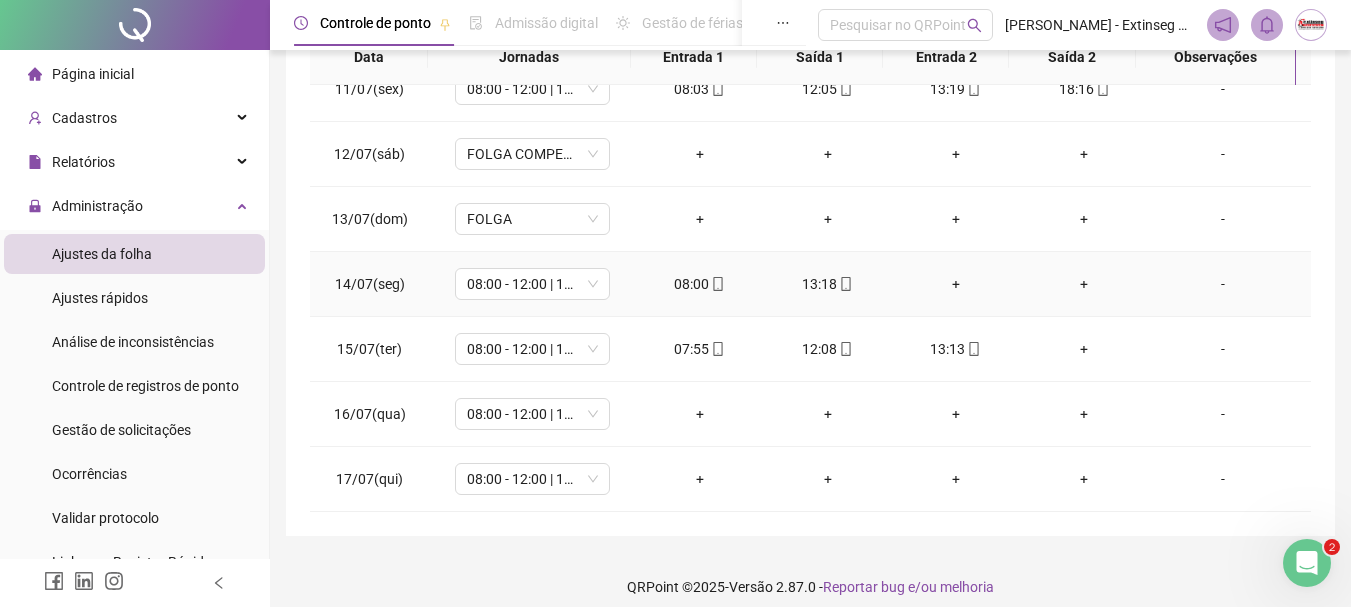 click on "+" at bounding box center [956, 284] 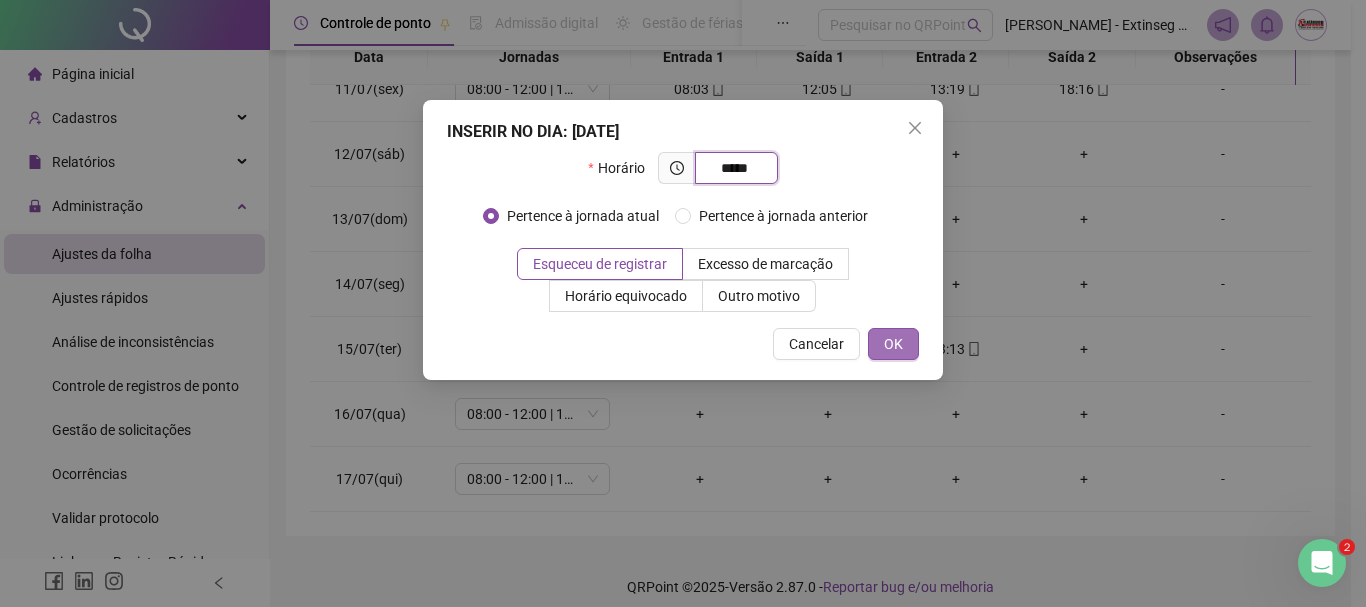 type on "*****" 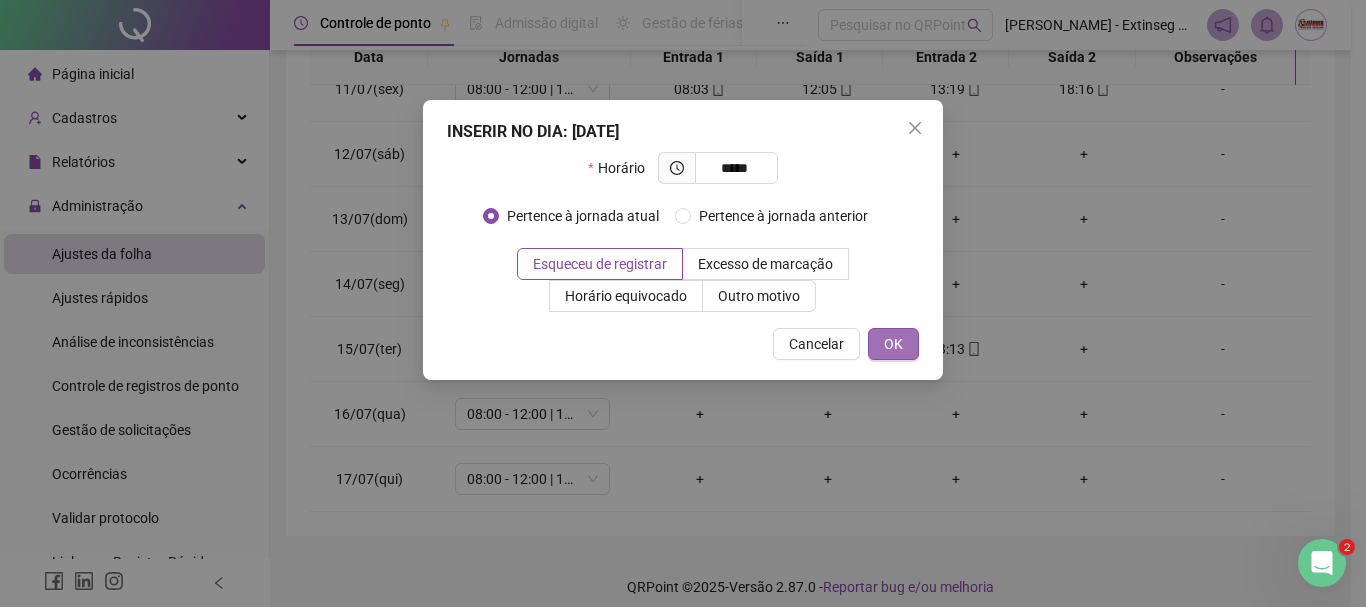 click on "OK" at bounding box center [893, 344] 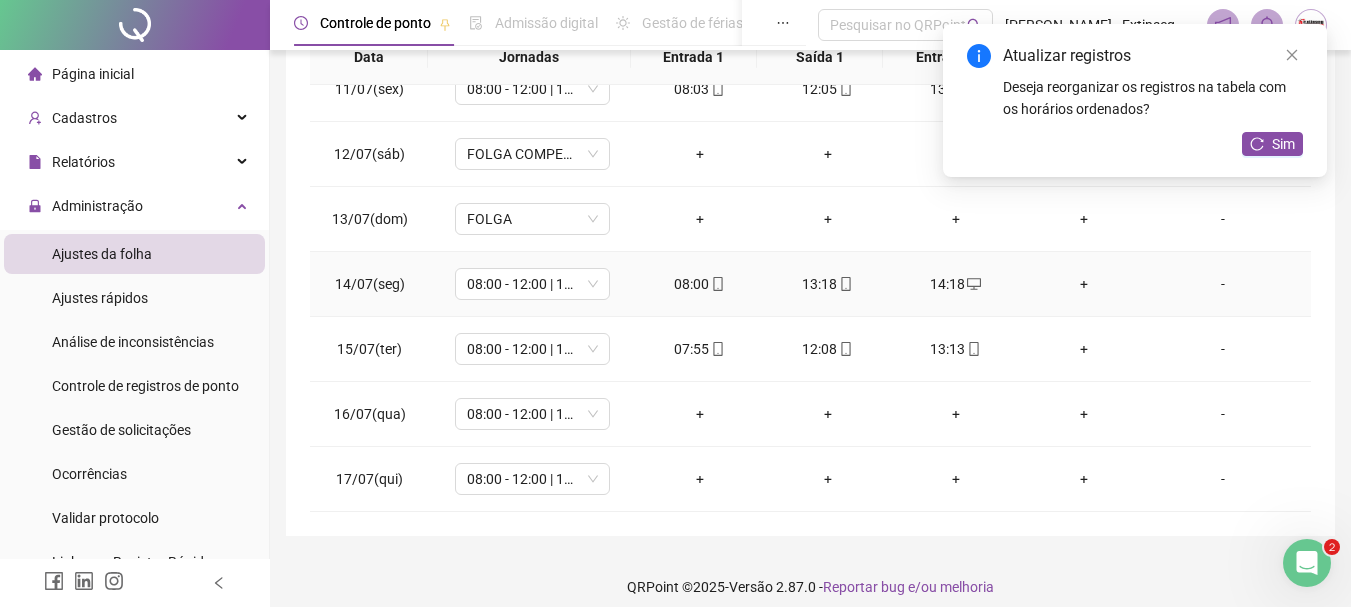 click on "+" at bounding box center (1084, 284) 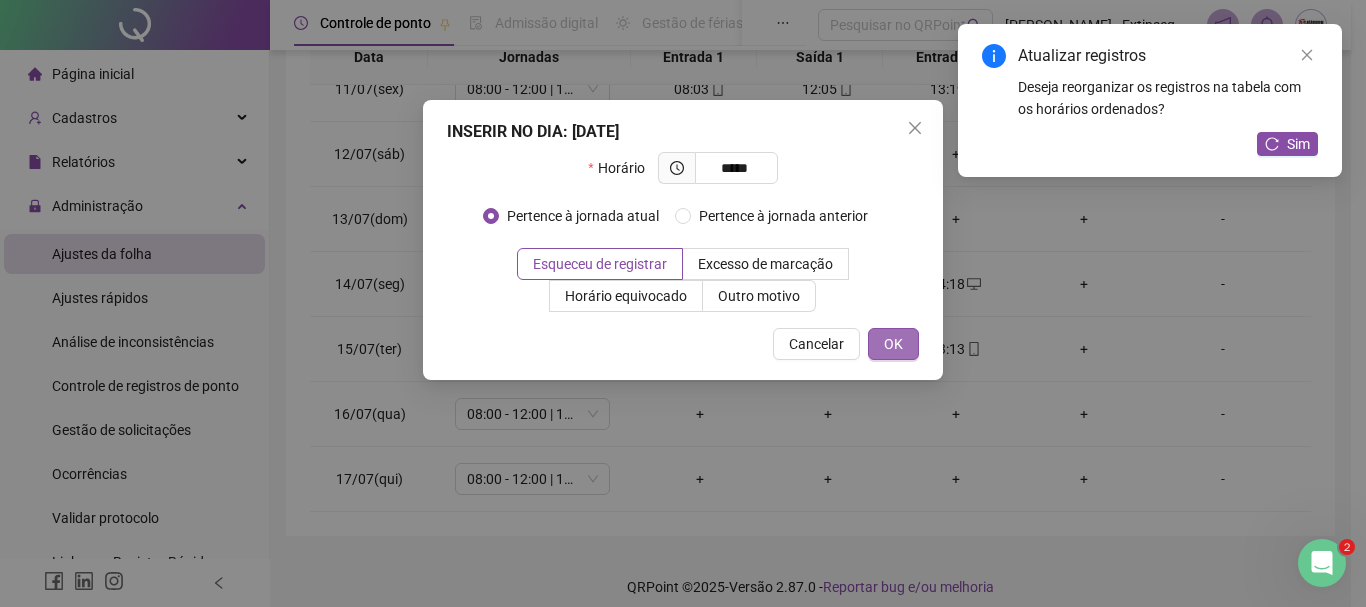 type on "*****" 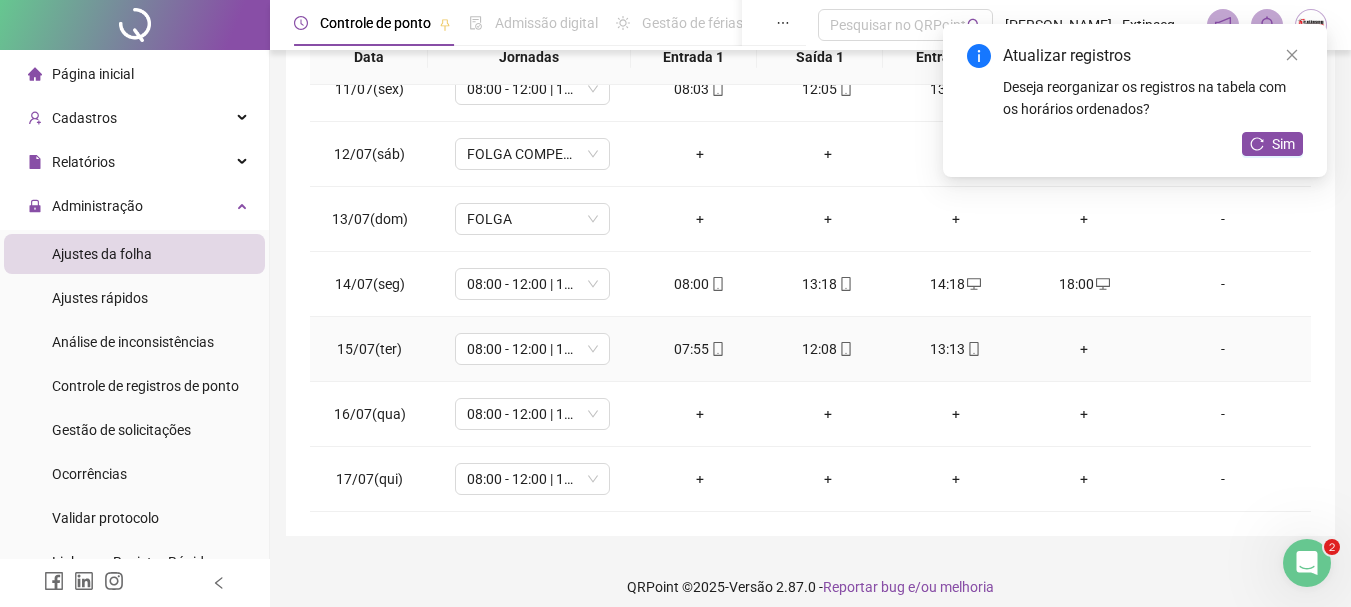 click on "+" at bounding box center [1084, 349] 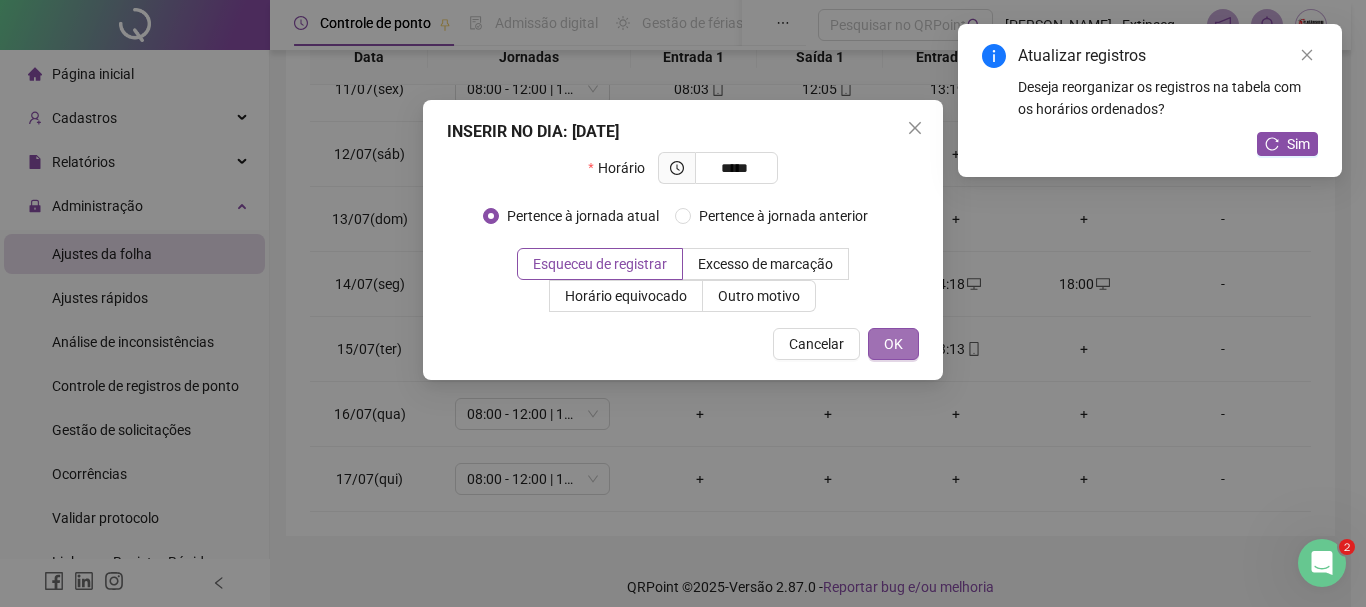 type on "*****" 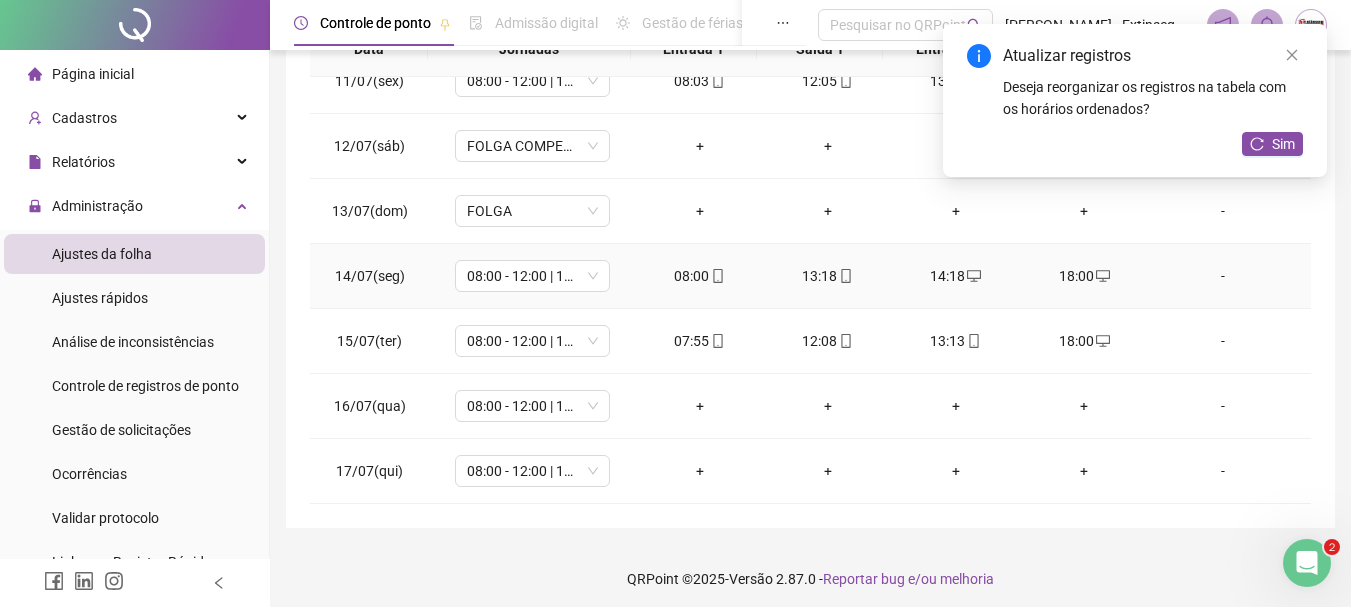 scroll, scrollTop: 415, scrollLeft: 0, axis: vertical 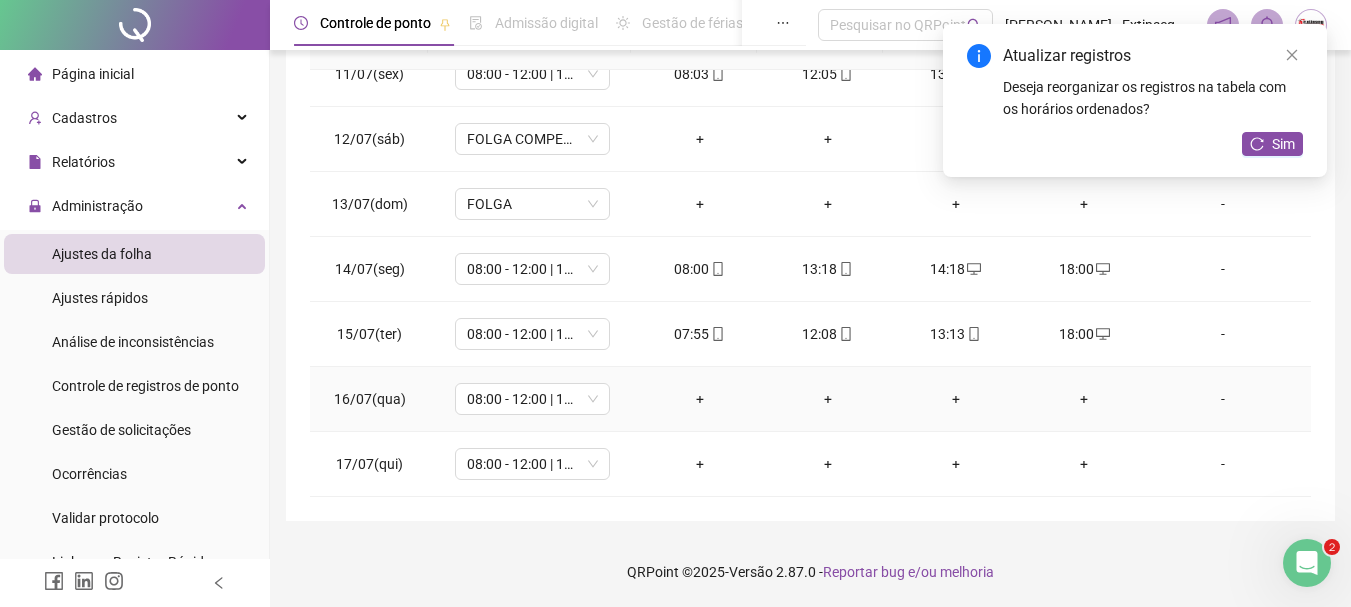 click on "+" at bounding box center [700, 399] 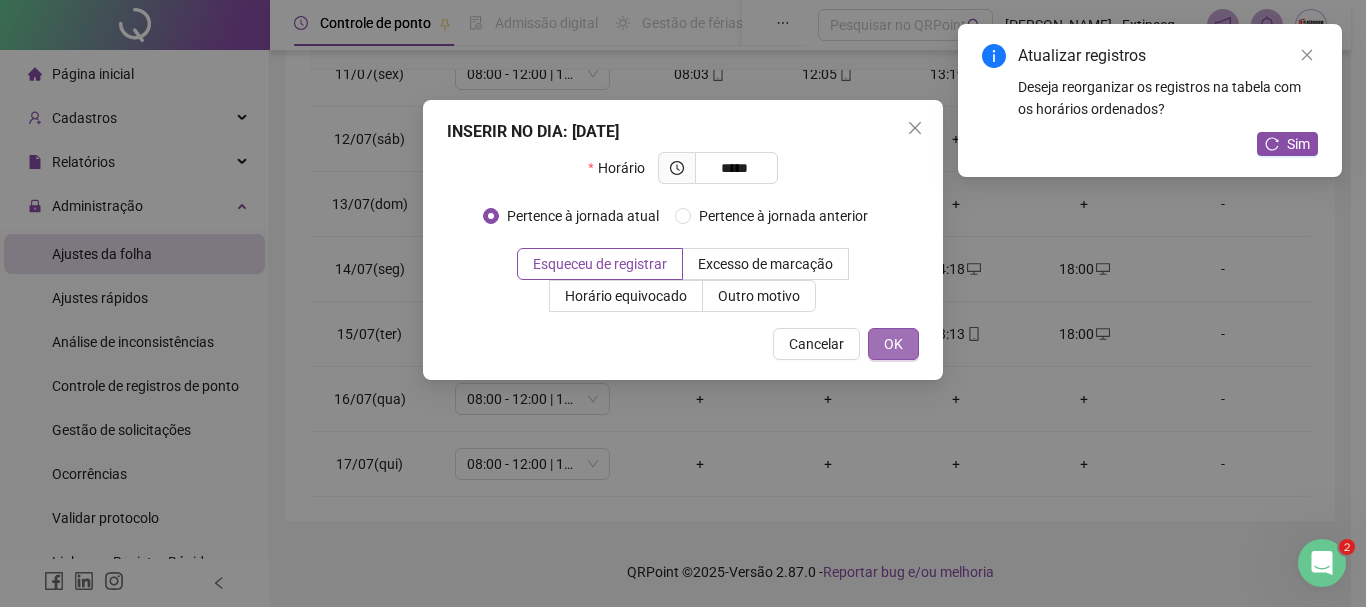 type on "*****" 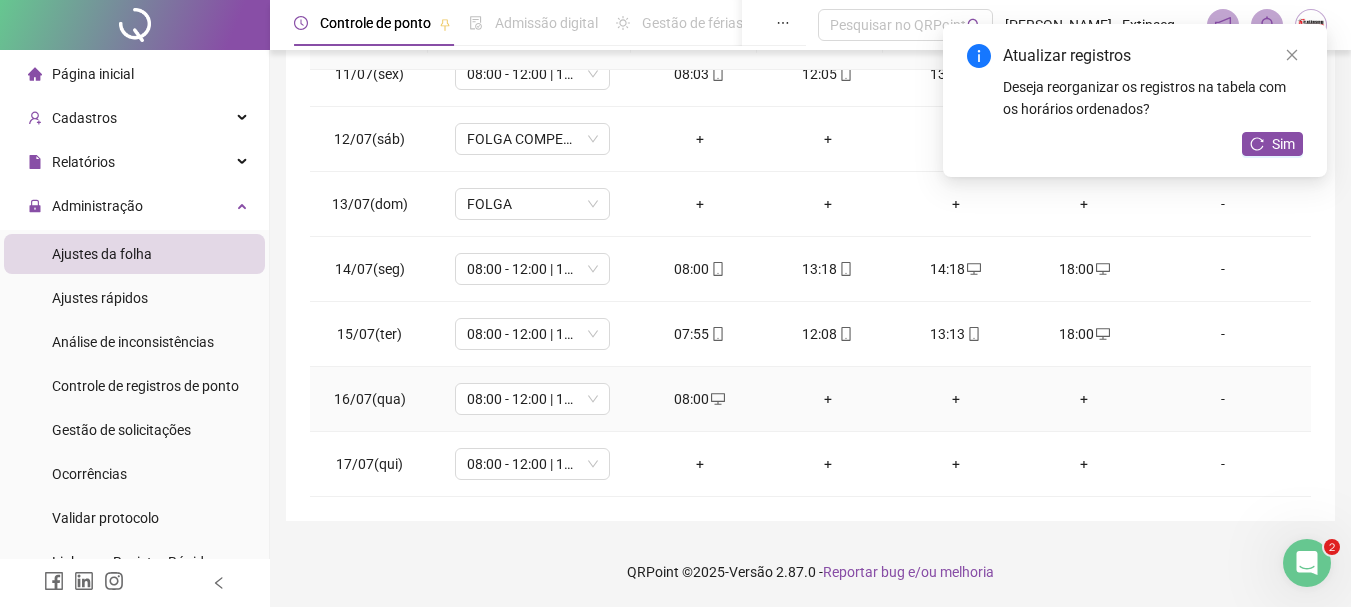 click on "+" at bounding box center (828, 399) 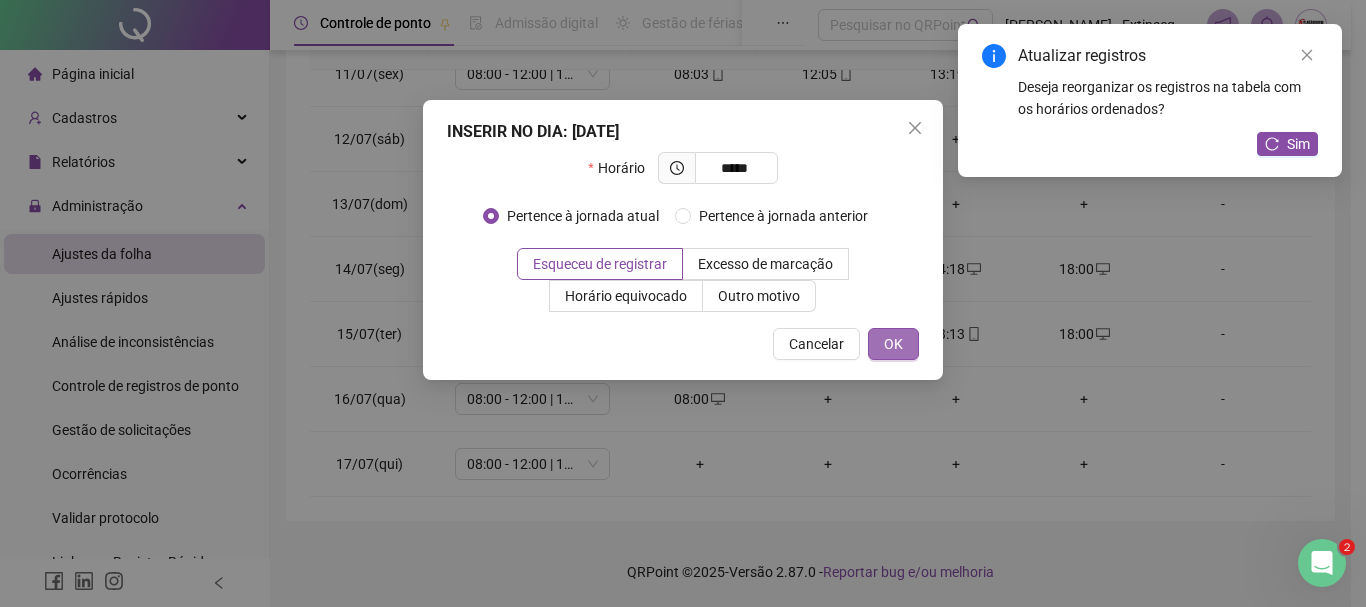 type on "*****" 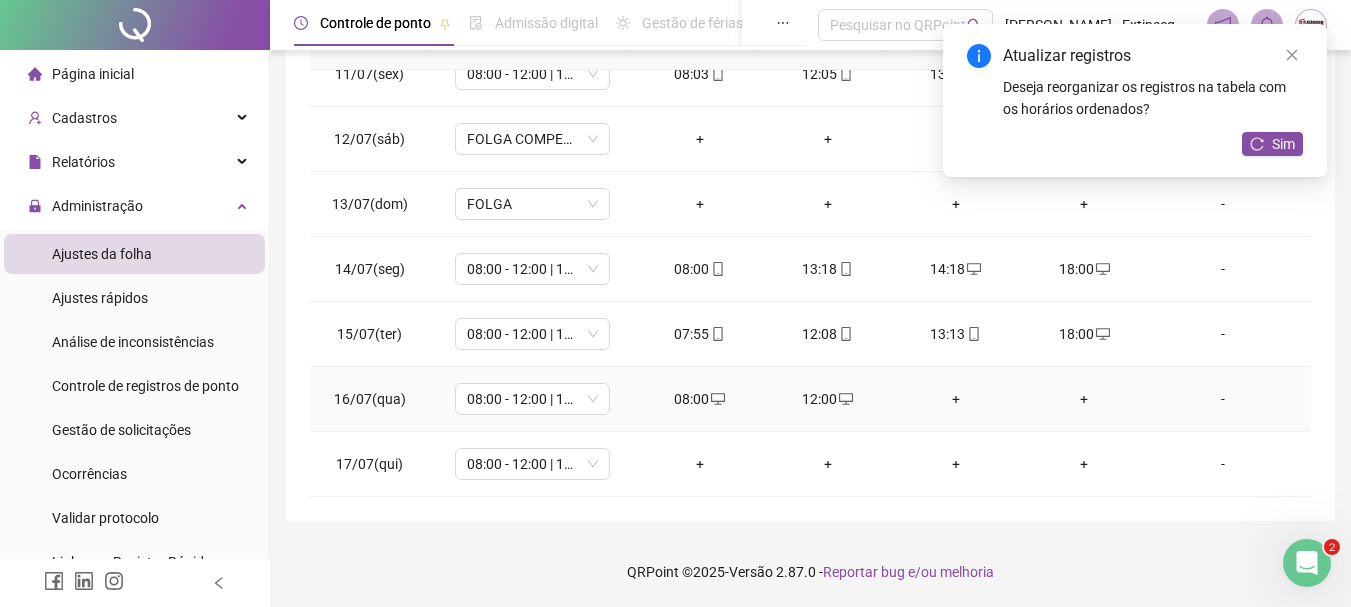 click on "+" at bounding box center (956, 399) 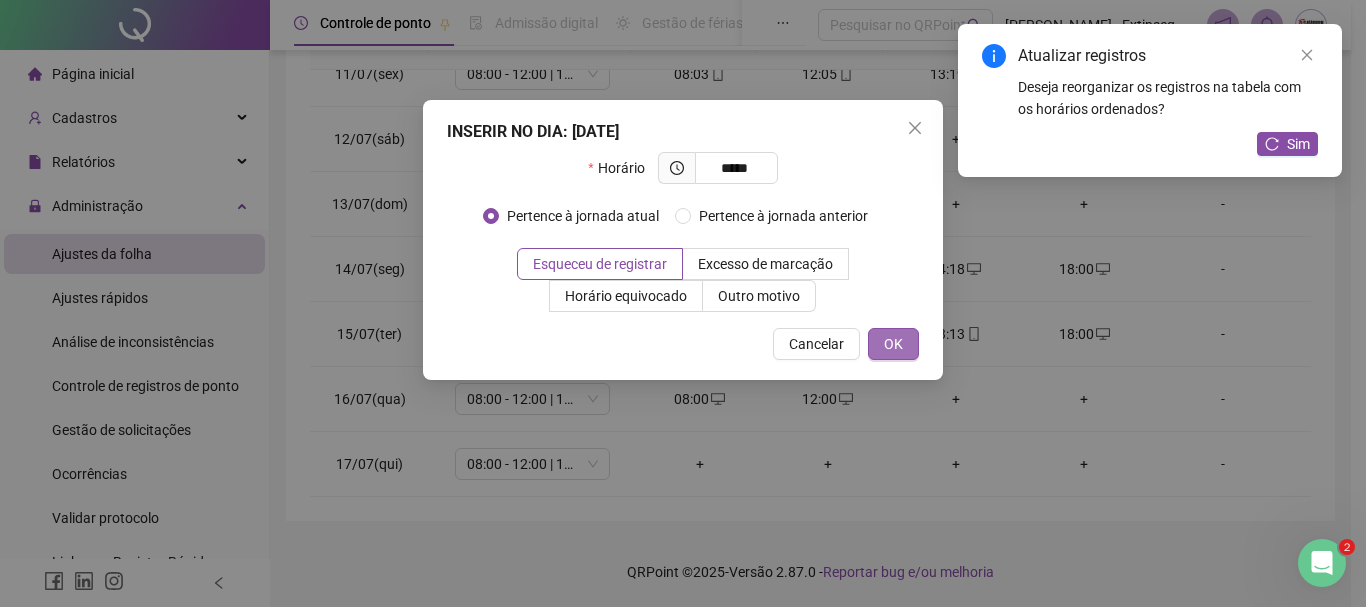 type on "*****" 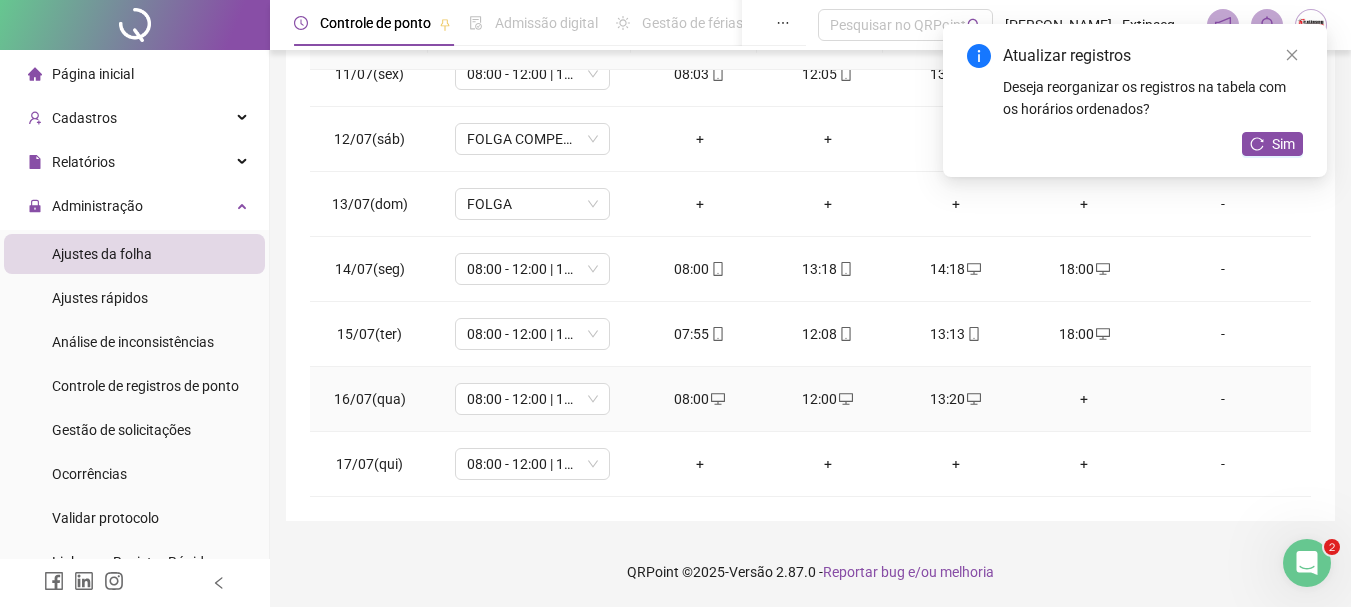 click on "+" at bounding box center [1084, 399] 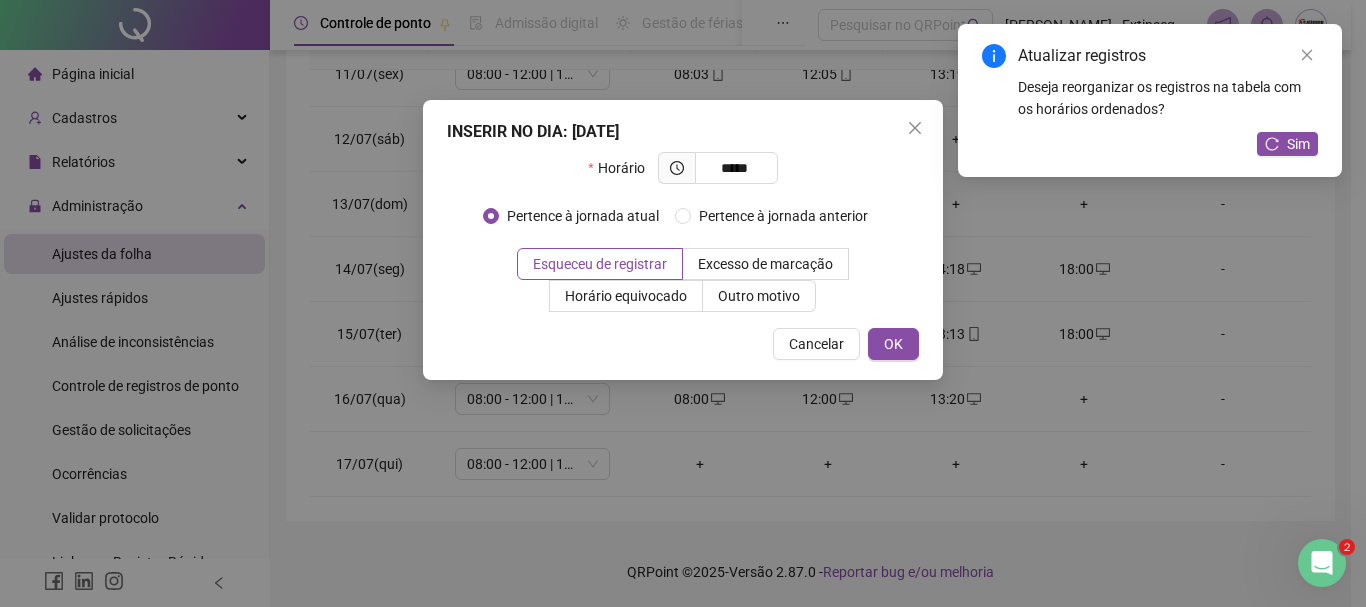 type on "*****" 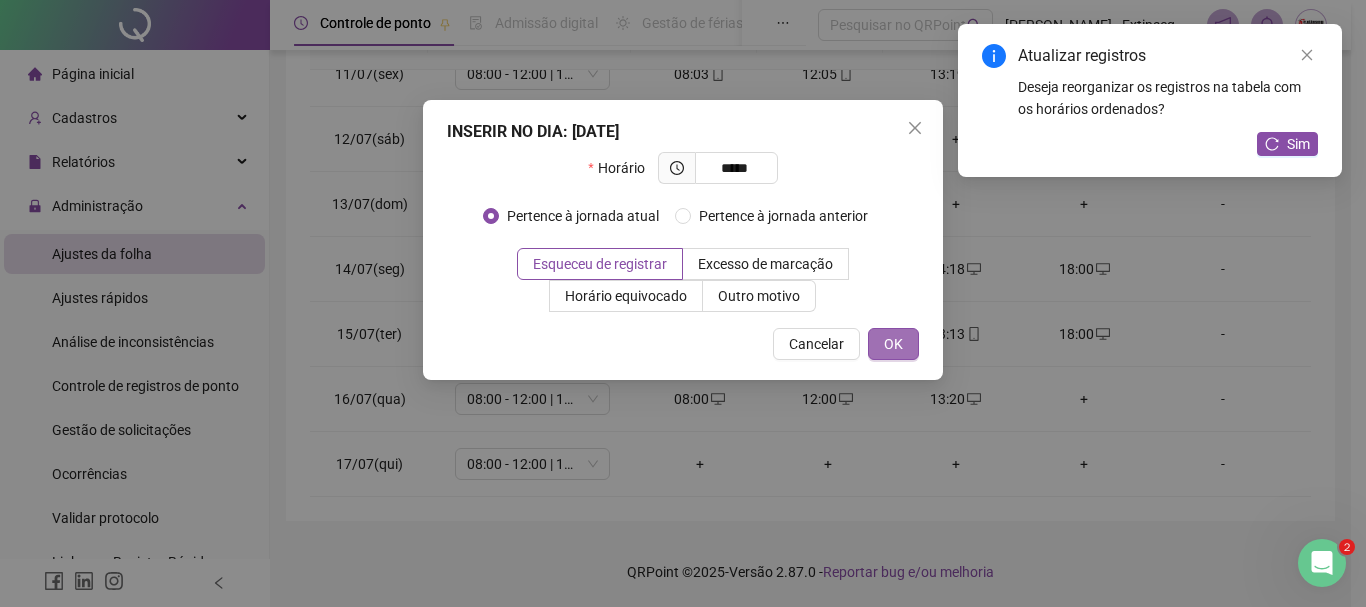 click on "OK" at bounding box center [893, 344] 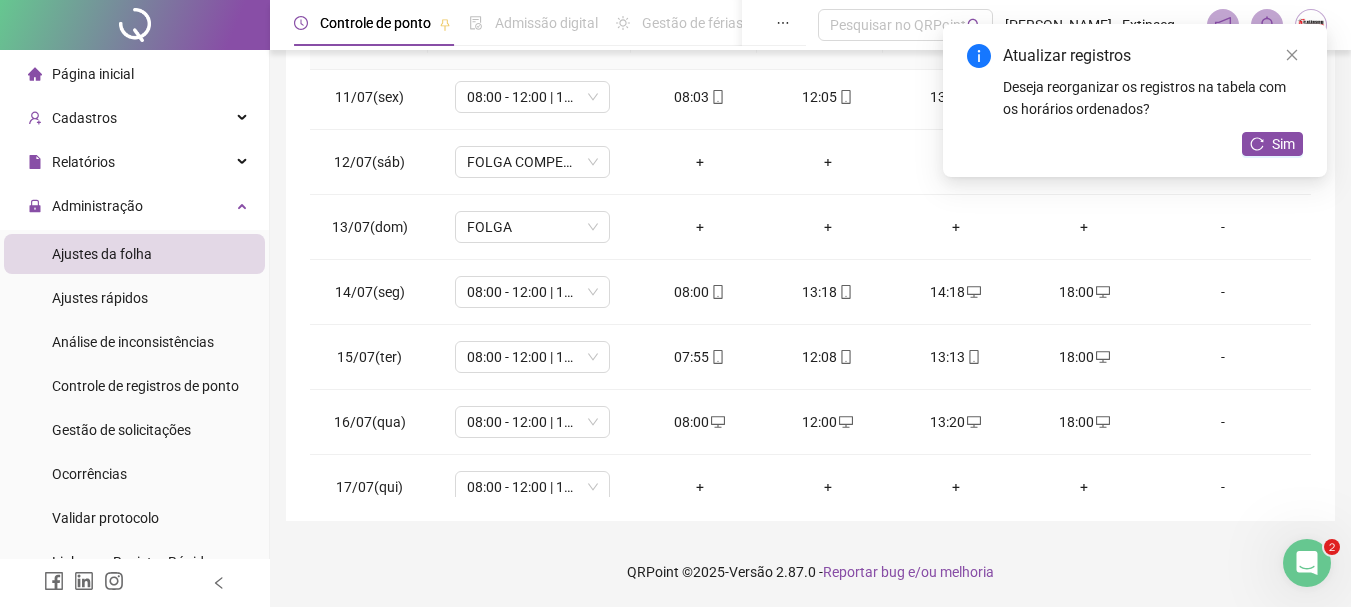 scroll, scrollTop: 678, scrollLeft: 0, axis: vertical 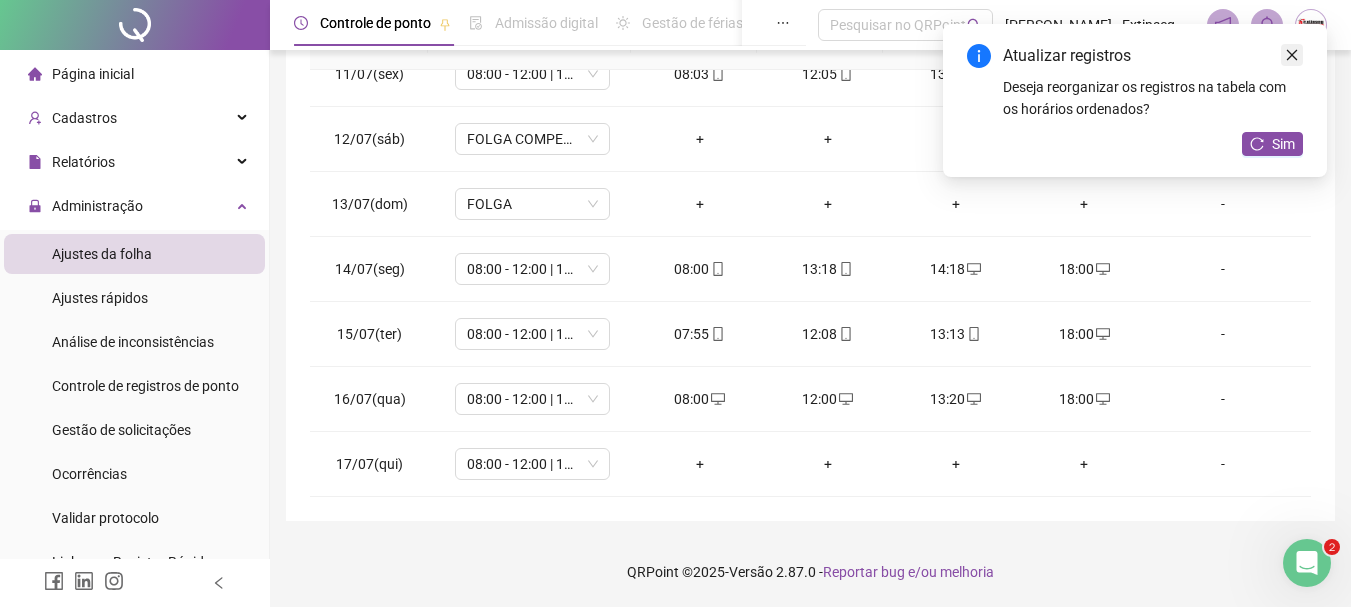 click 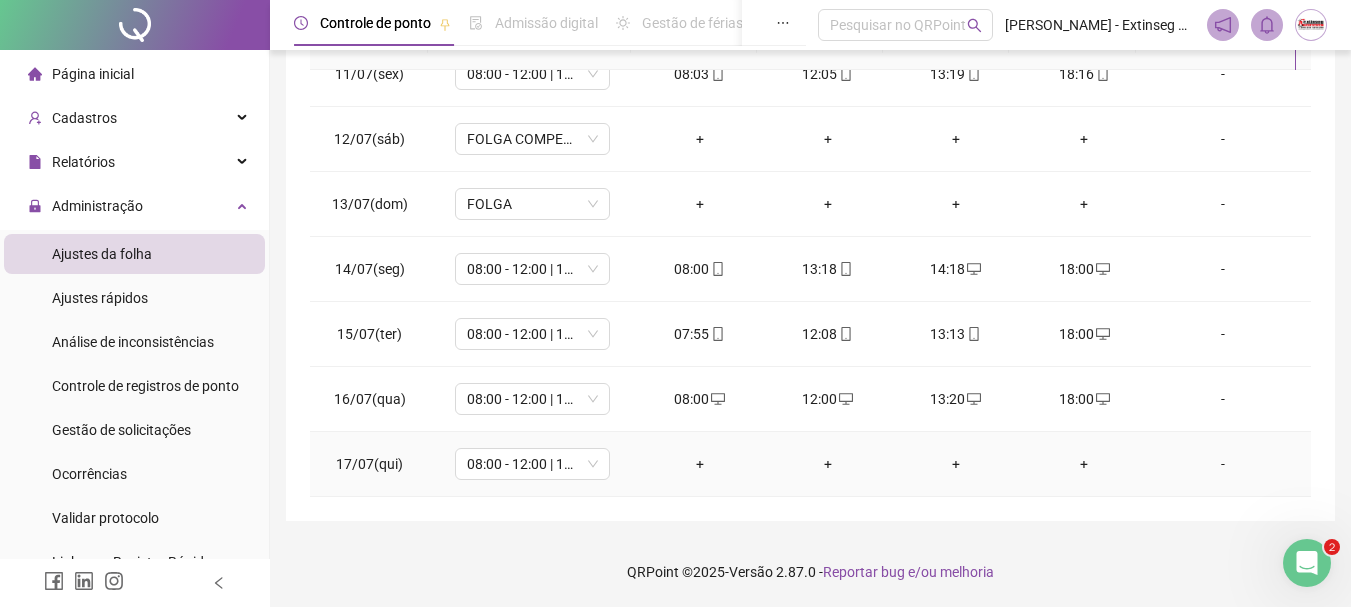 click on "+" at bounding box center (700, 464) 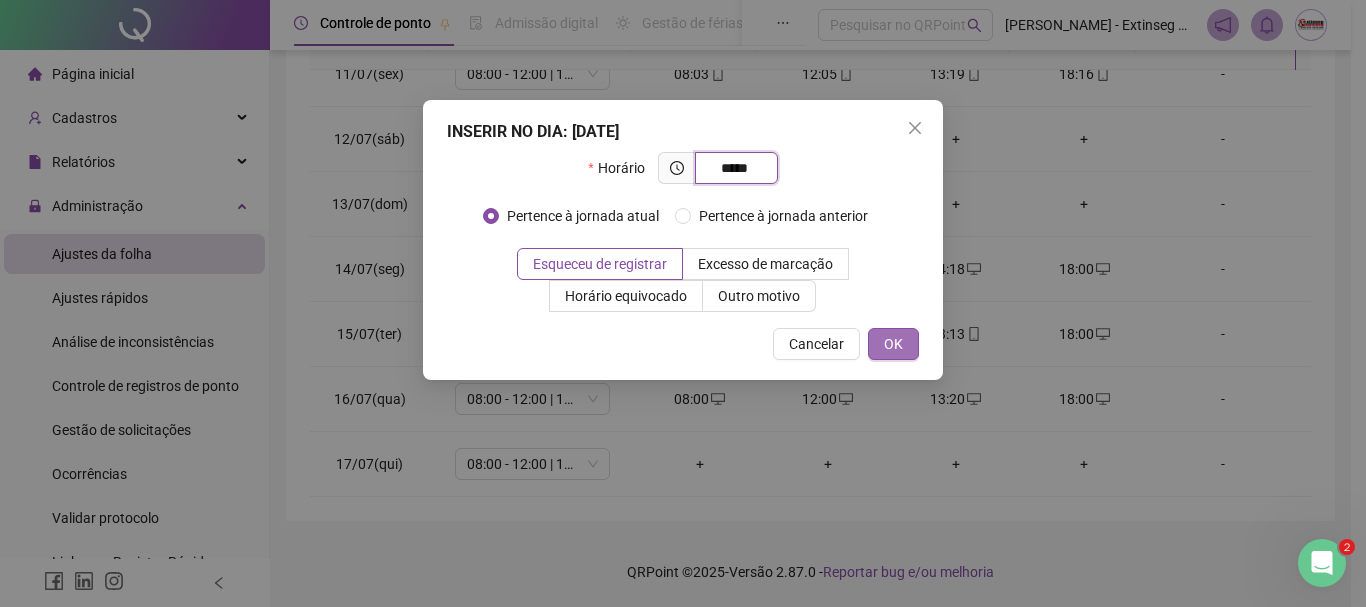 type on "*****" 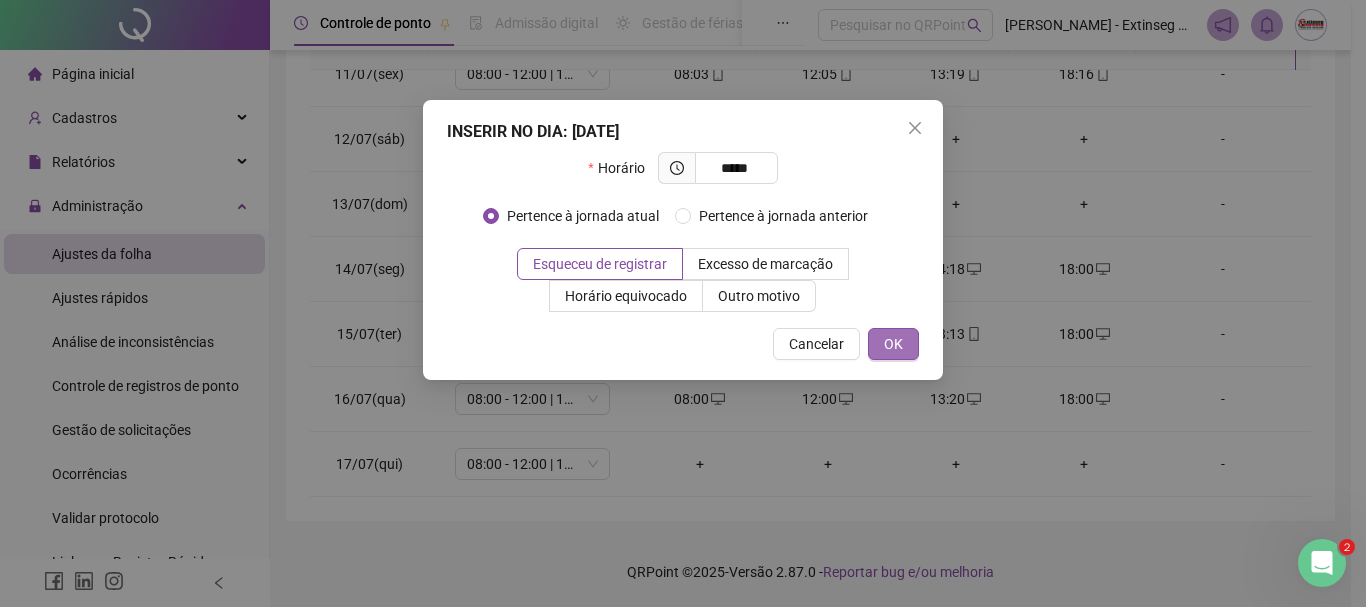 click on "OK" at bounding box center (893, 344) 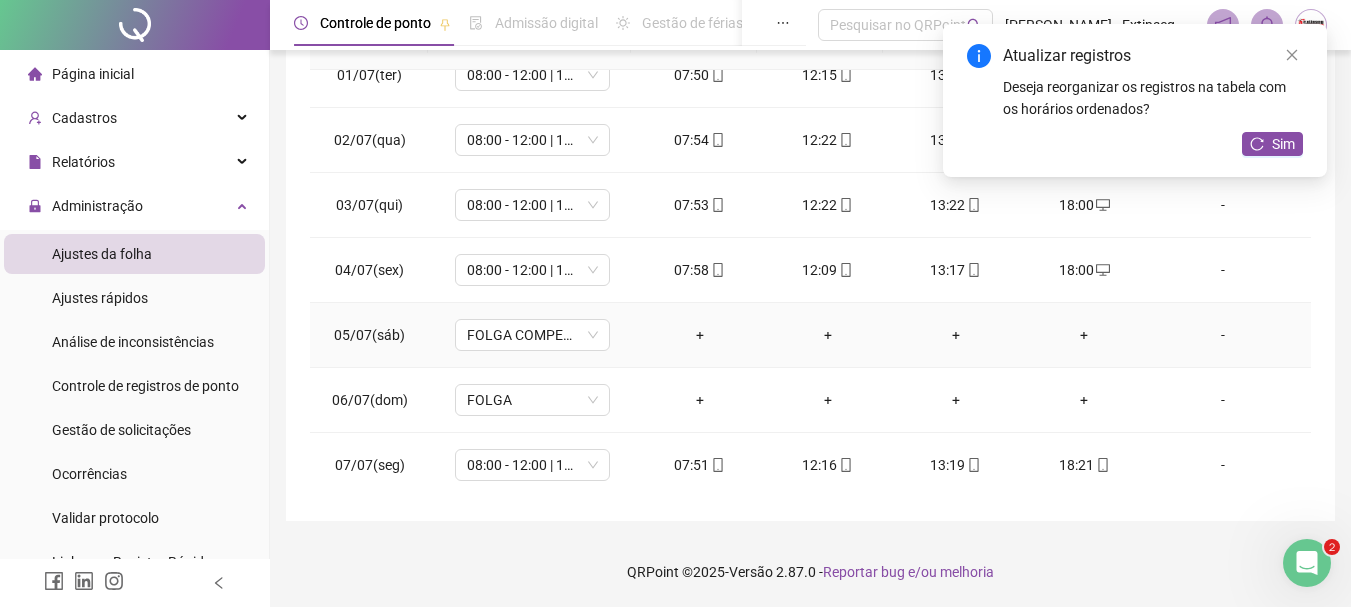scroll, scrollTop: 0, scrollLeft: 0, axis: both 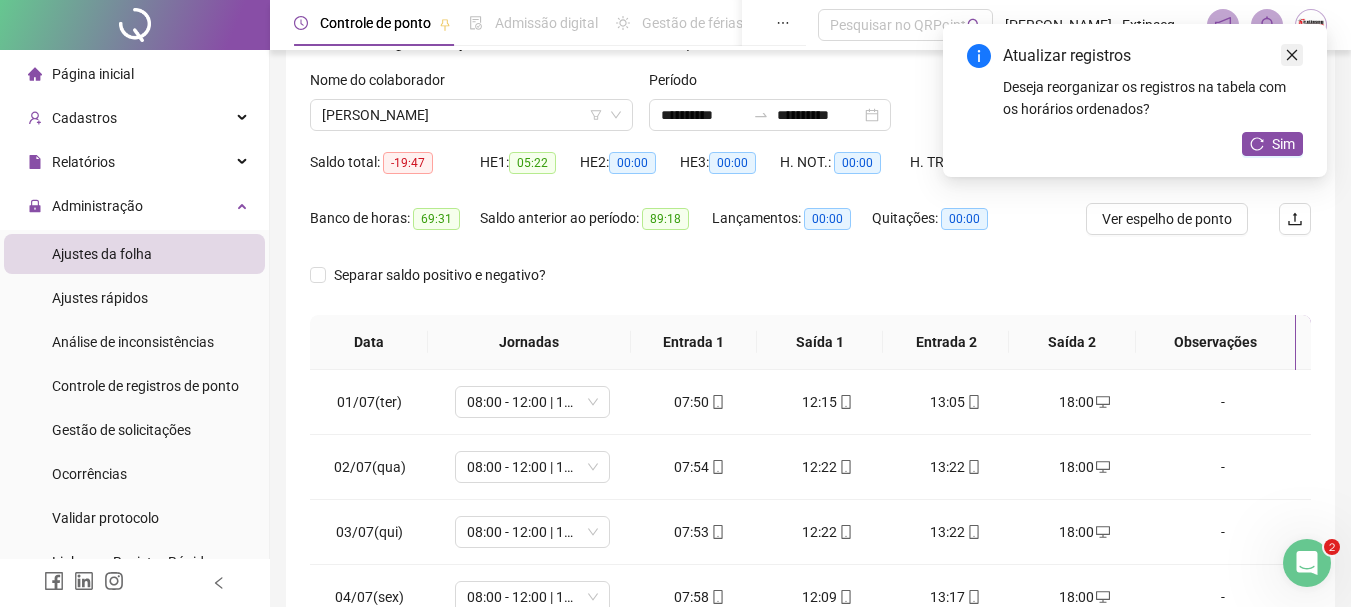 click 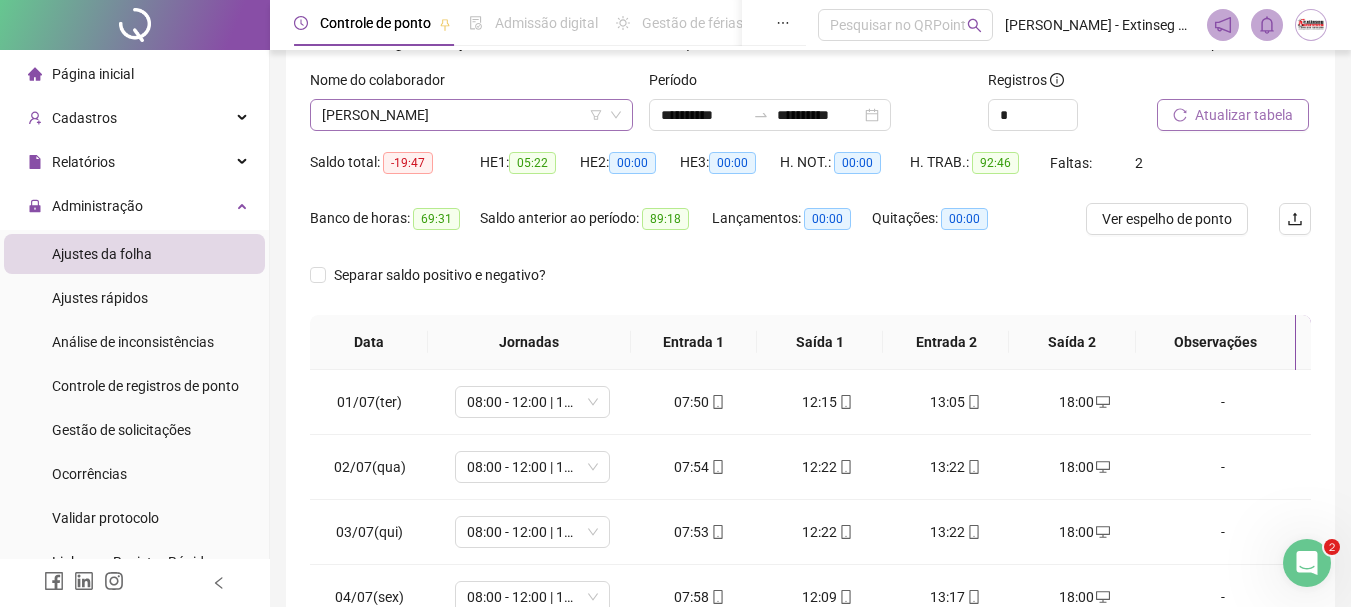 click on "[PERSON_NAME]" at bounding box center [471, 115] 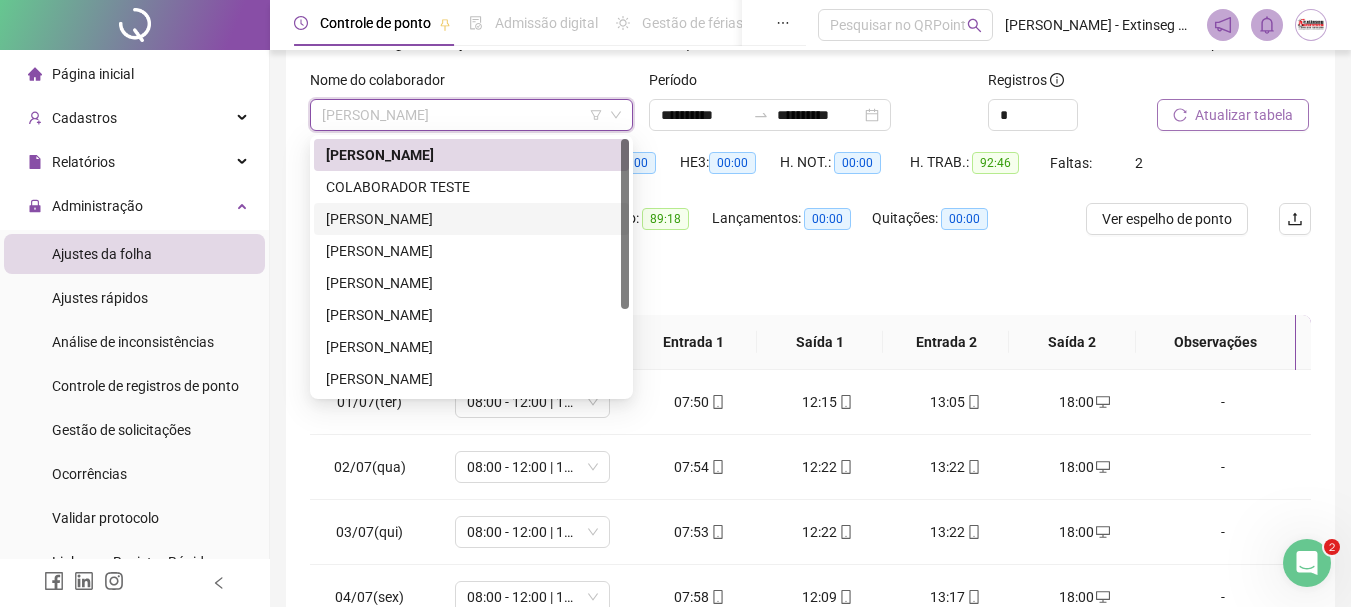 scroll, scrollTop: 128, scrollLeft: 0, axis: vertical 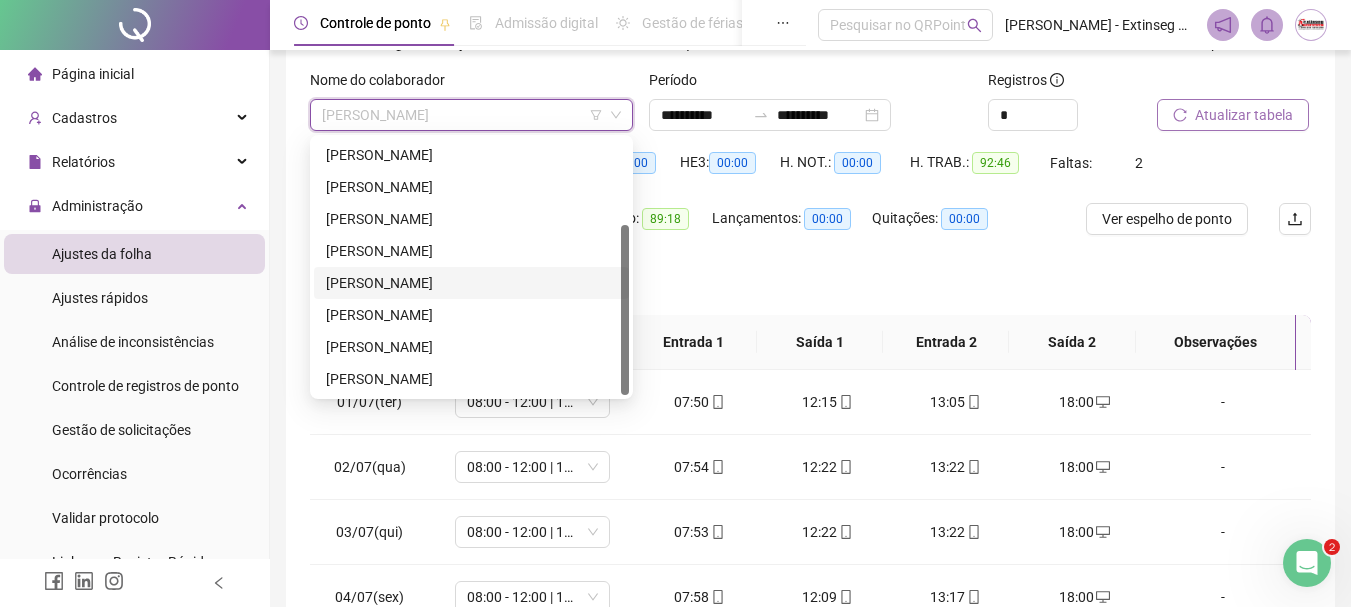 click on "[PERSON_NAME]" at bounding box center [471, 283] 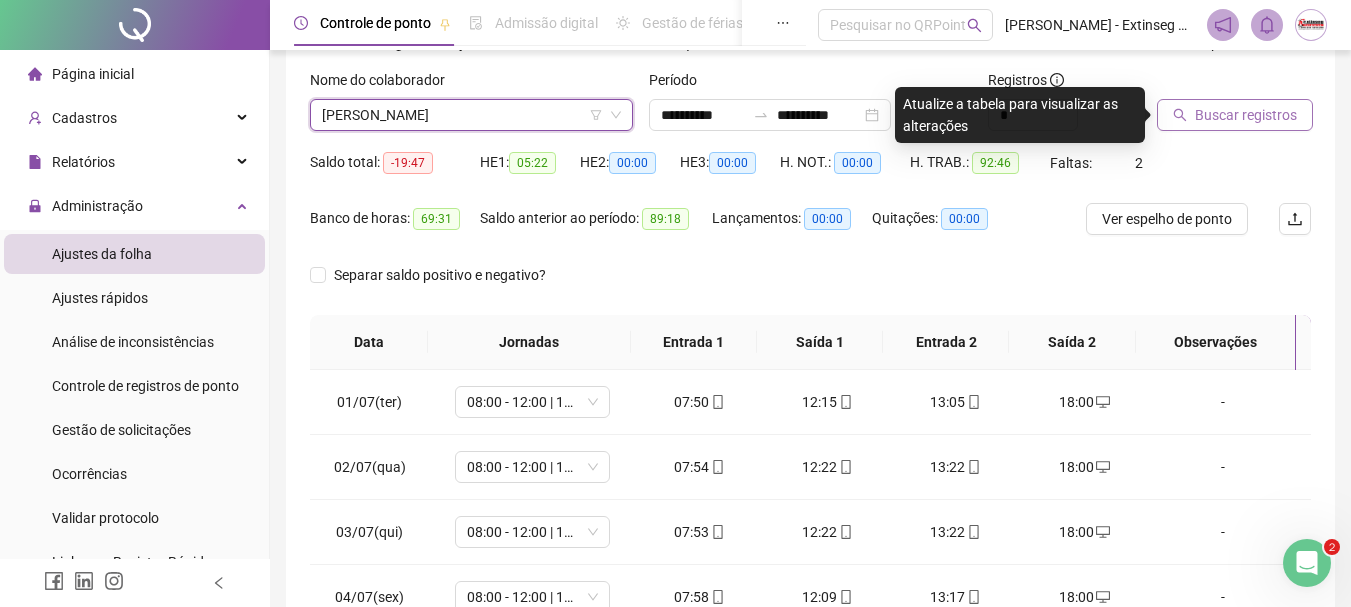click on "Buscar registros" at bounding box center (1246, 115) 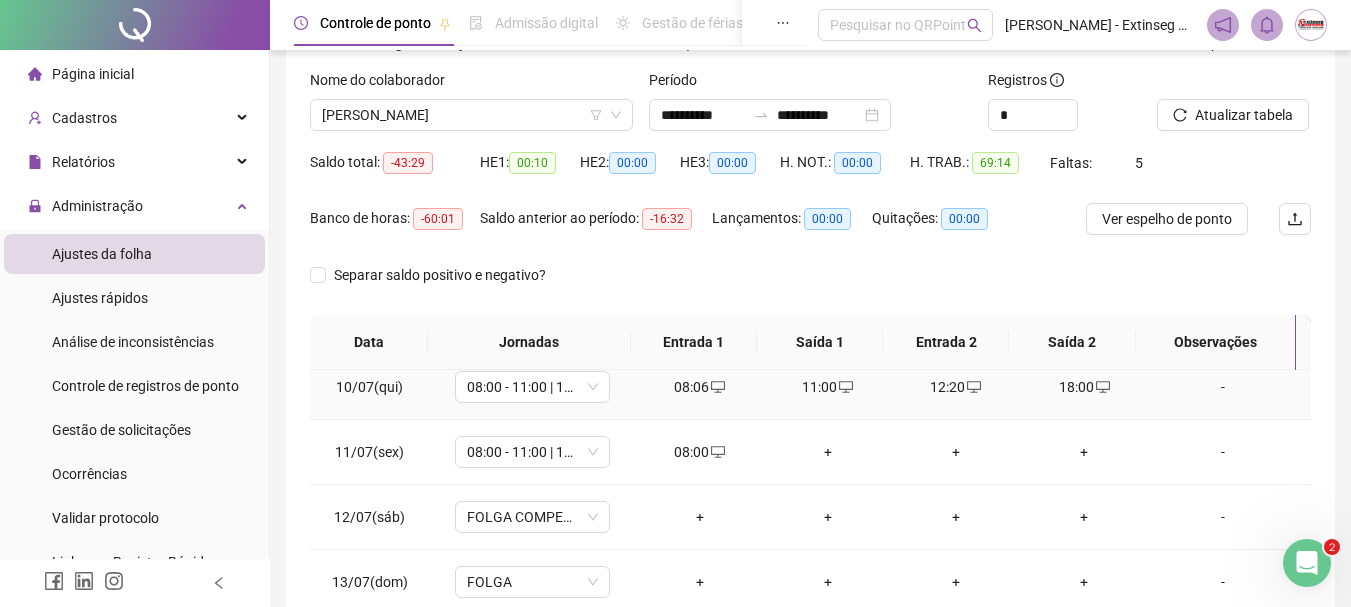 scroll, scrollTop: 678, scrollLeft: 0, axis: vertical 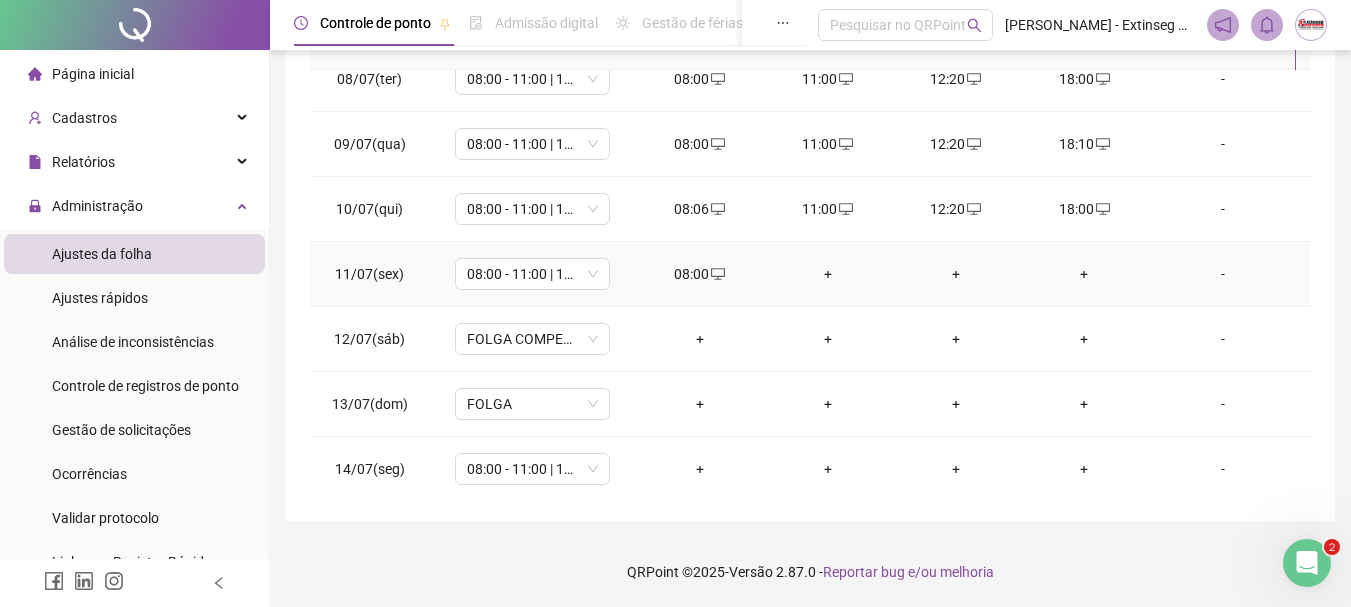 click on "+" at bounding box center [828, 274] 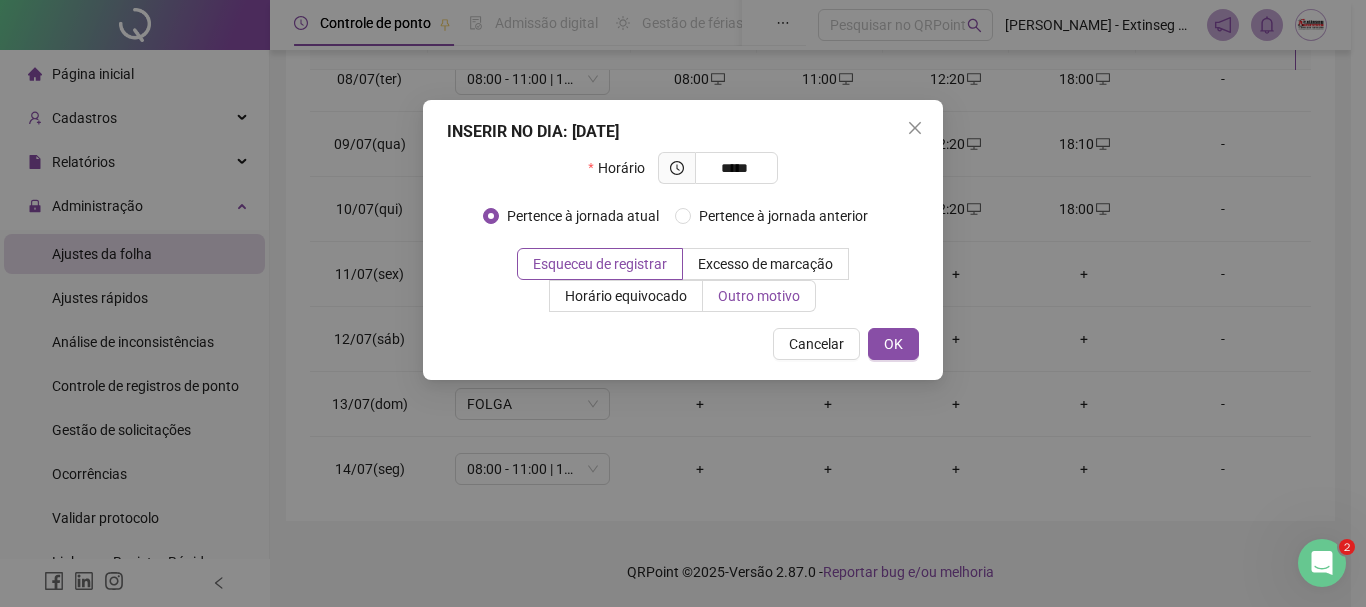 type on "*****" 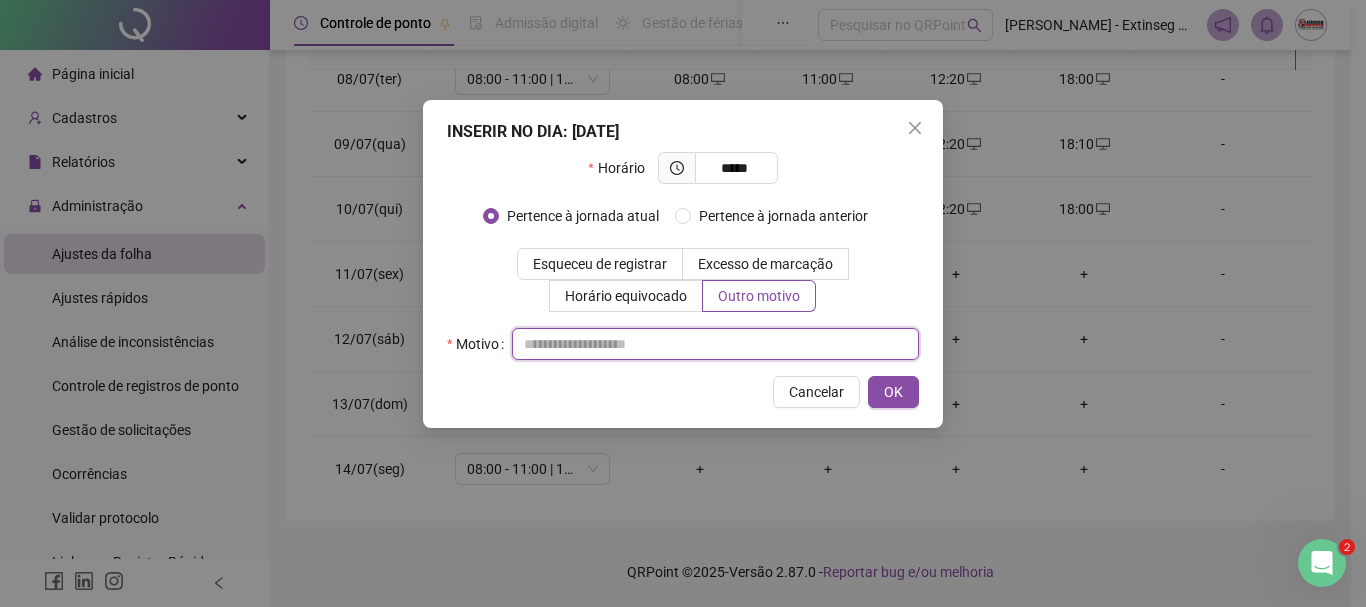click at bounding box center [715, 344] 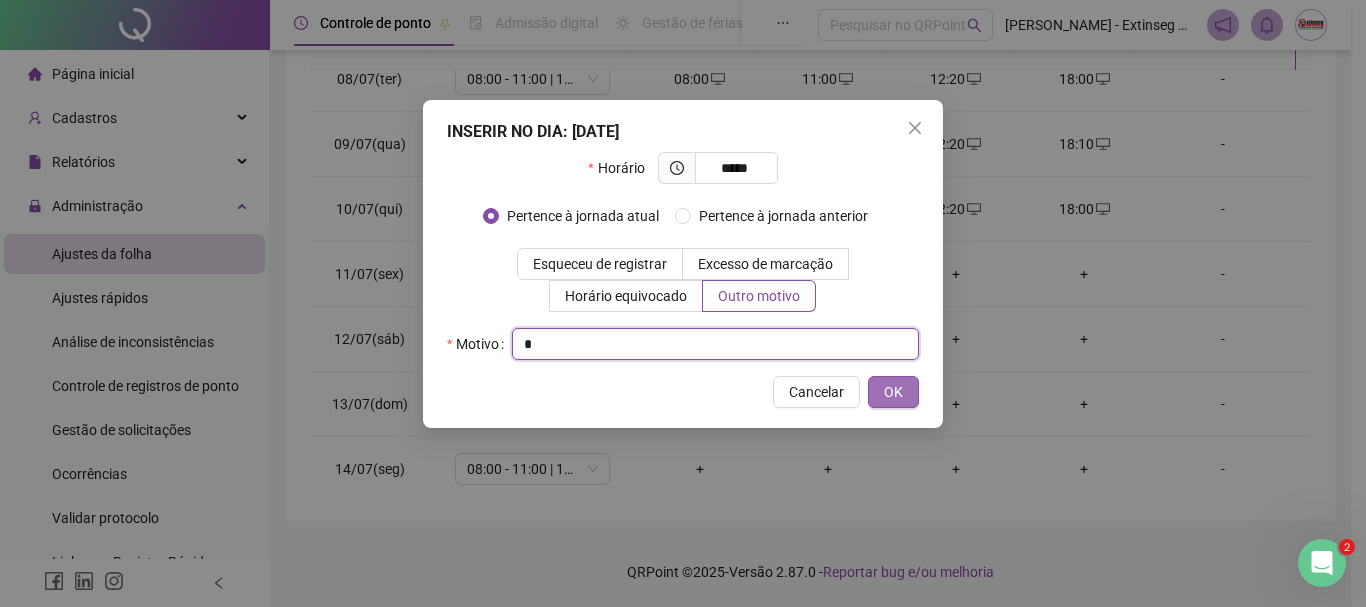 type on "*" 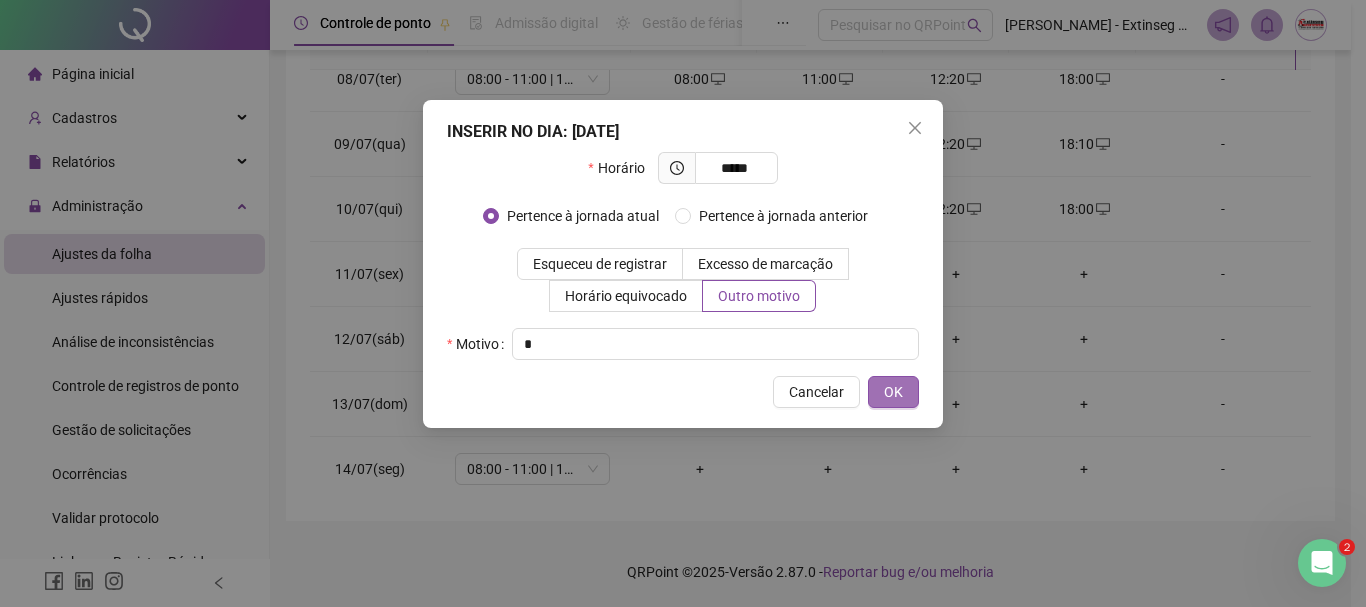 click on "OK" at bounding box center (893, 392) 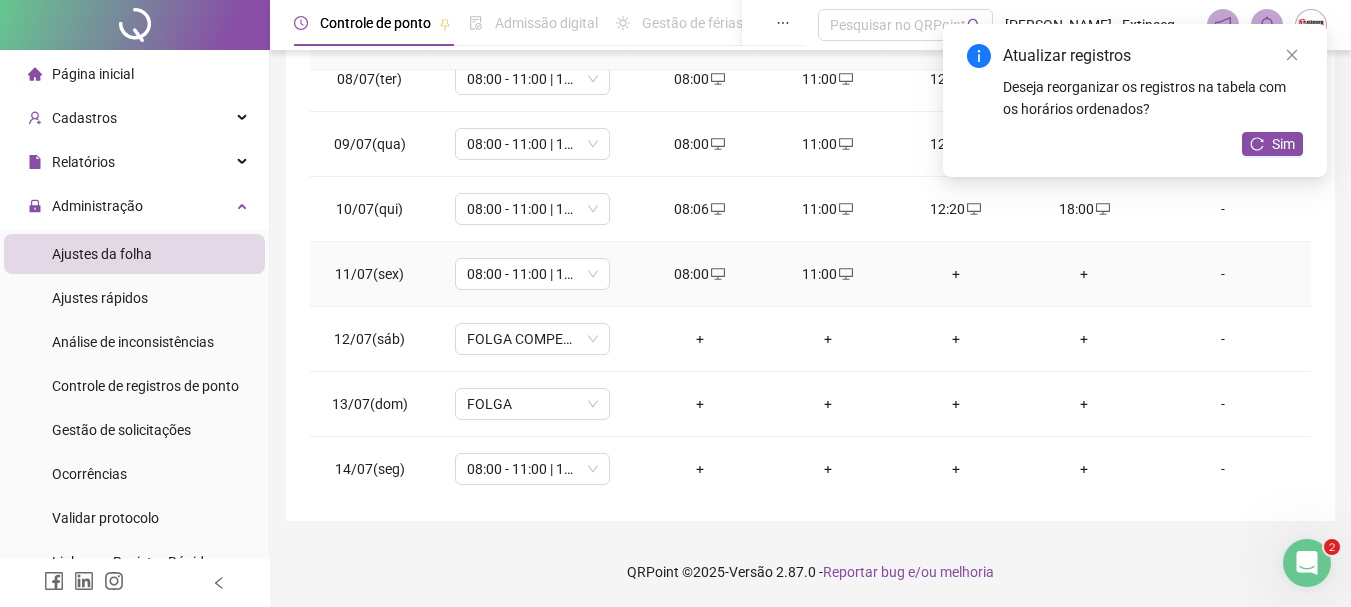 click on "+" at bounding box center (956, 274) 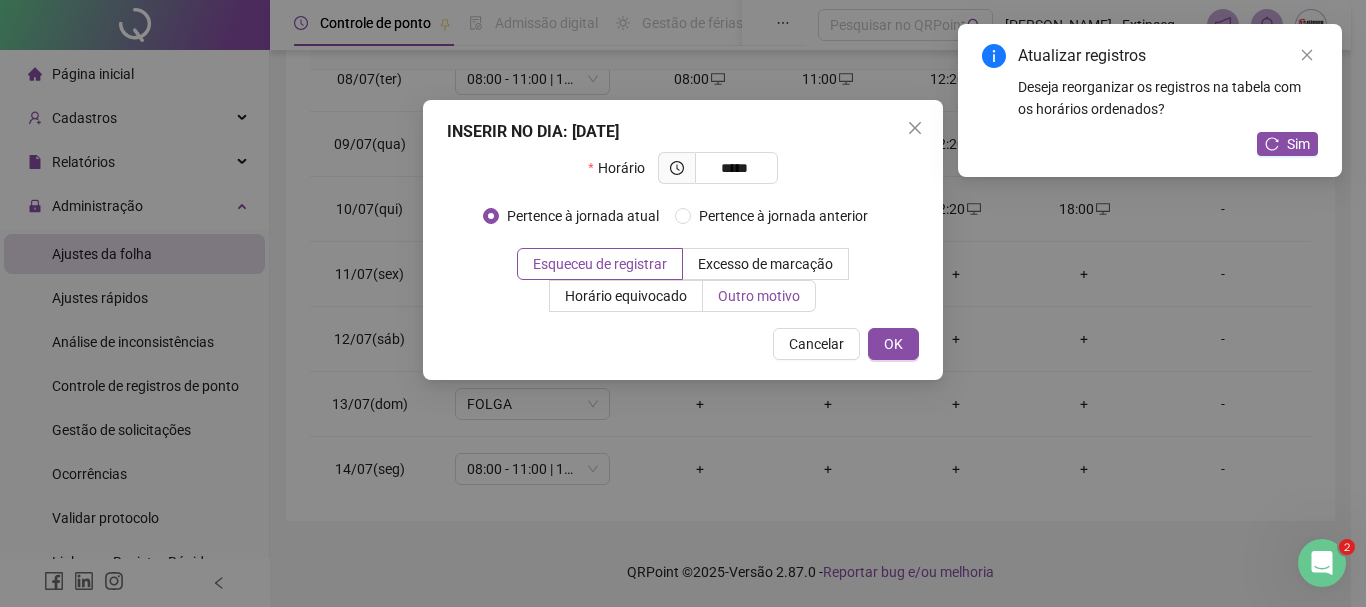 type on "*****" 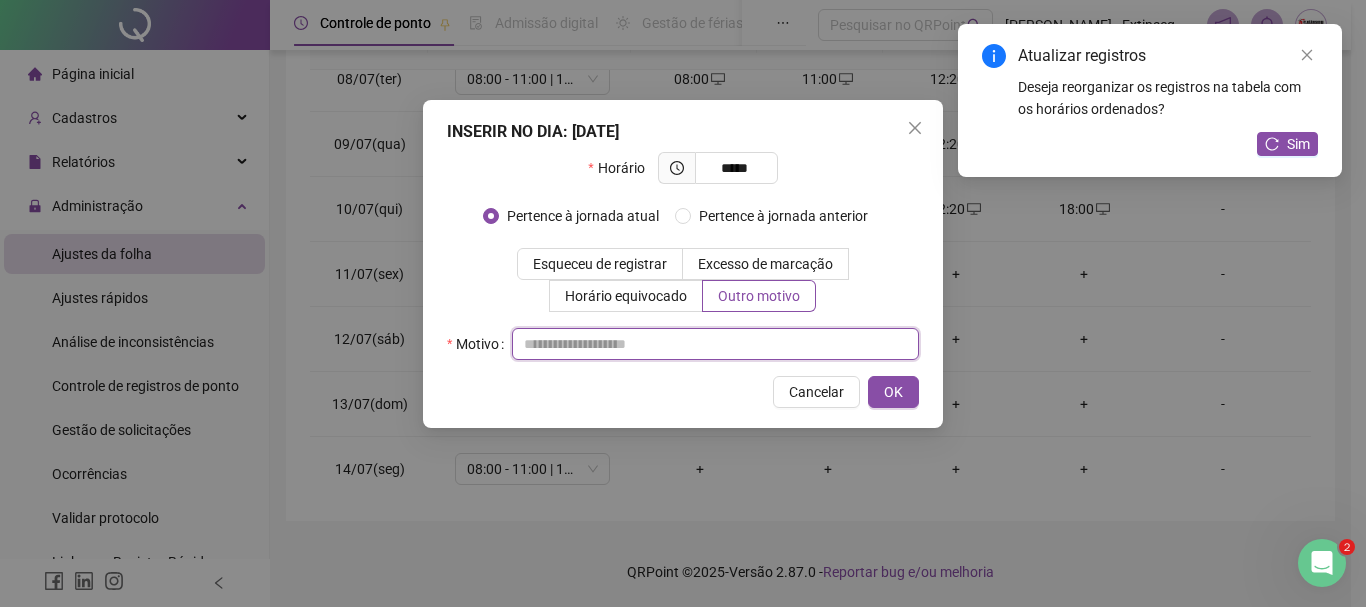click at bounding box center (715, 344) 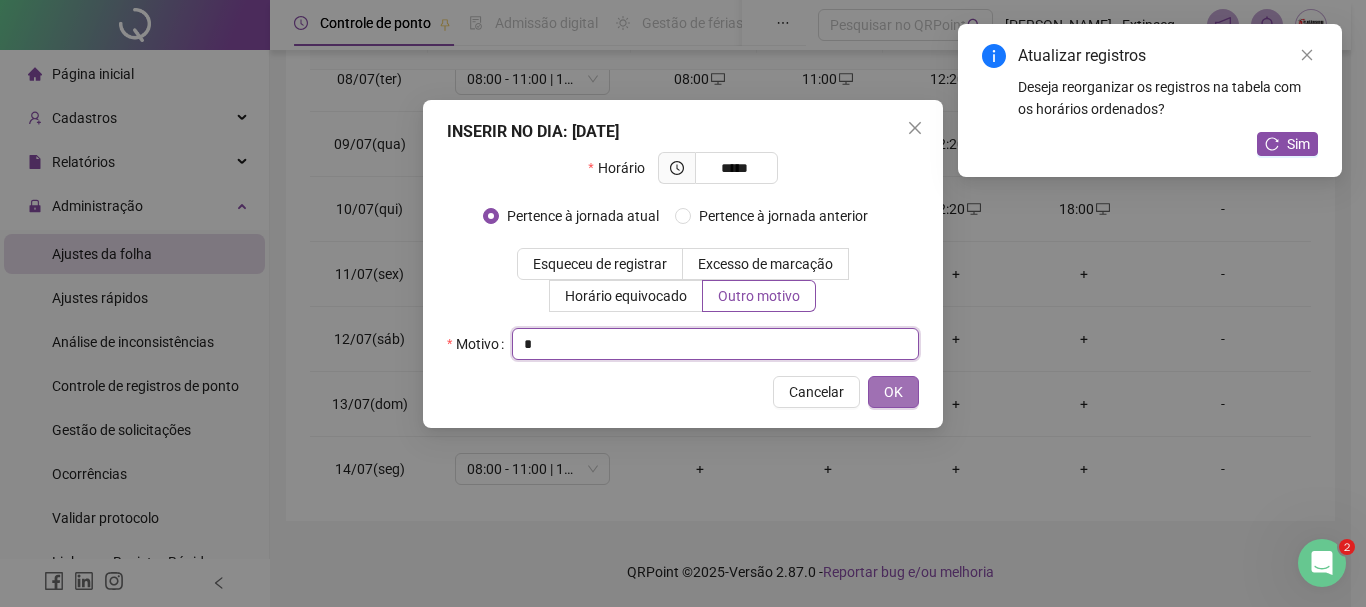 type on "*" 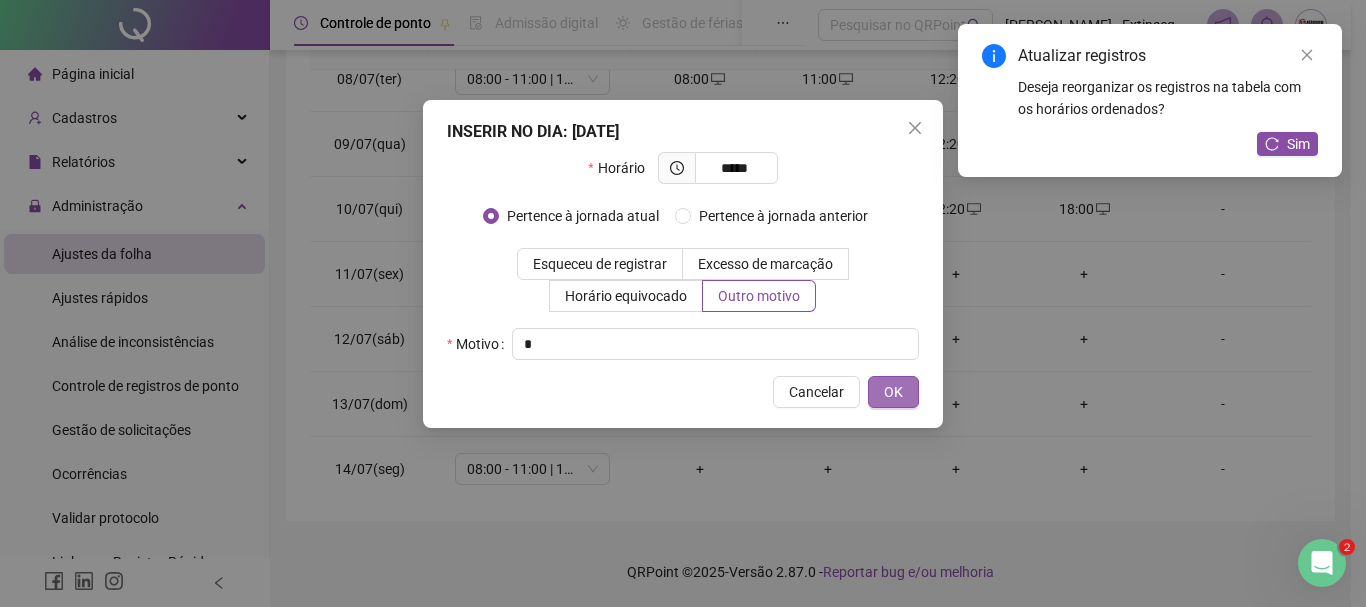 click on "OK" at bounding box center (893, 392) 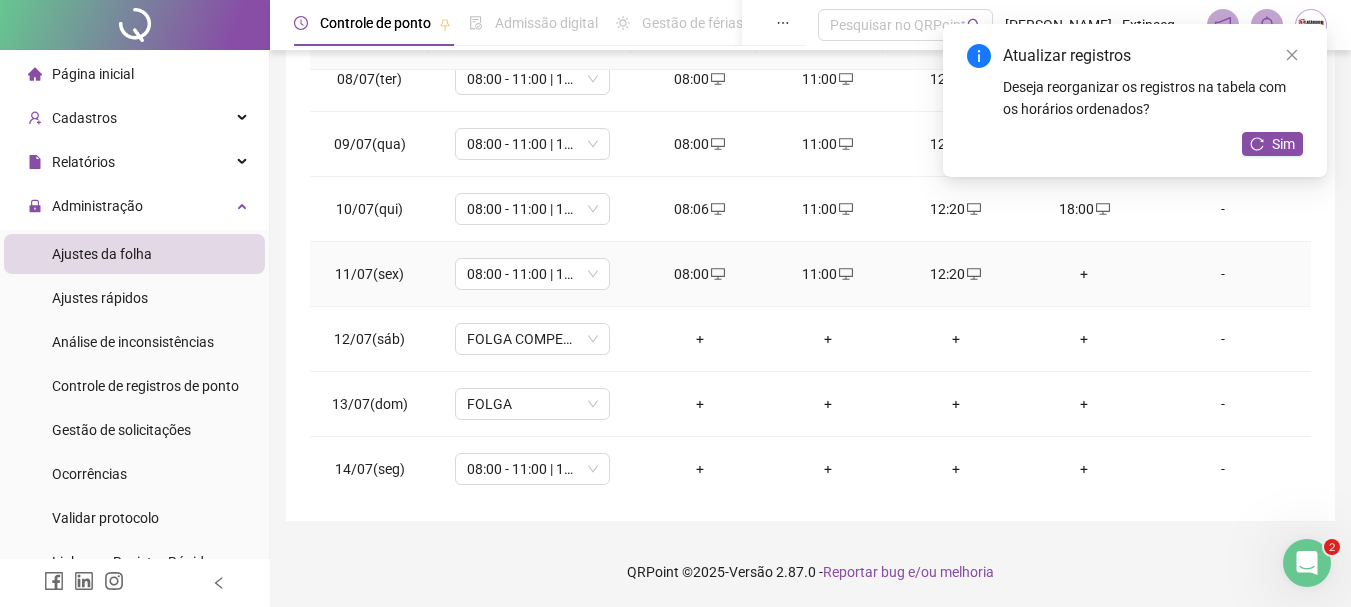 click on "+" at bounding box center [1084, 274] 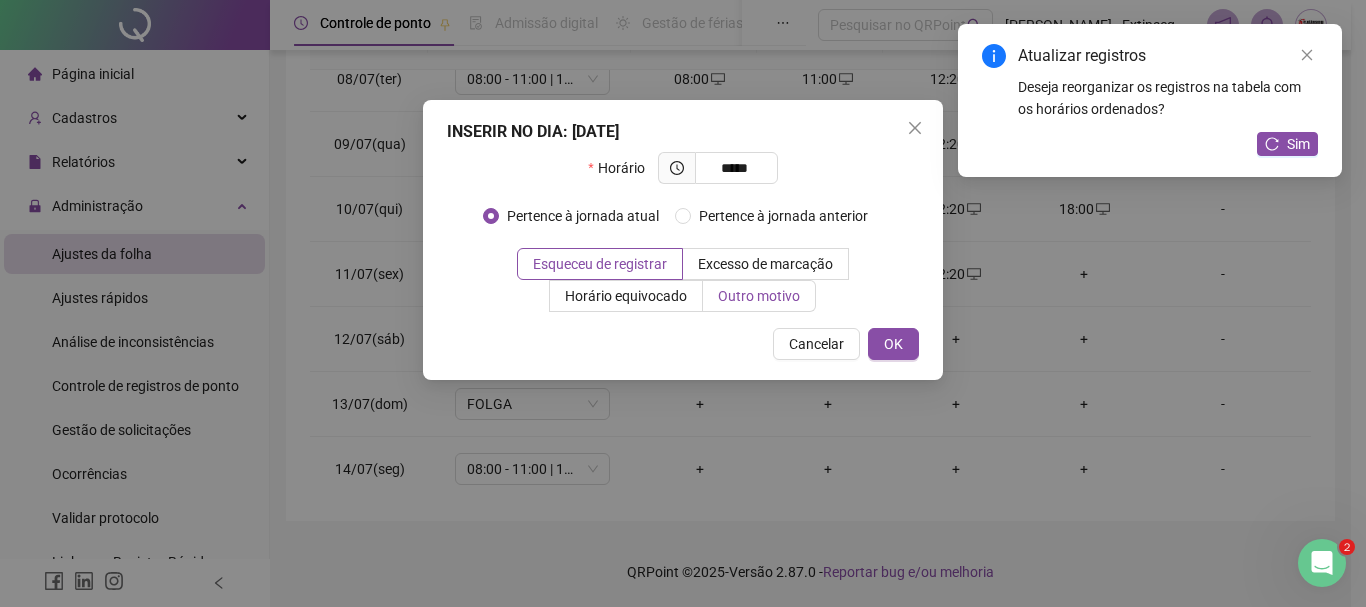 type on "*****" 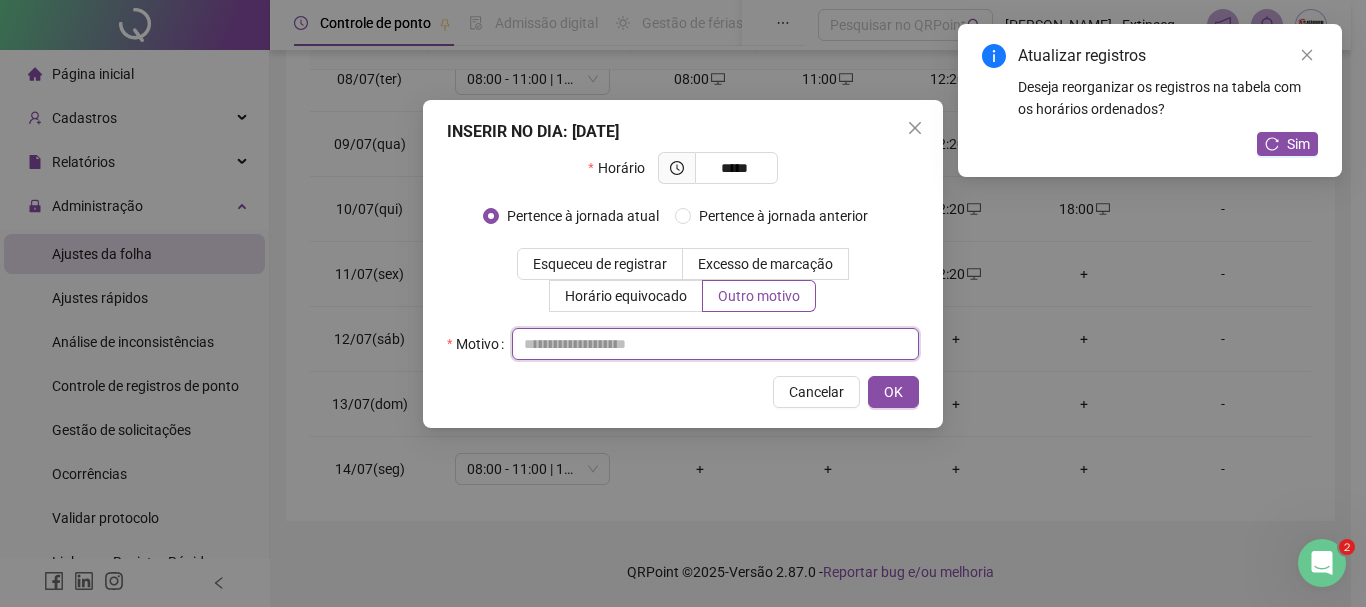click at bounding box center (715, 344) 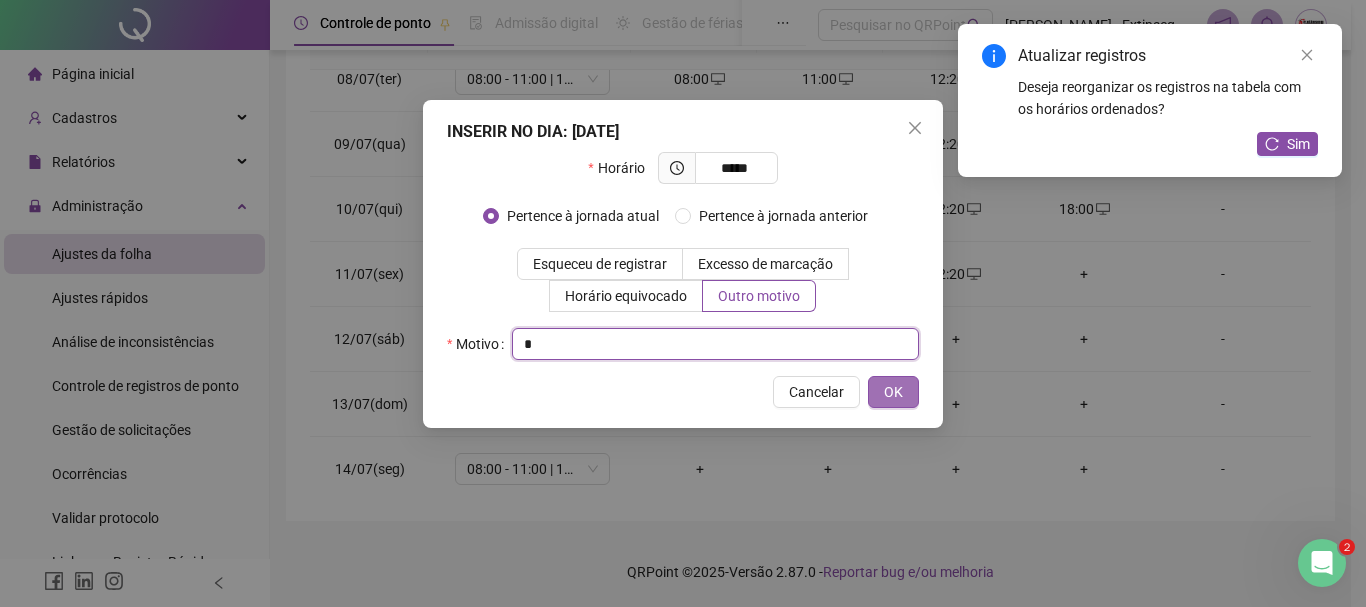type on "*" 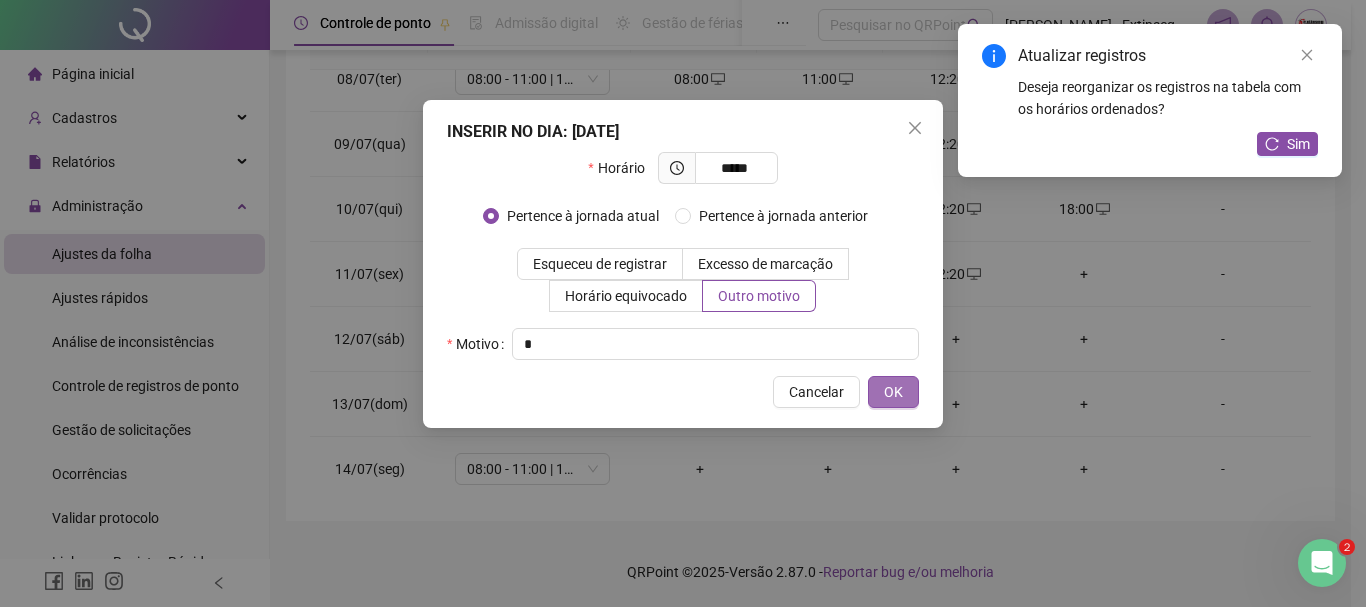 click on "OK" at bounding box center [893, 392] 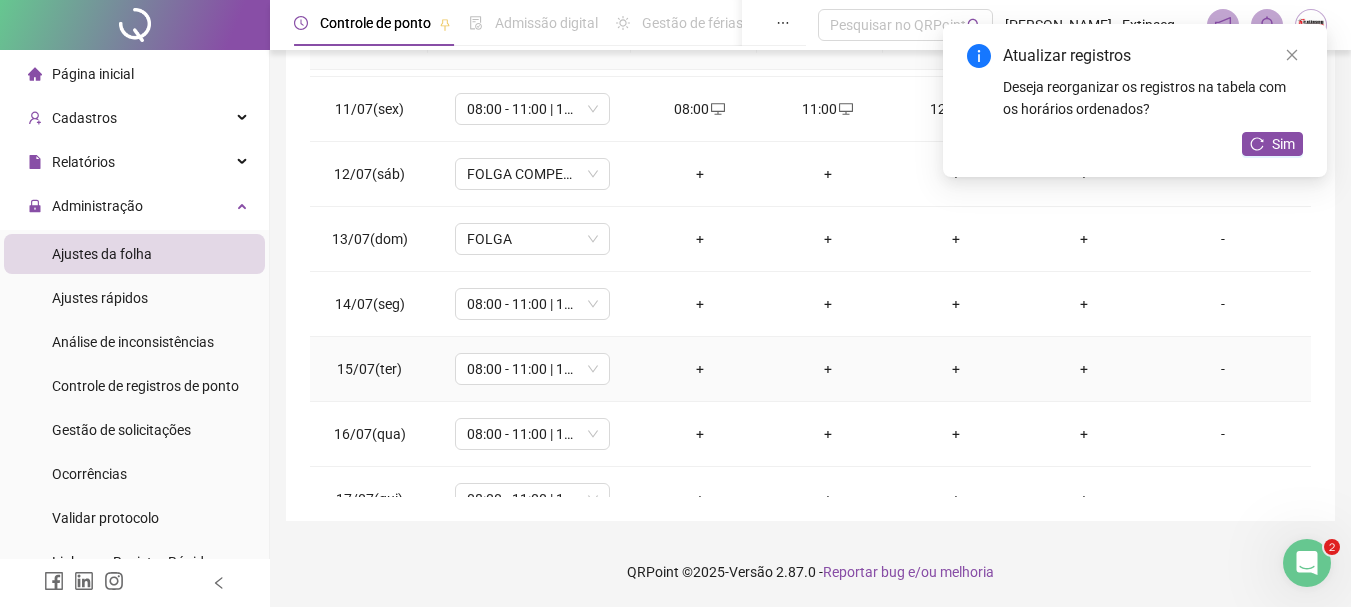 scroll, scrollTop: 678, scrollLeft: 0, axis: vertical 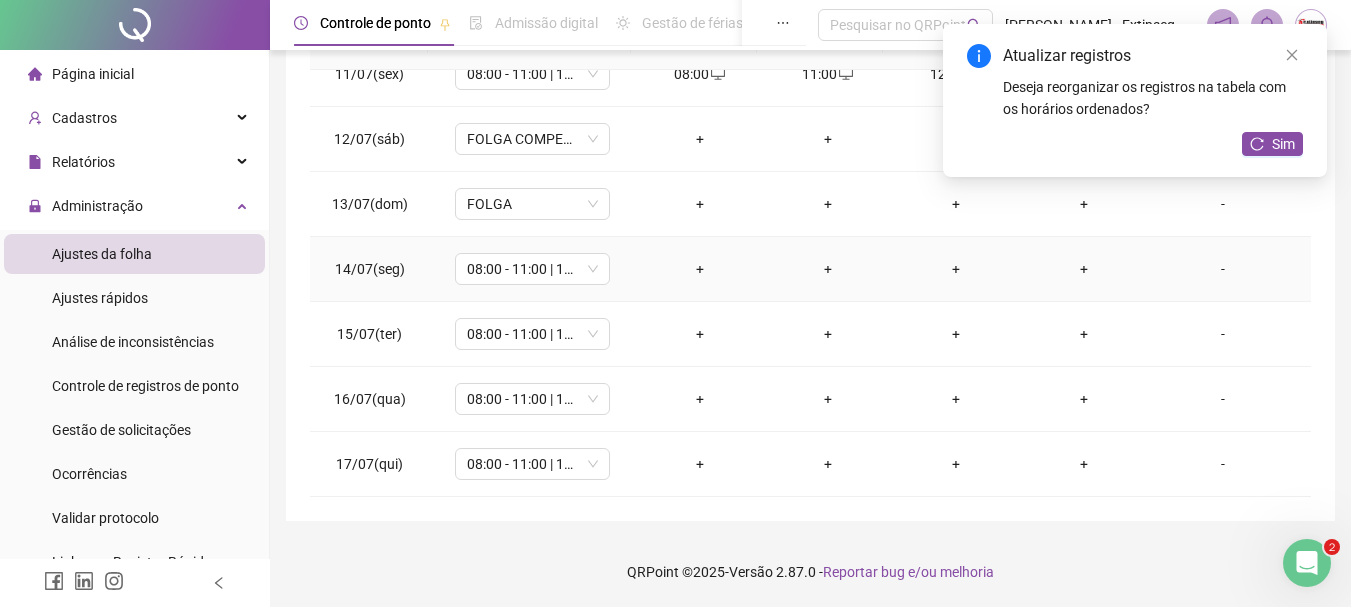 click on "+" at bounding box center [700, 269] 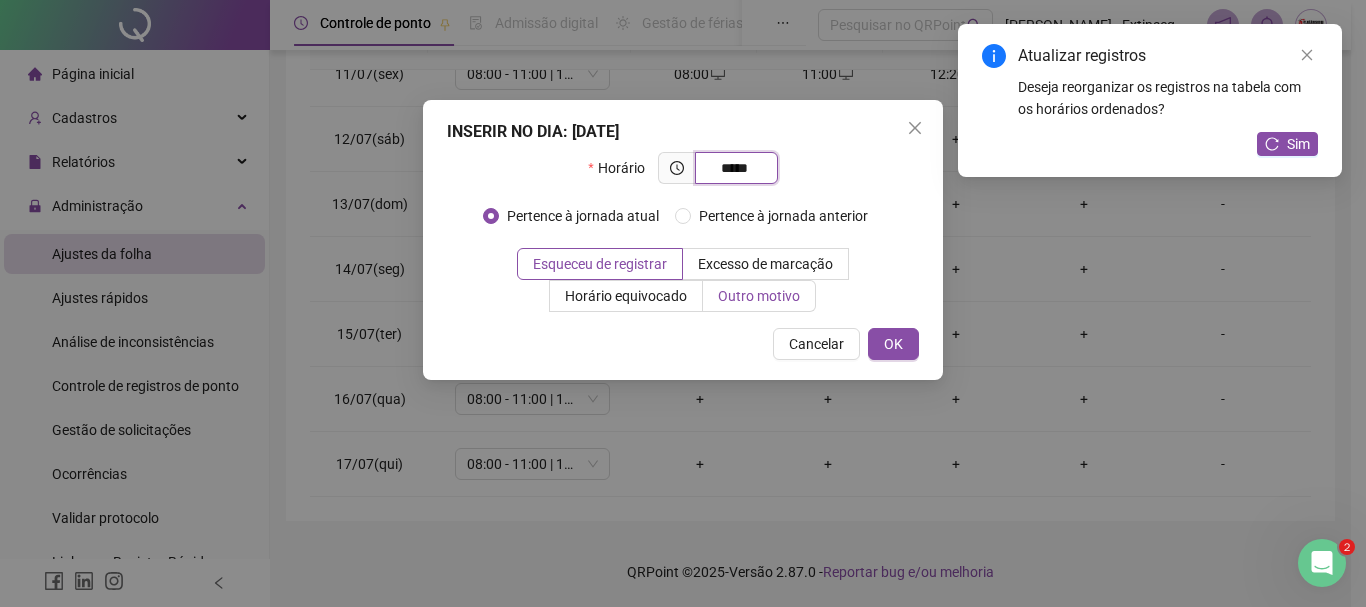 type on "*****" 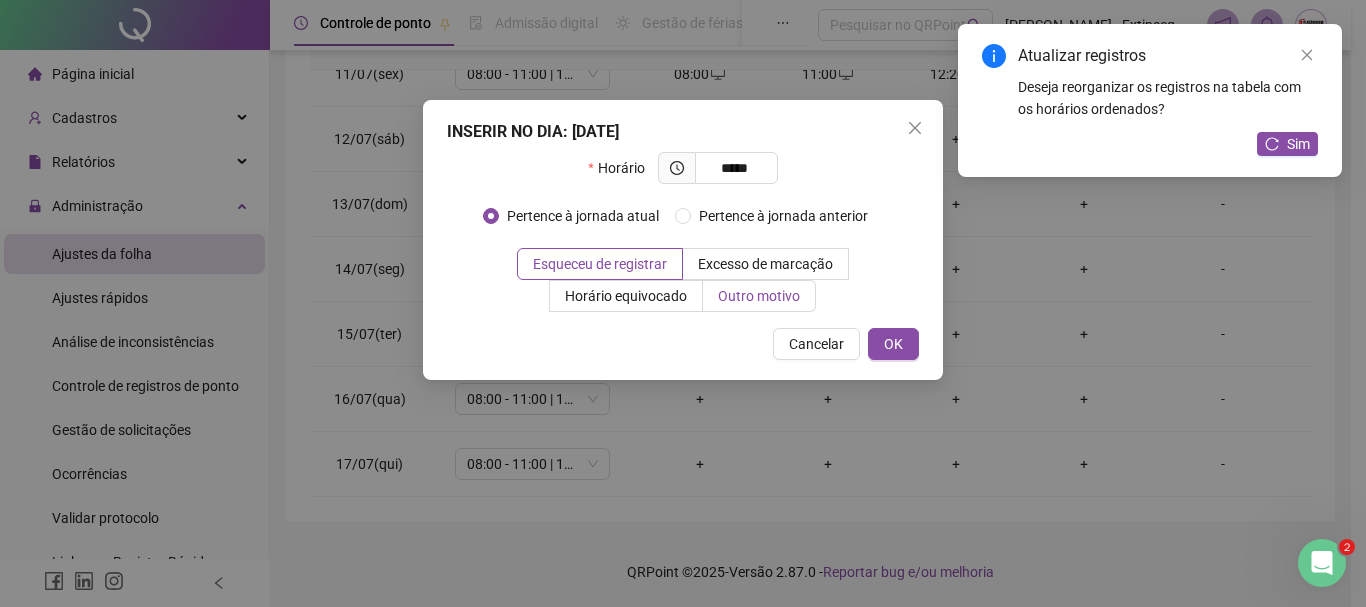 click on "Outro motivo" at bounding box center (759, 296) 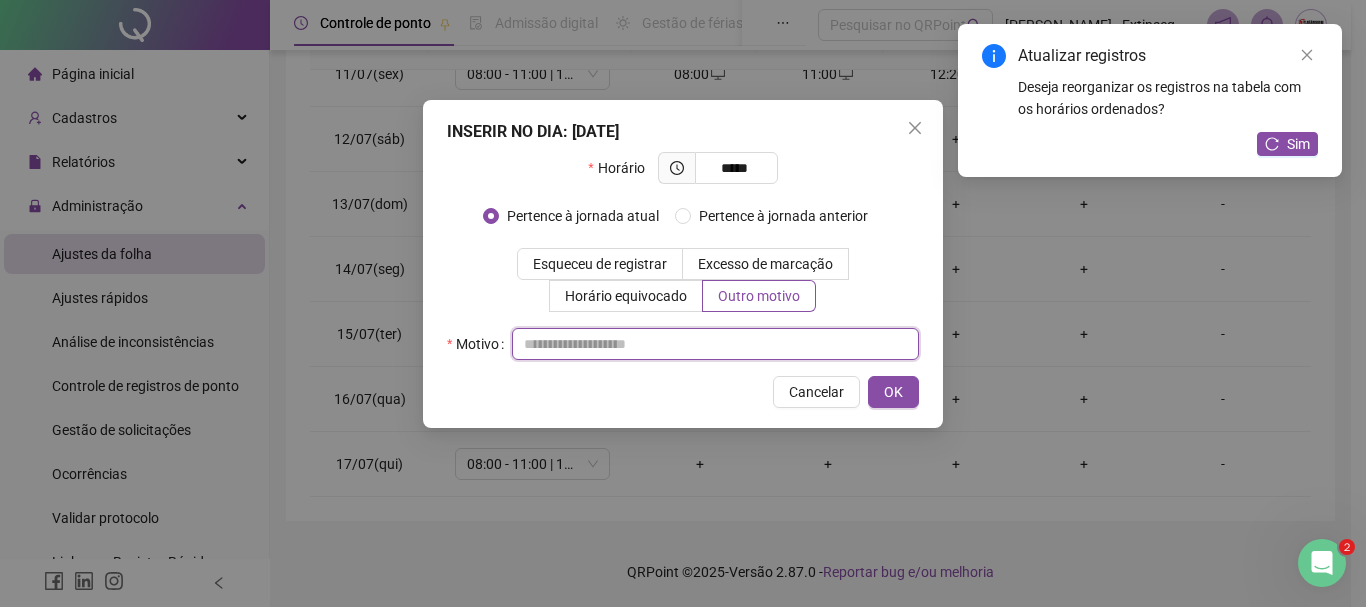click at bounding box center [715, 344] 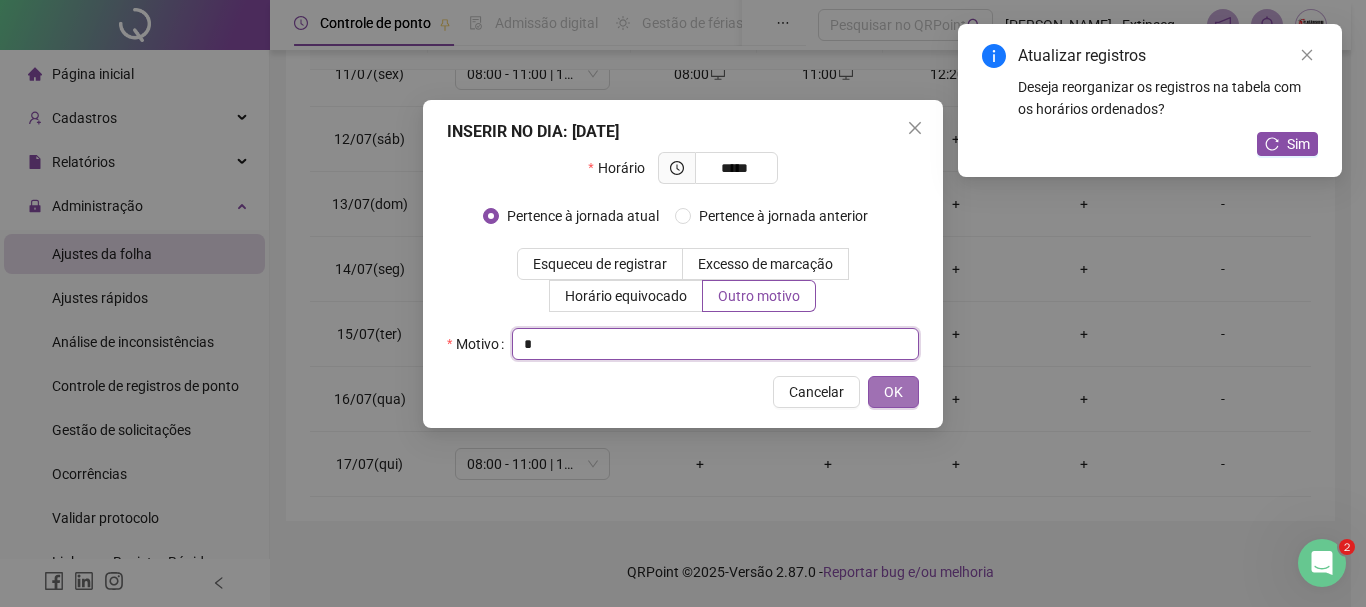 type on "*" 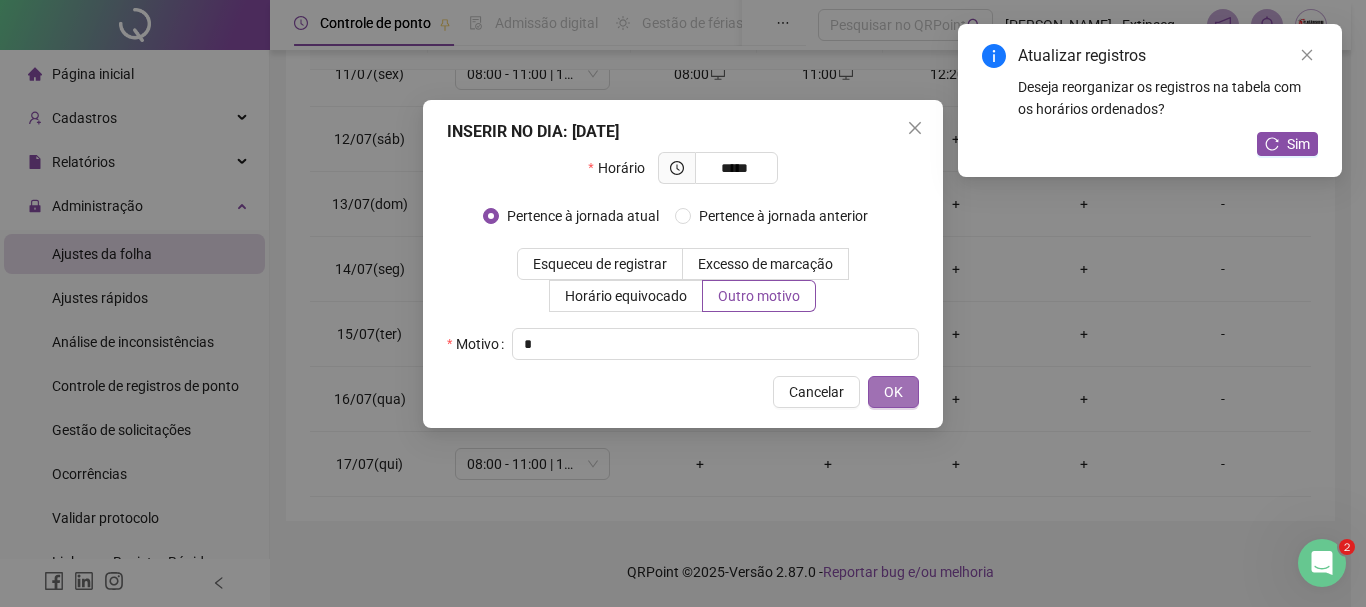 click on "OK" at bounding box center (893, 392) 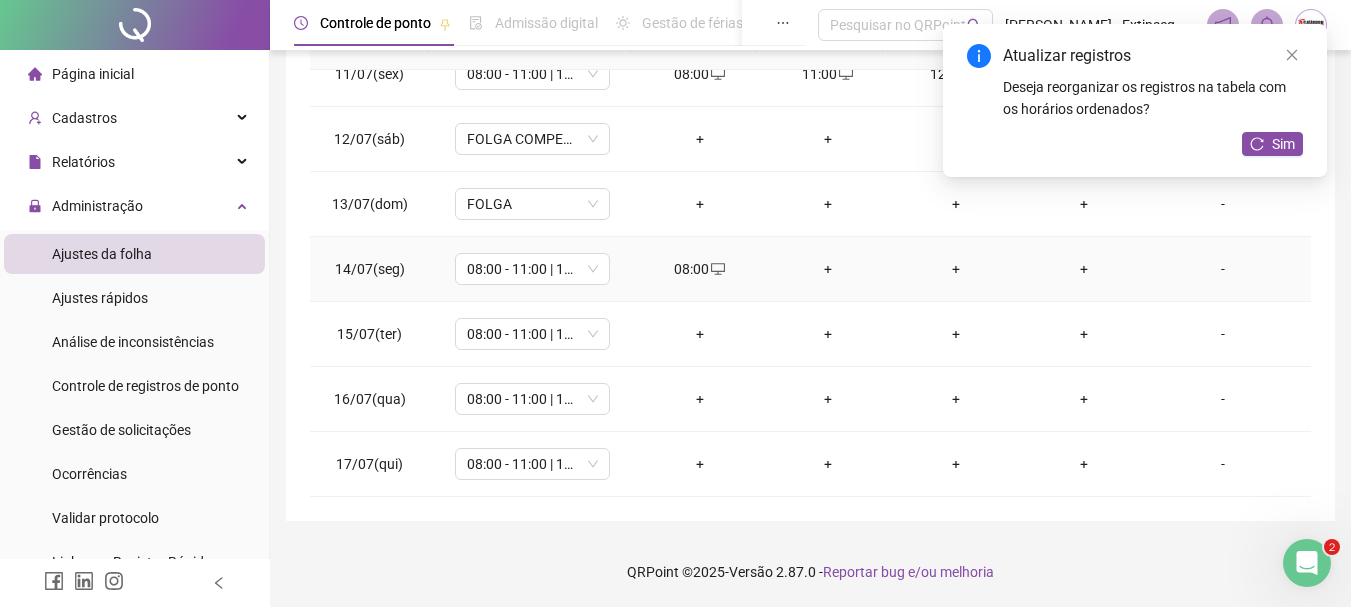 click on "+" at bounding box center (828, 269) 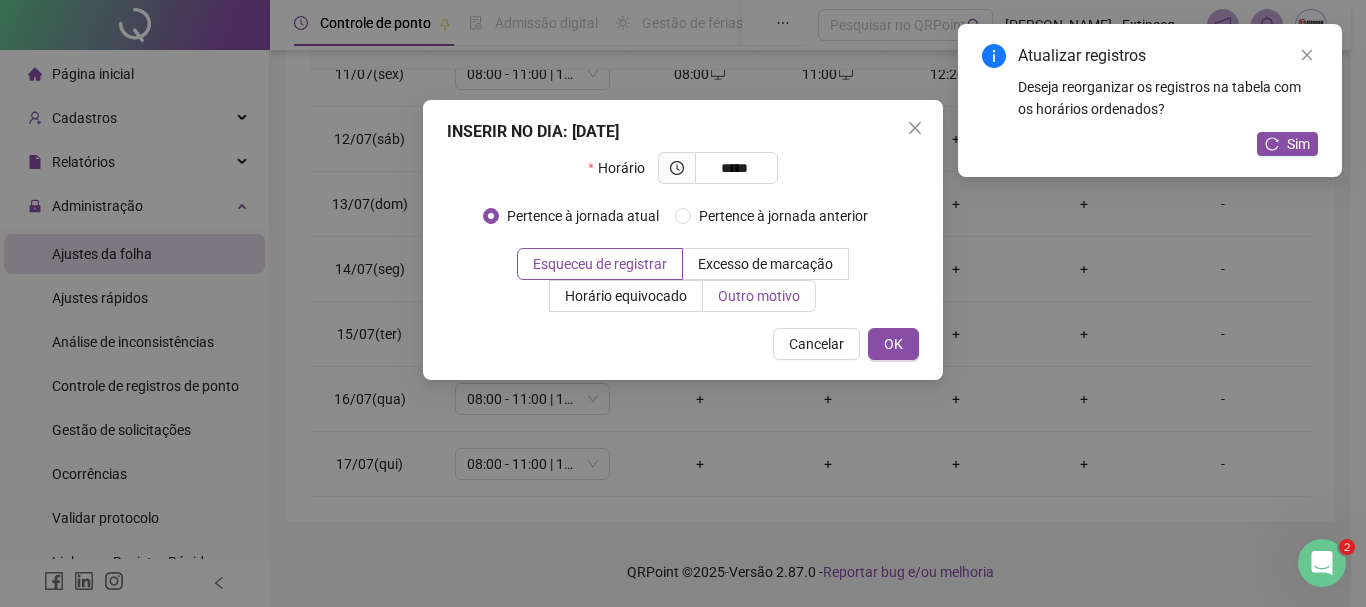 type on "*****" 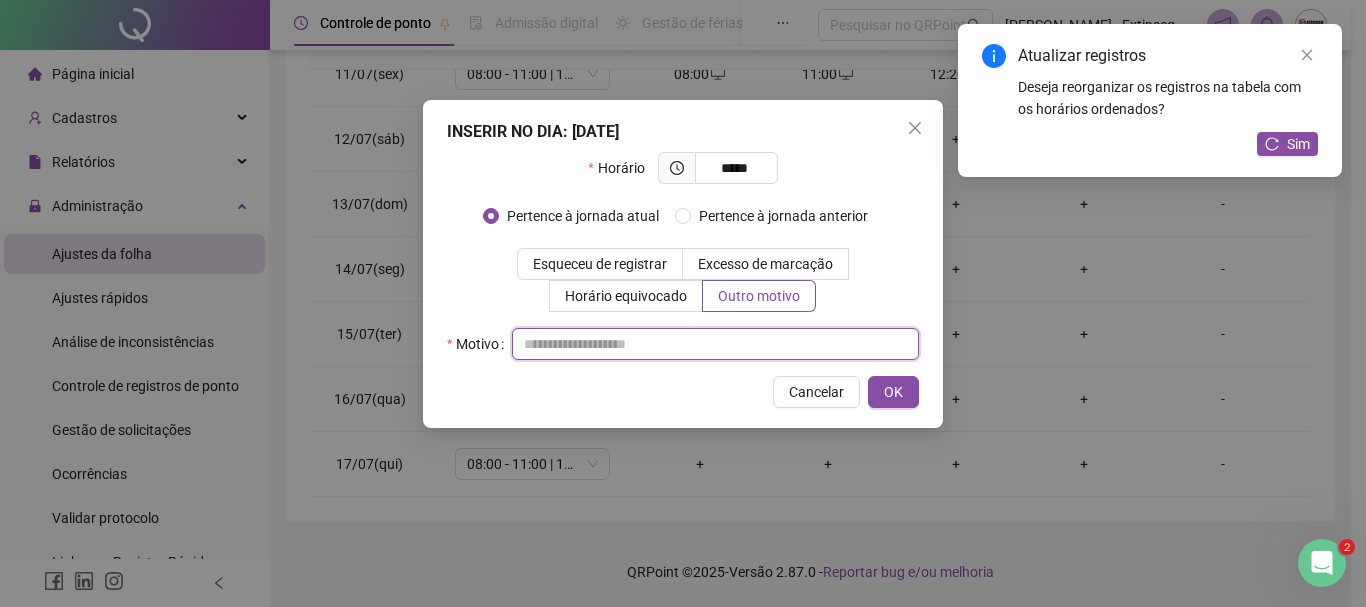 click at bounding box center [715, 344] 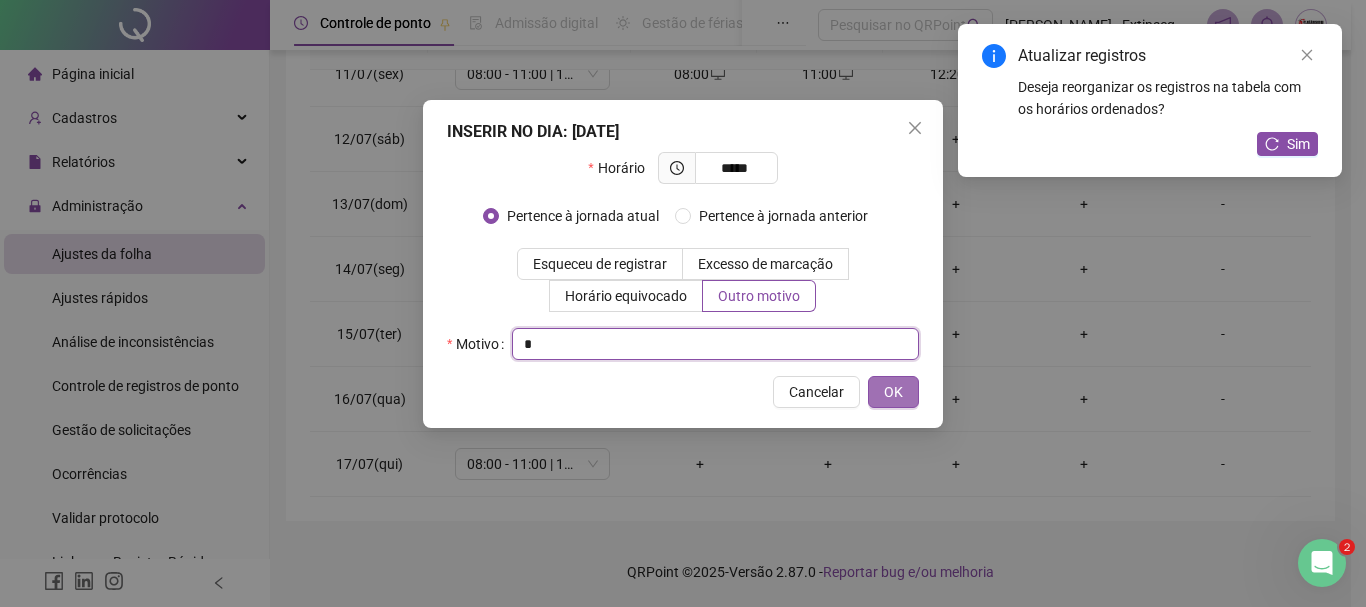 type on "*" 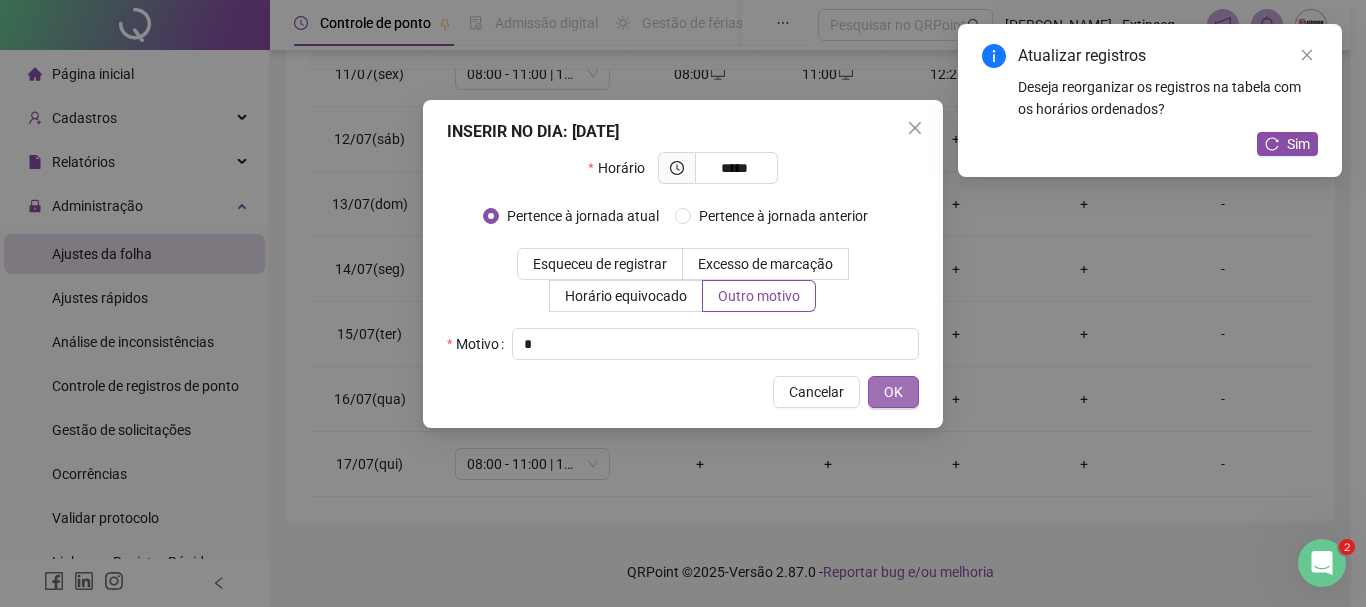 click on "OK" at bounding box center (893, 392) 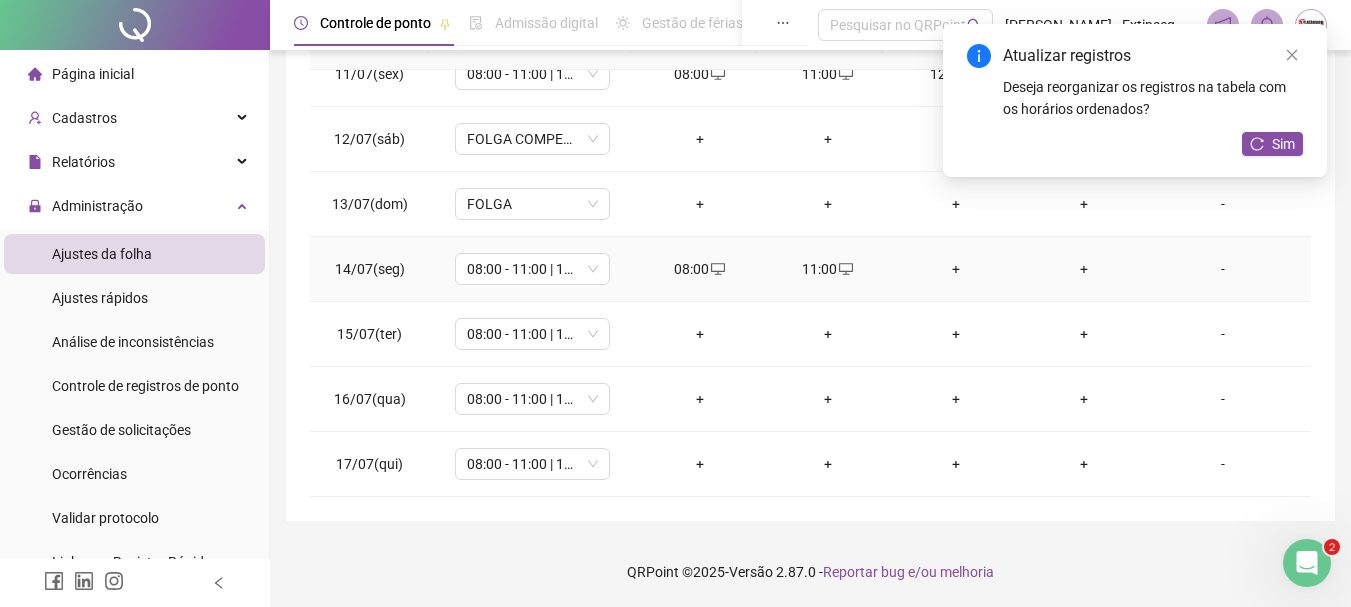 click on "+" at bounding box center [956, 269] 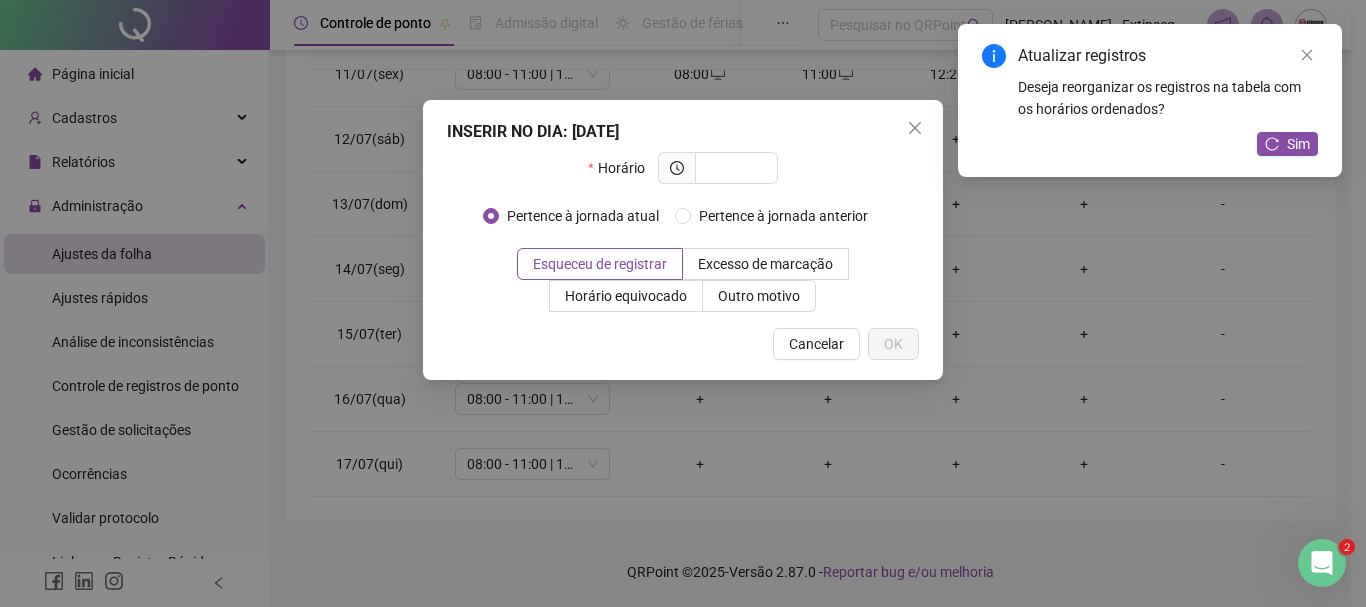 drag, startPoint x: 837, startPoint y: 110, endPoint x: 877, endPoint y: 120, distance: 41.231056 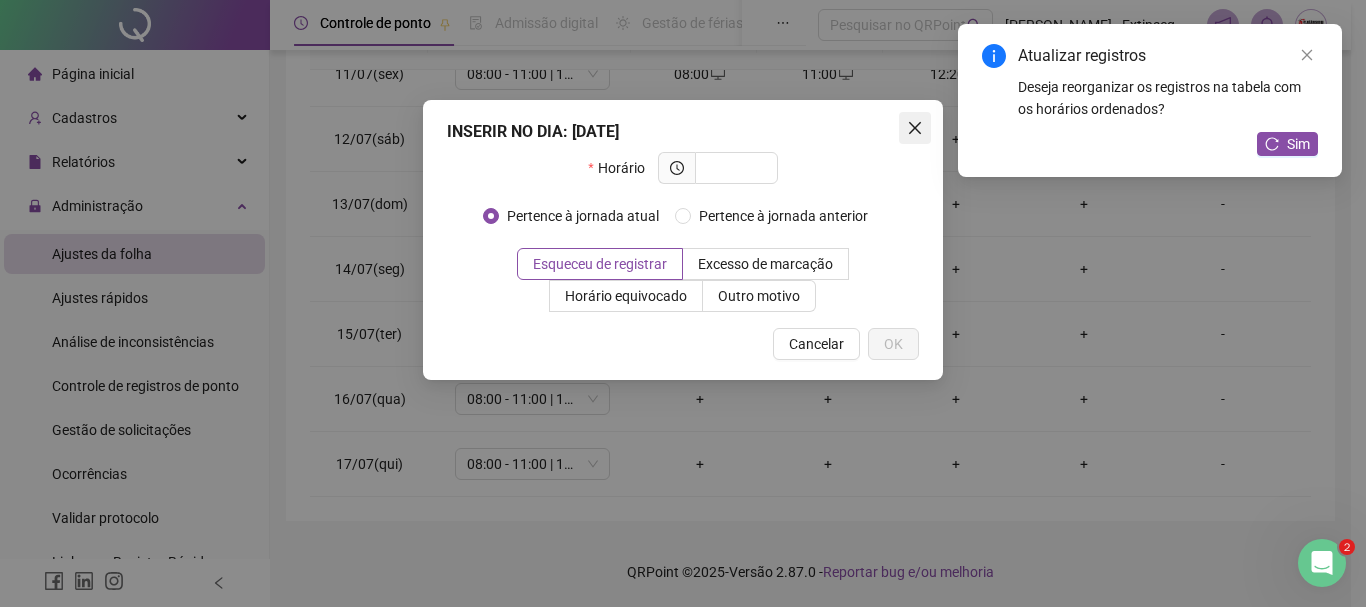 click 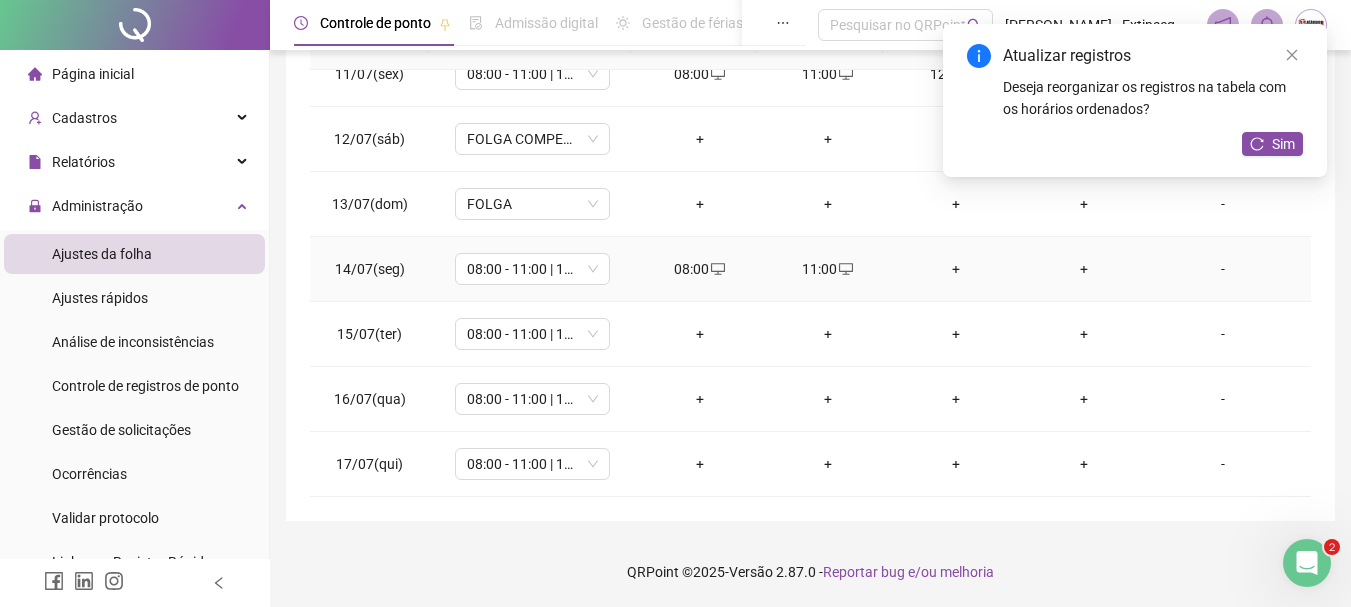 click on "+" at bounding box center [956, 269] 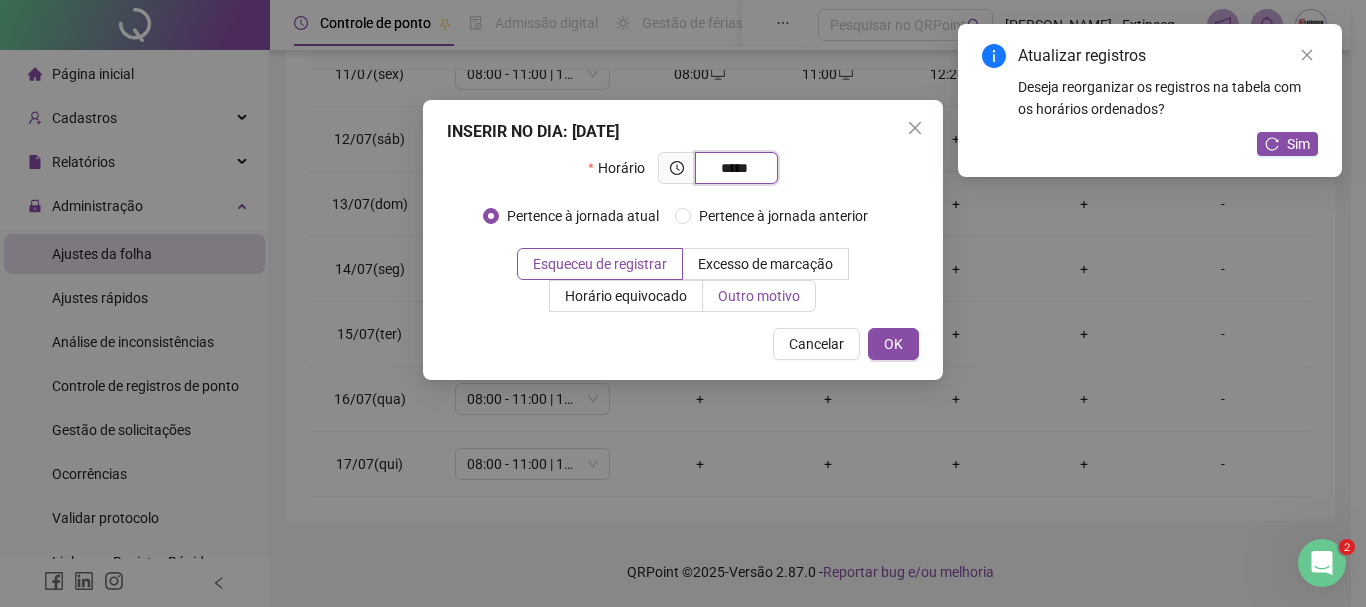 type on "*****" 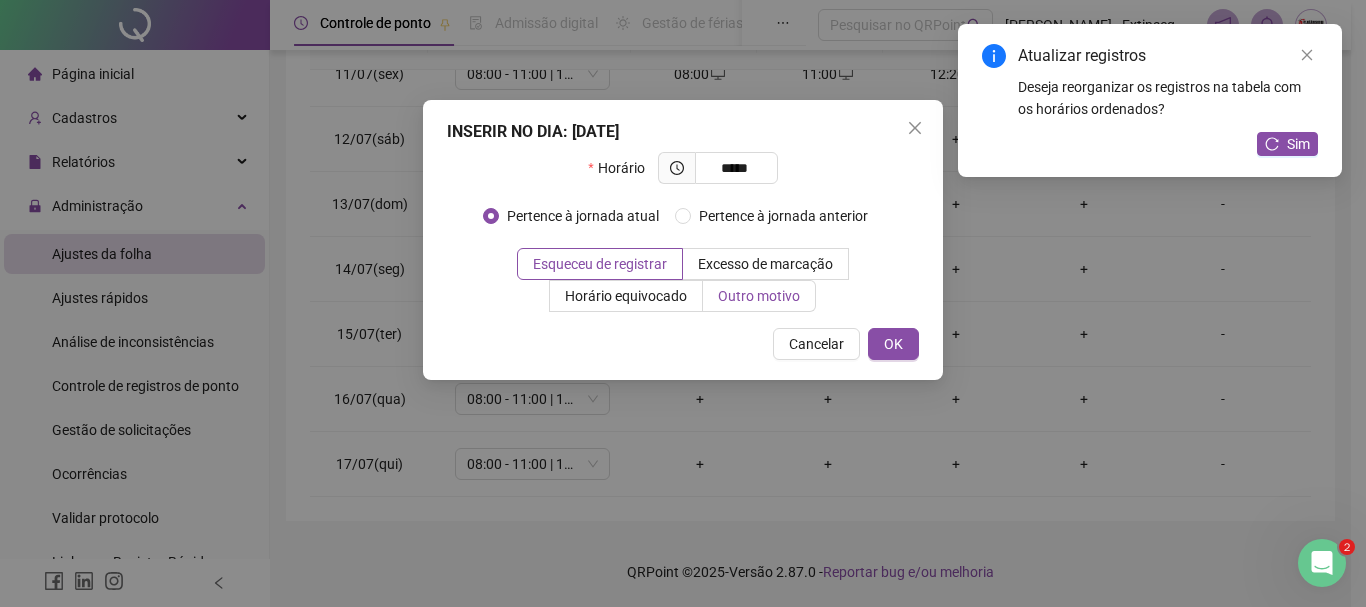 click on "Outro motivo" at bounding box center [759, 296] 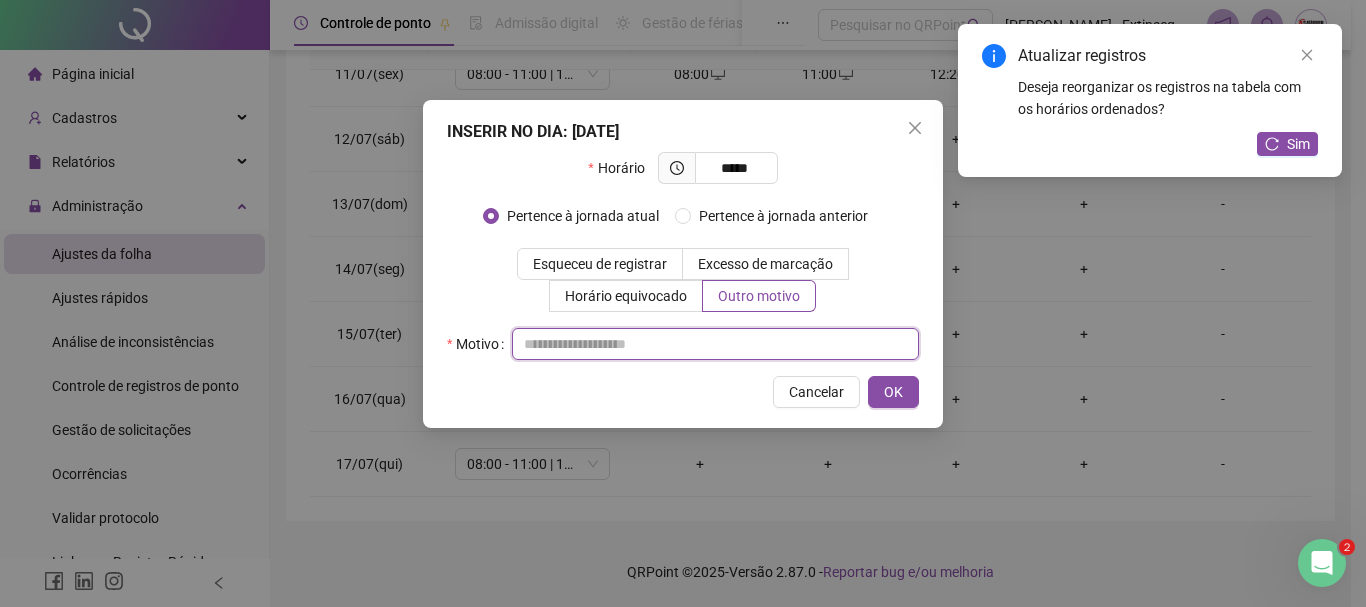 click at bounding box center [715, 344] 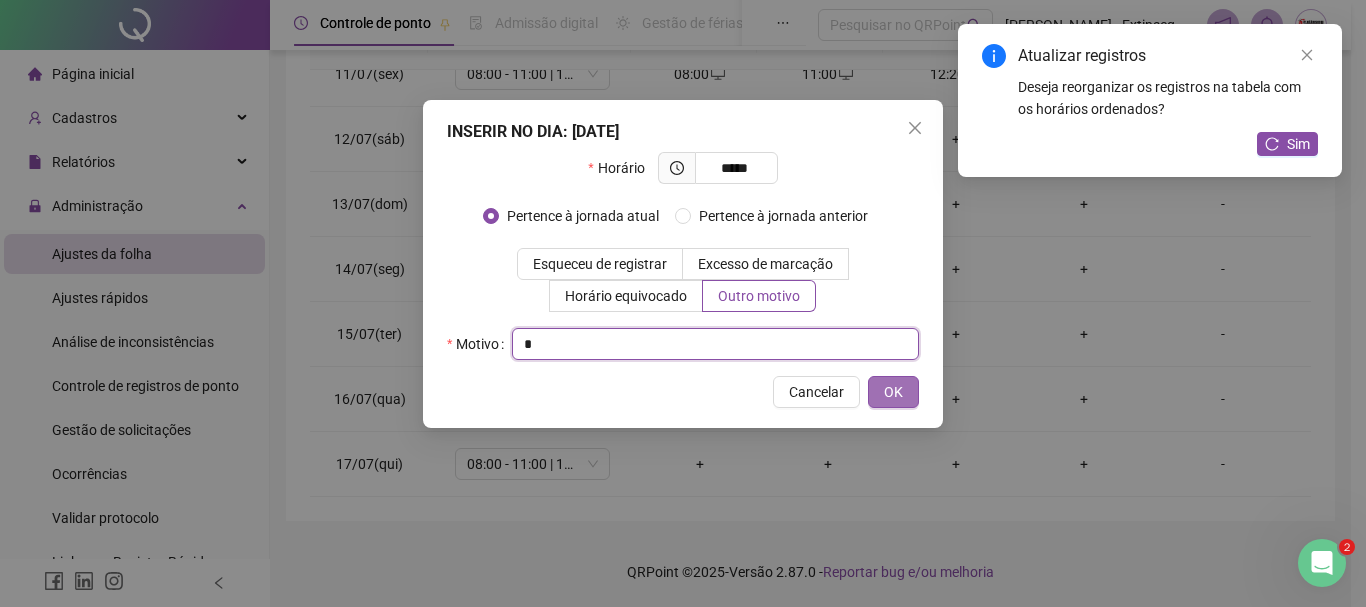 type on "*" 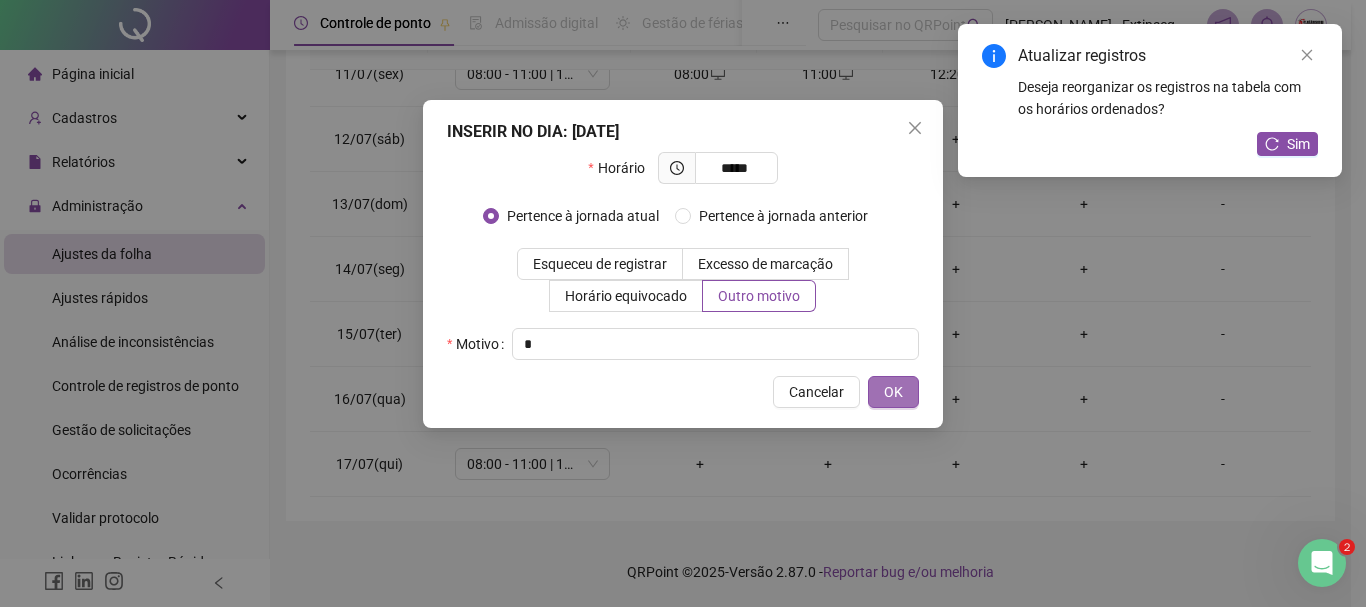 click on "OK" at bounding box center [893, 392] 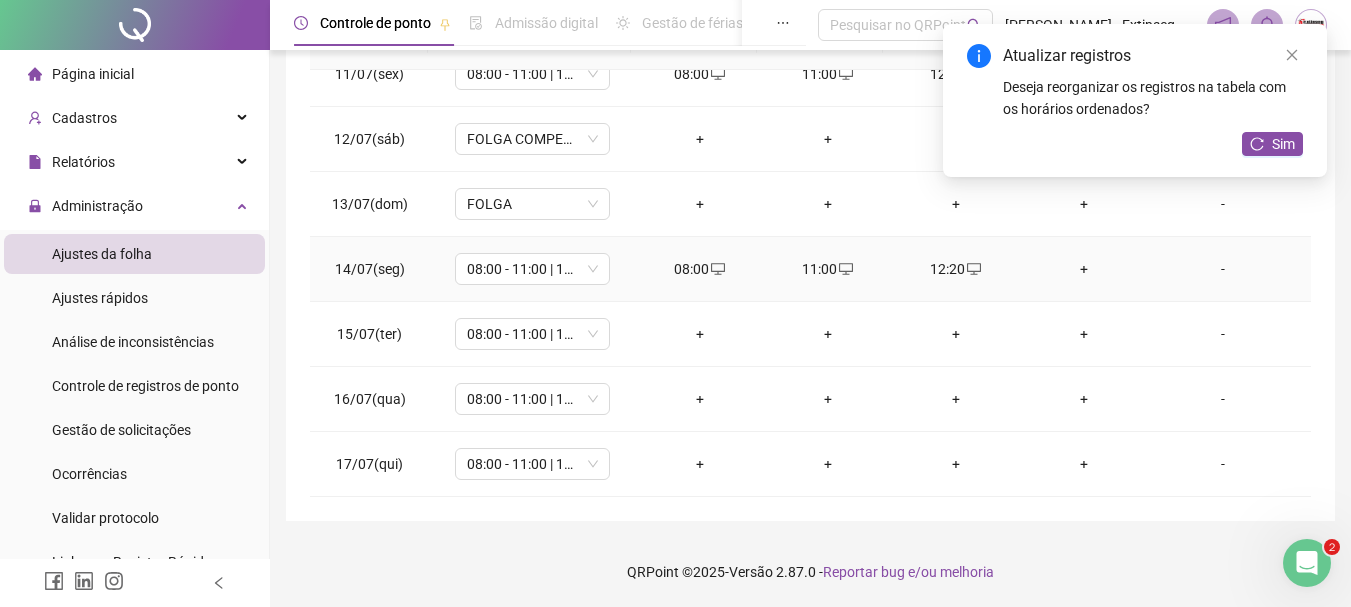 click on "+" at bounding box center (1084, 269) 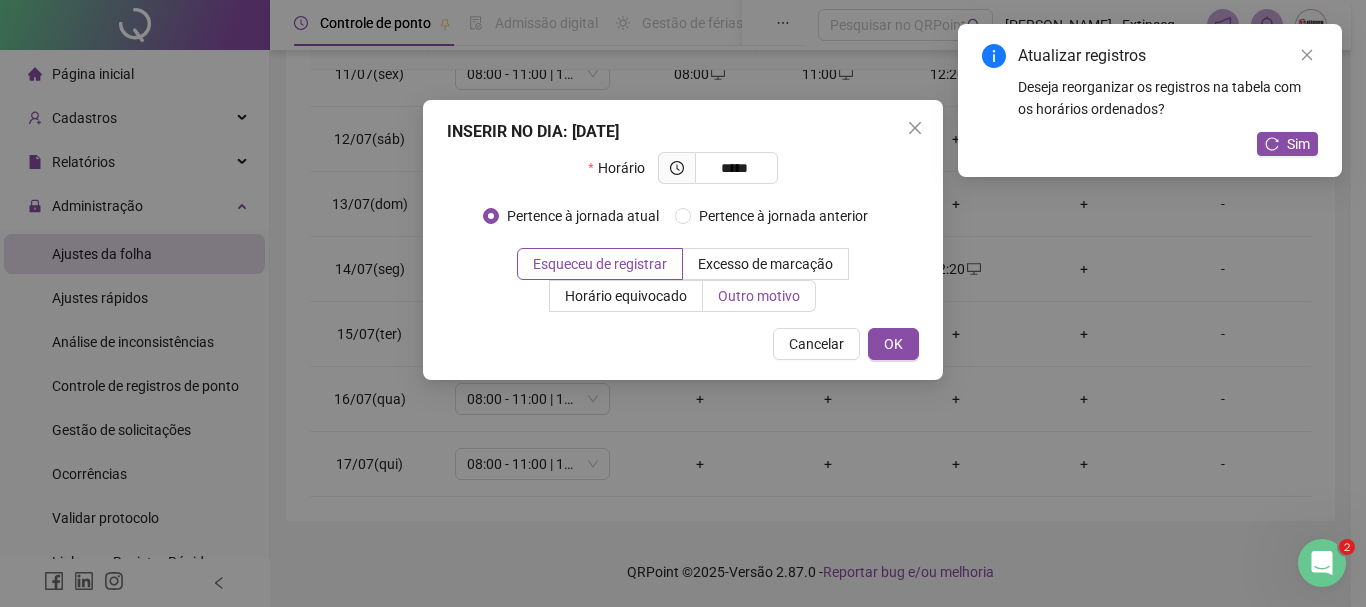 type on "*****" 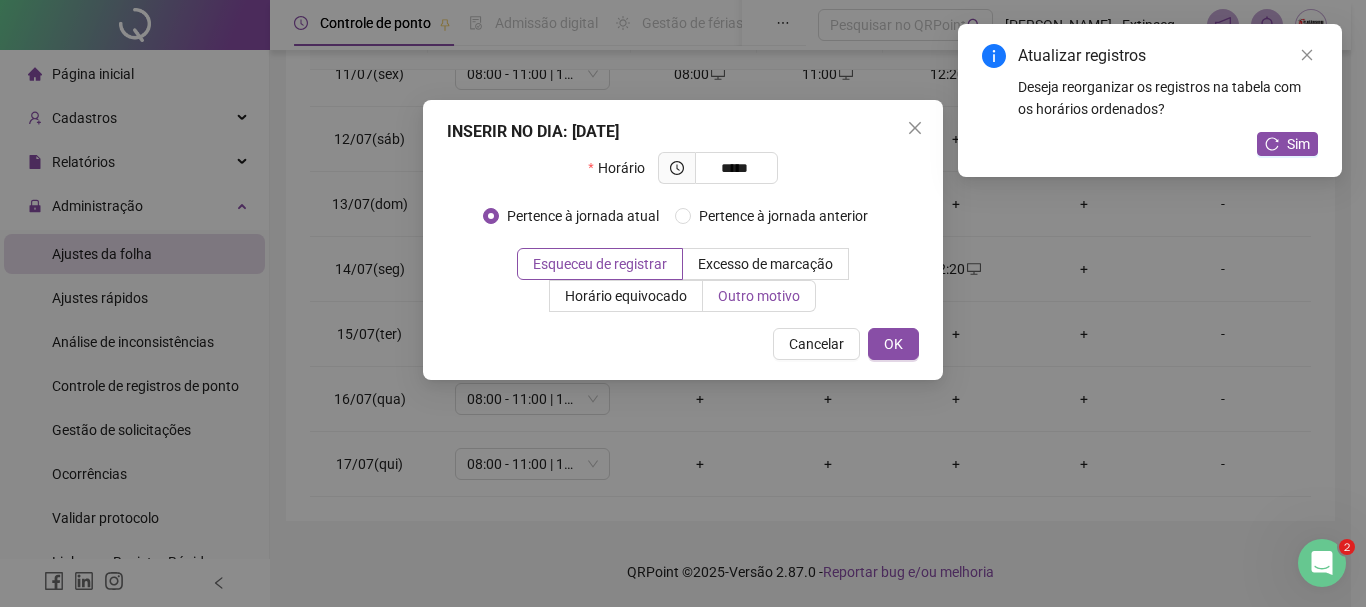 click on "Outro motivo" at bounding box center (759, 296) 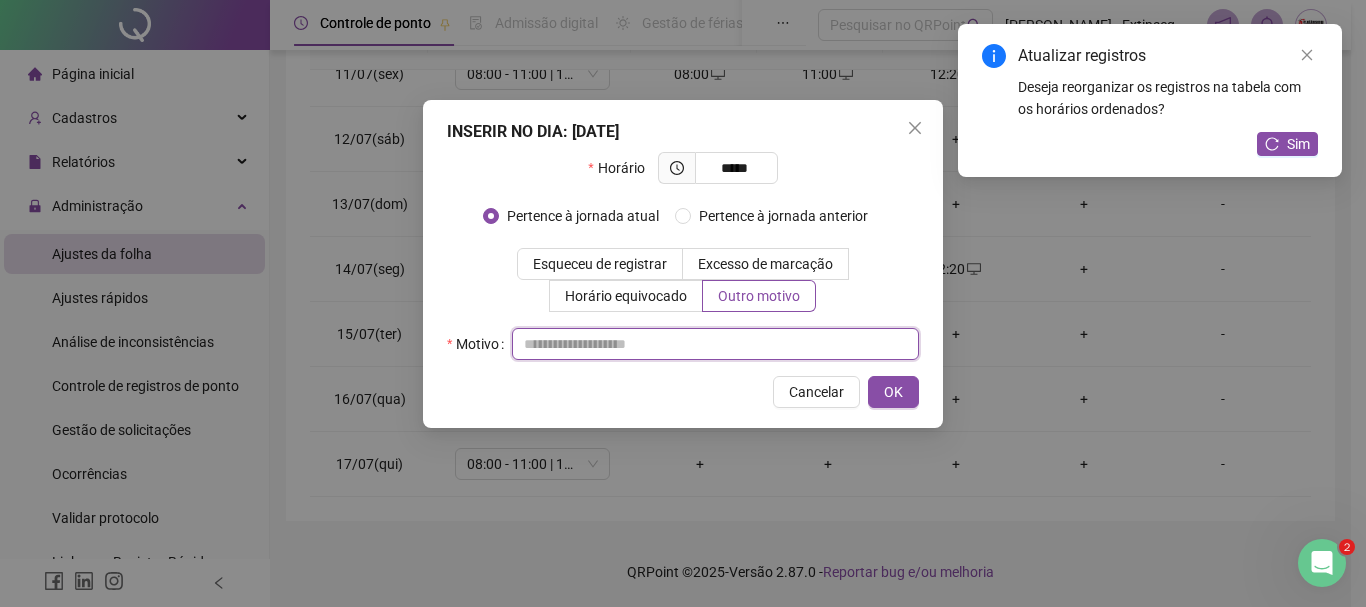 click at bounding box center (715, 344) 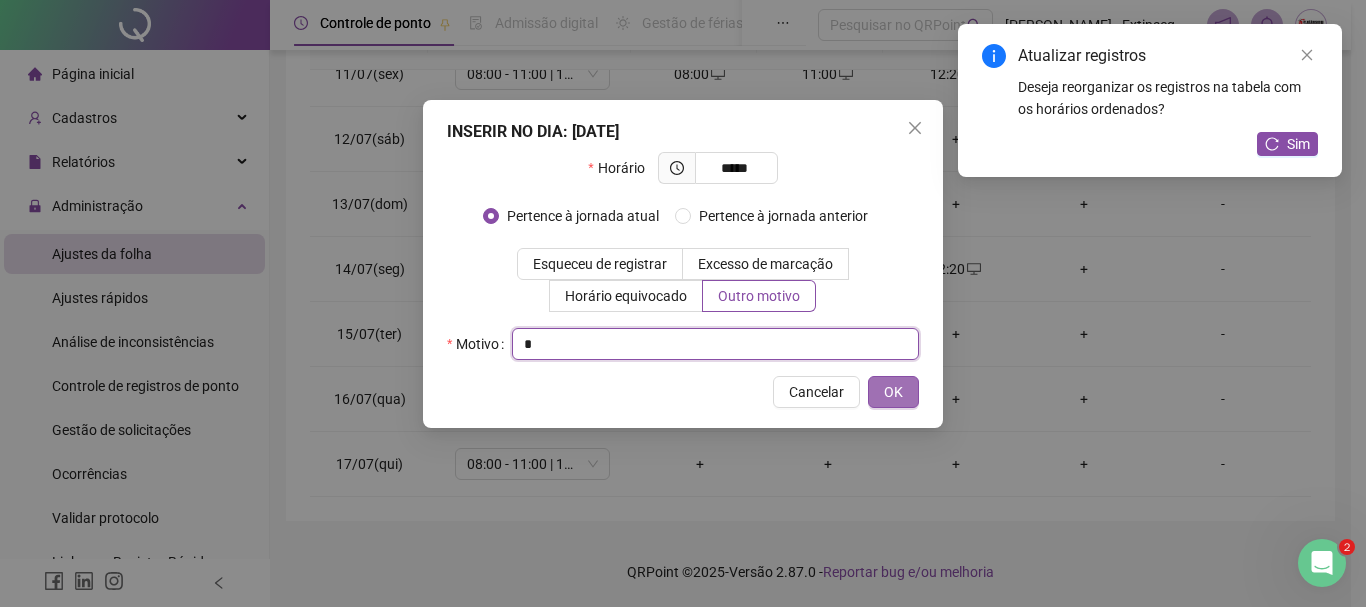 type on "*" 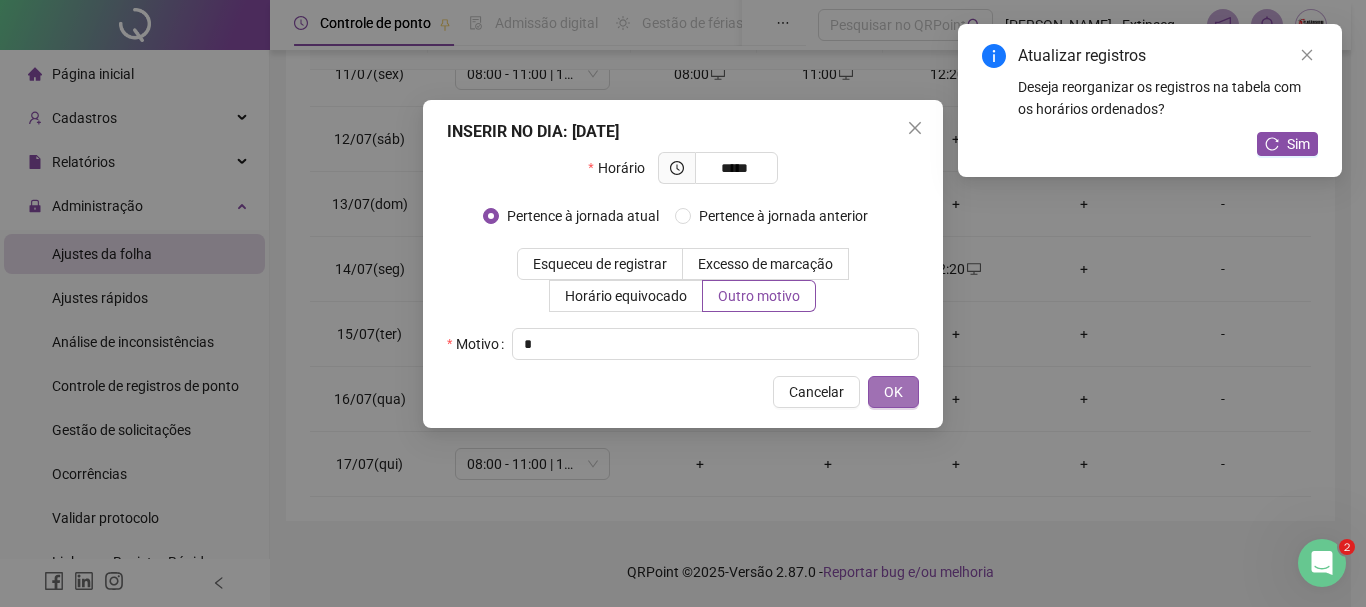 click on "OK" at bounding box center (893, 392) 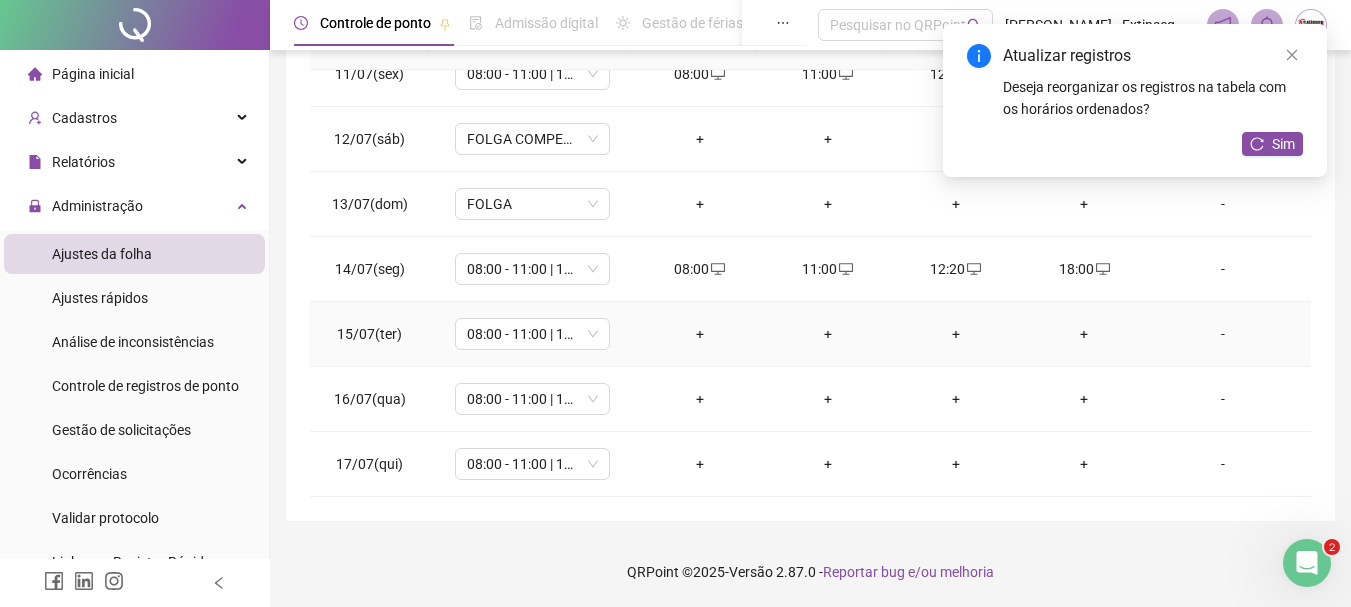 click on "+" at bounding box center (700, 334) 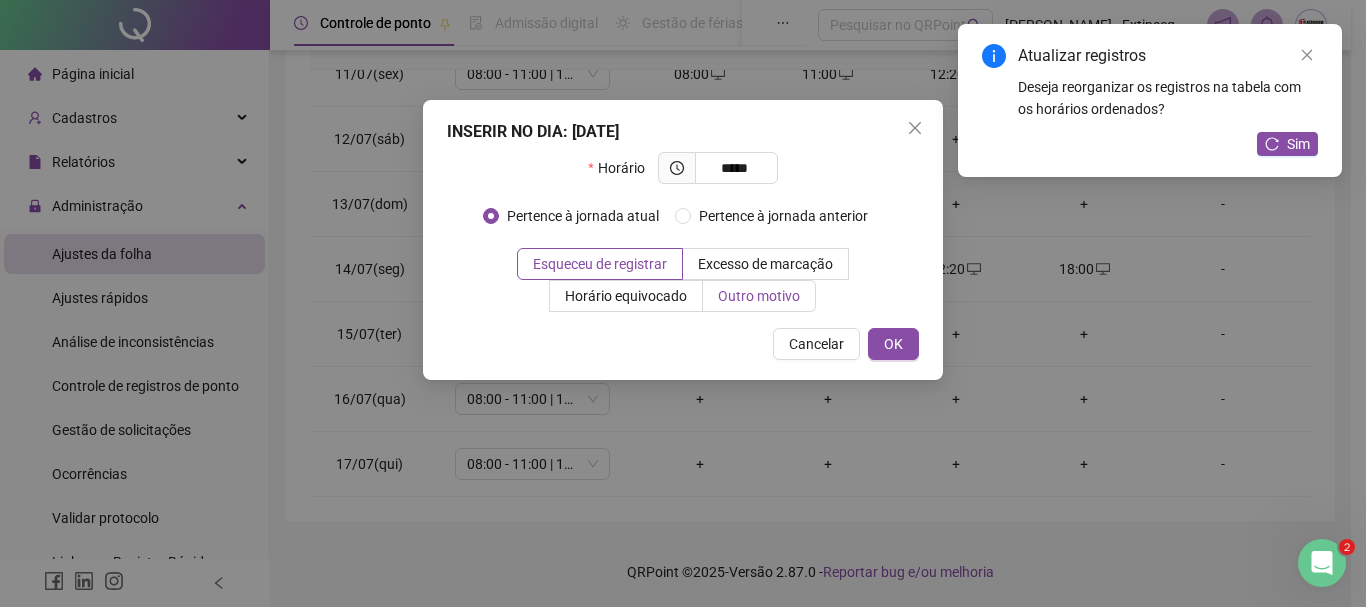 type on "*****" 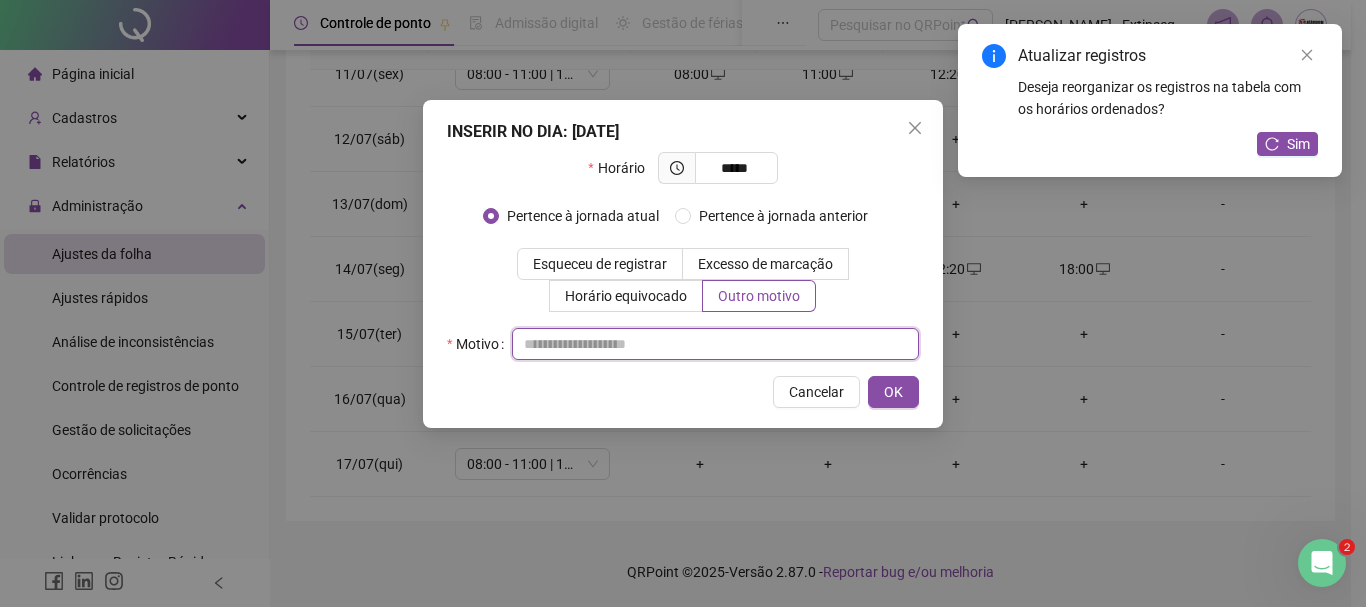 click at bounding box center (715, 344) 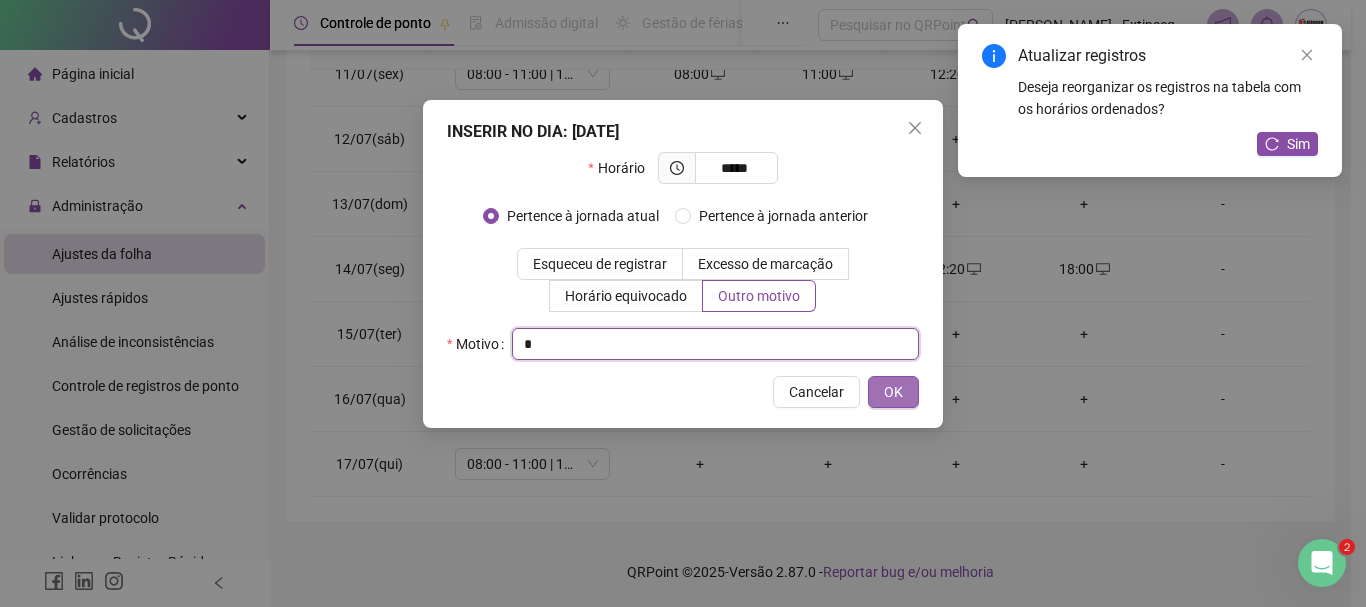 type on "*" 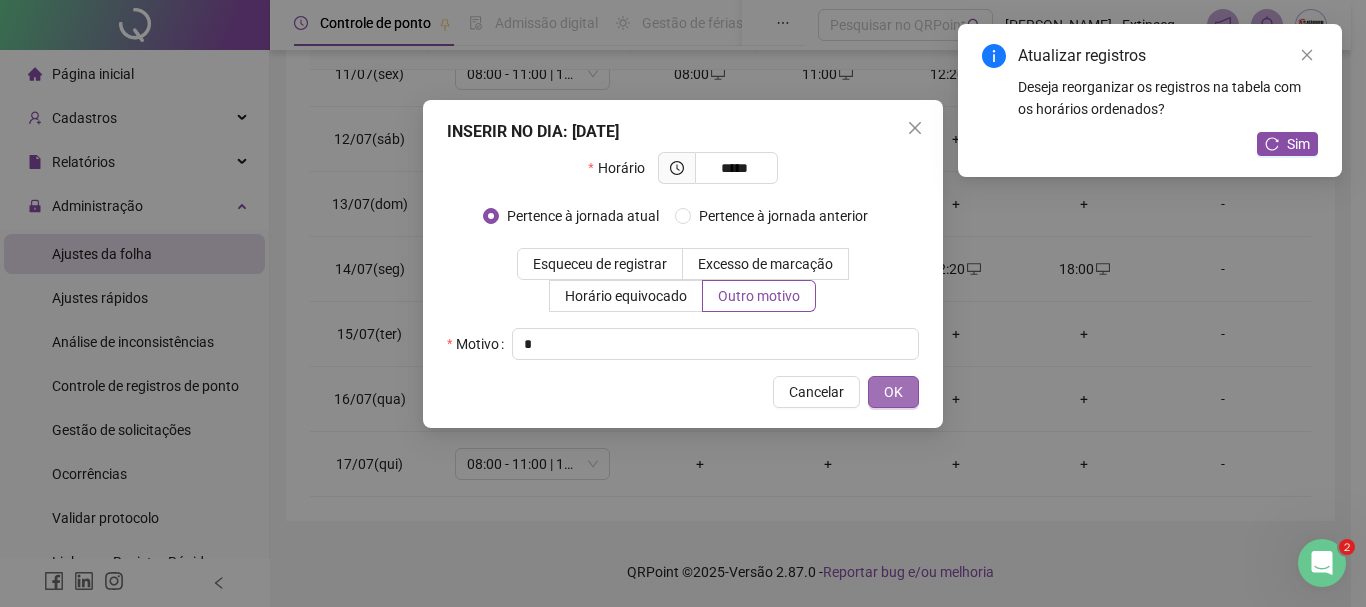 click on "OK" at bounding box center [893, 392] 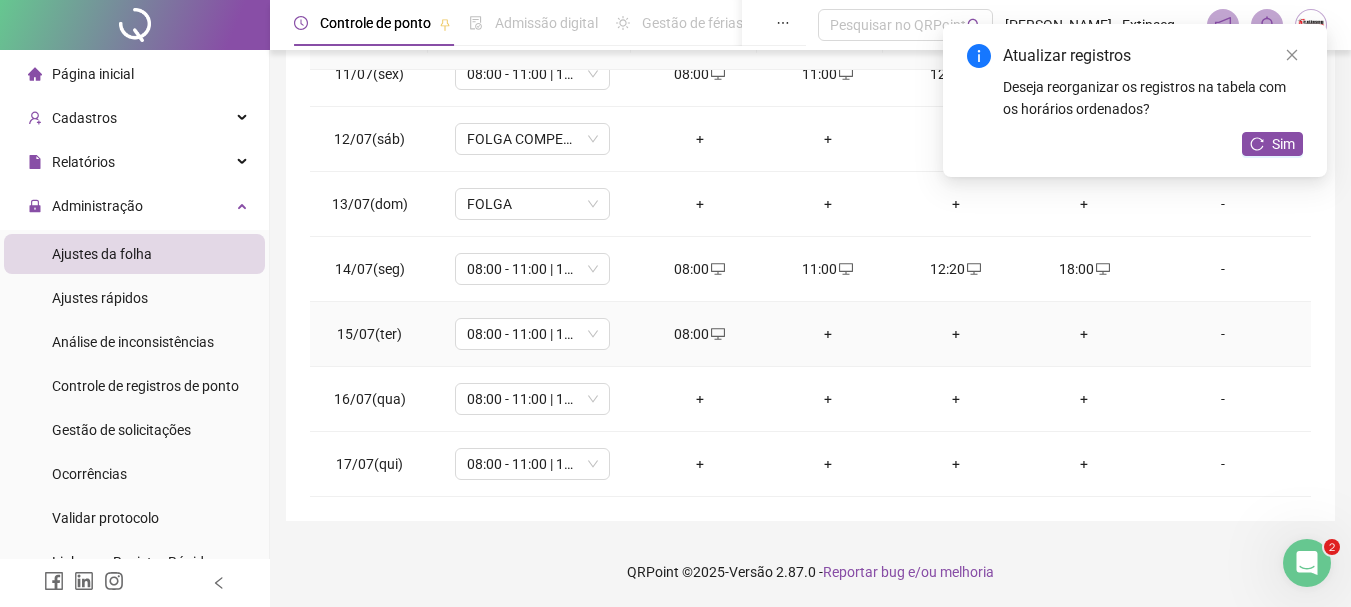 click on "+" at bounding box center [828, 334] 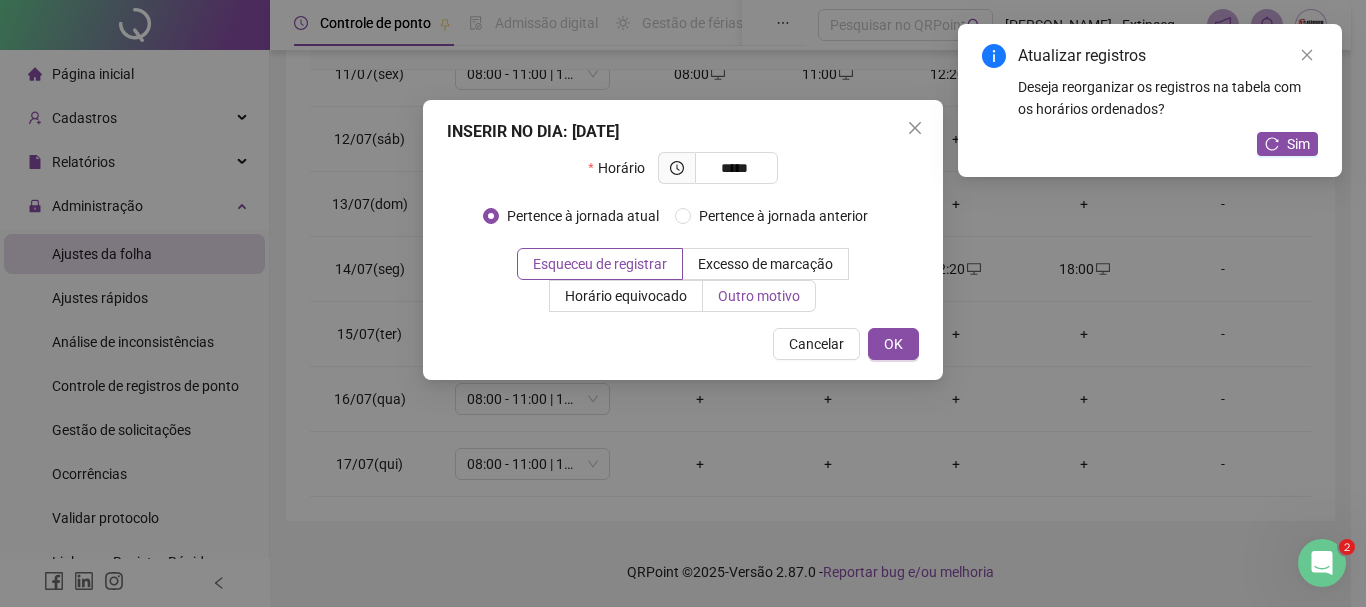 type on "*****" 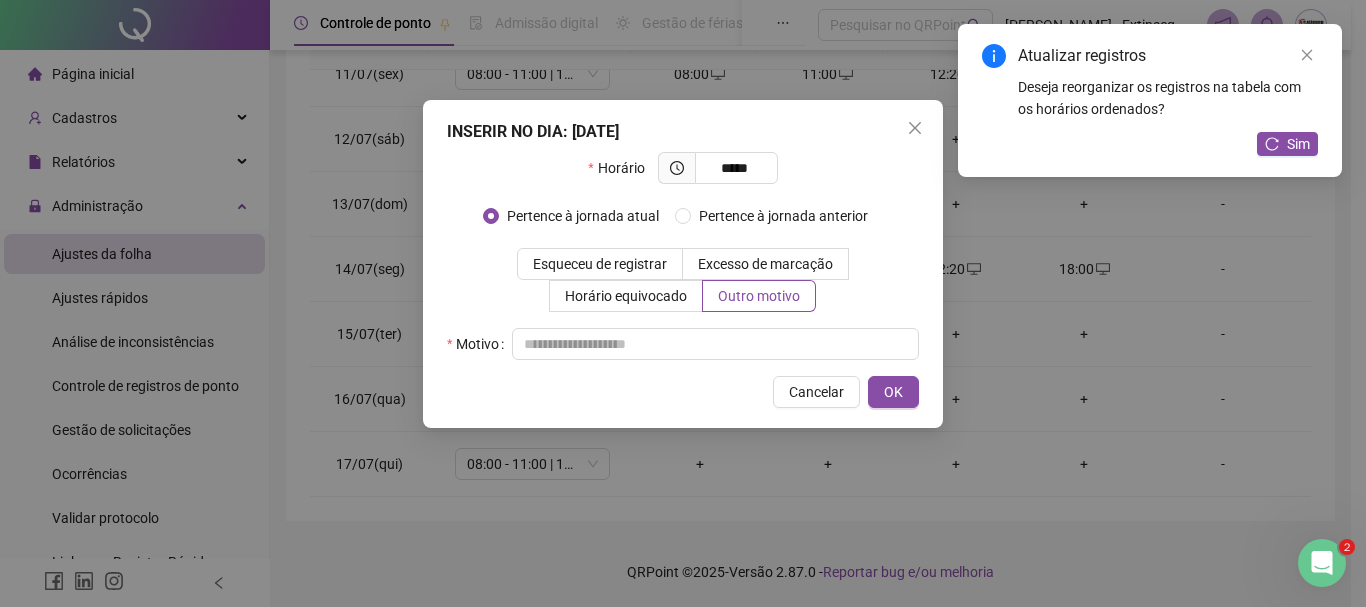 click on "INSERIR NO DIA :   [DATE] Horário ***** Pertence à jornada atual Pertence à jornada anterior Esqueceu de registrar Excesso de marcação Horário equivocado Outro motivo Motivo Cancelar OK" at bounding box center (683, 264) 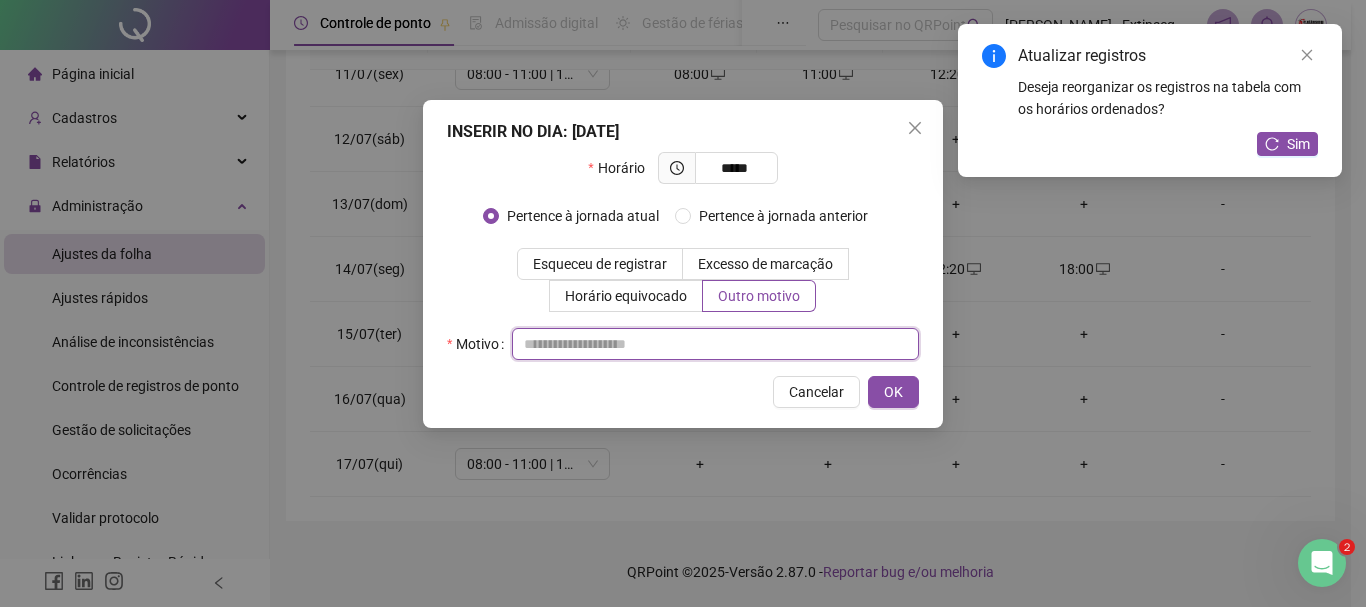 click at bounding box center [715, 344] 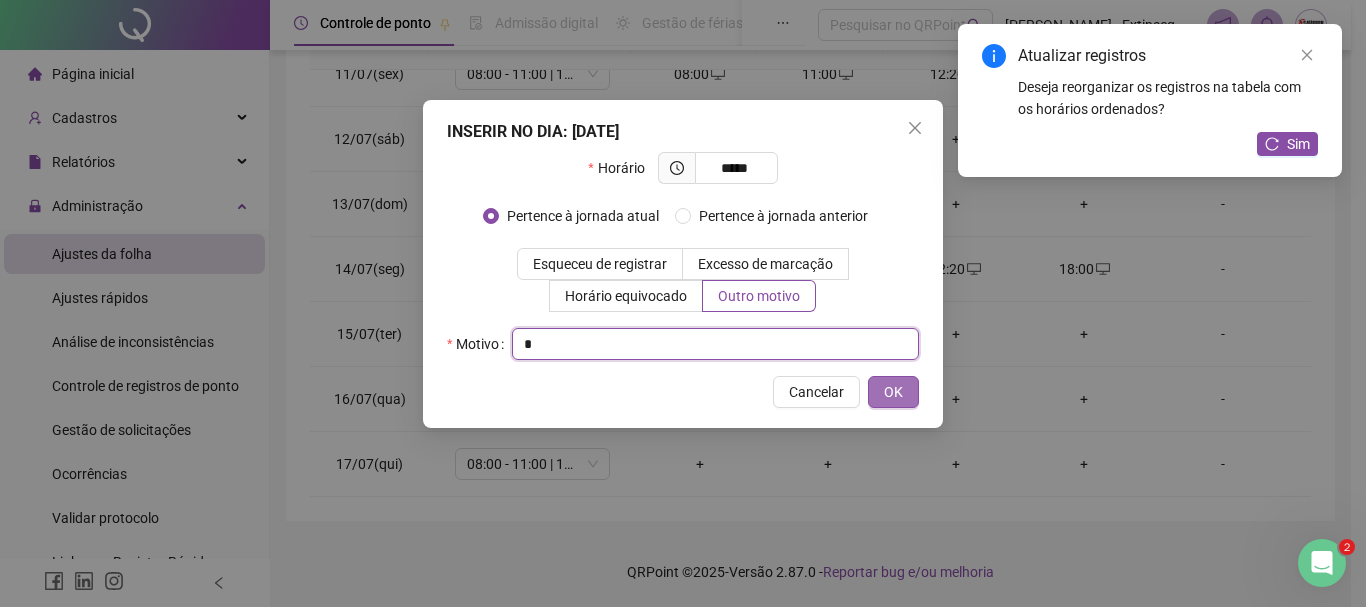 type on "*" 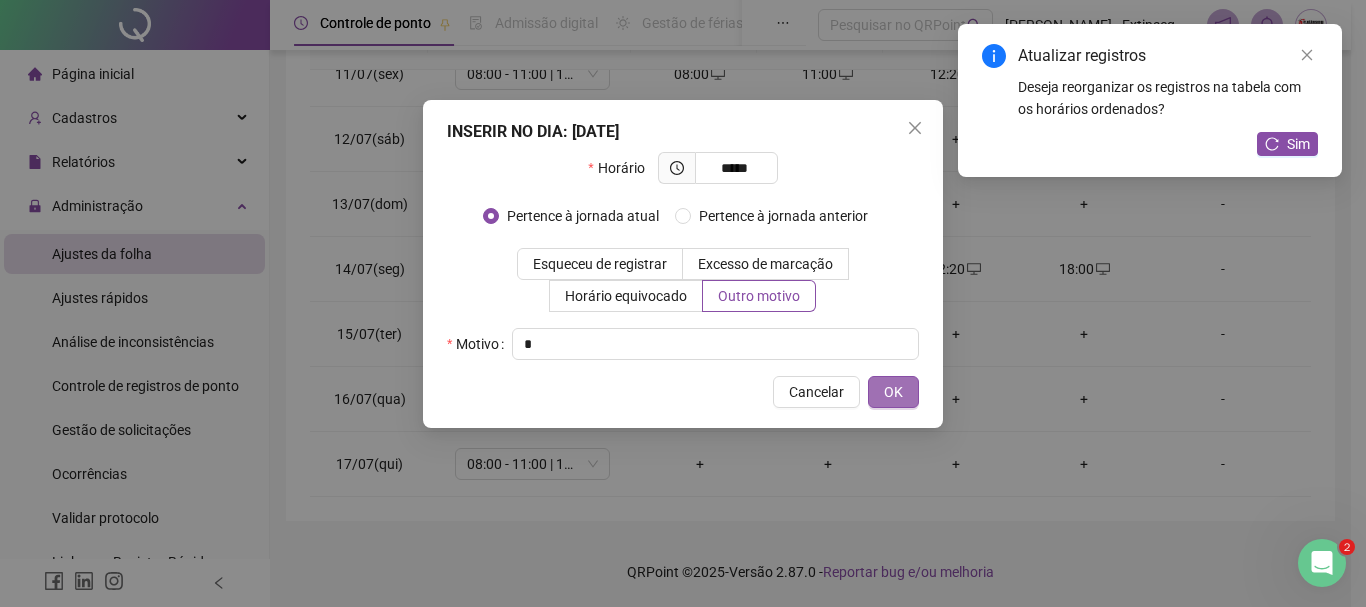 click on "OK" at bounding box center [893, 392] 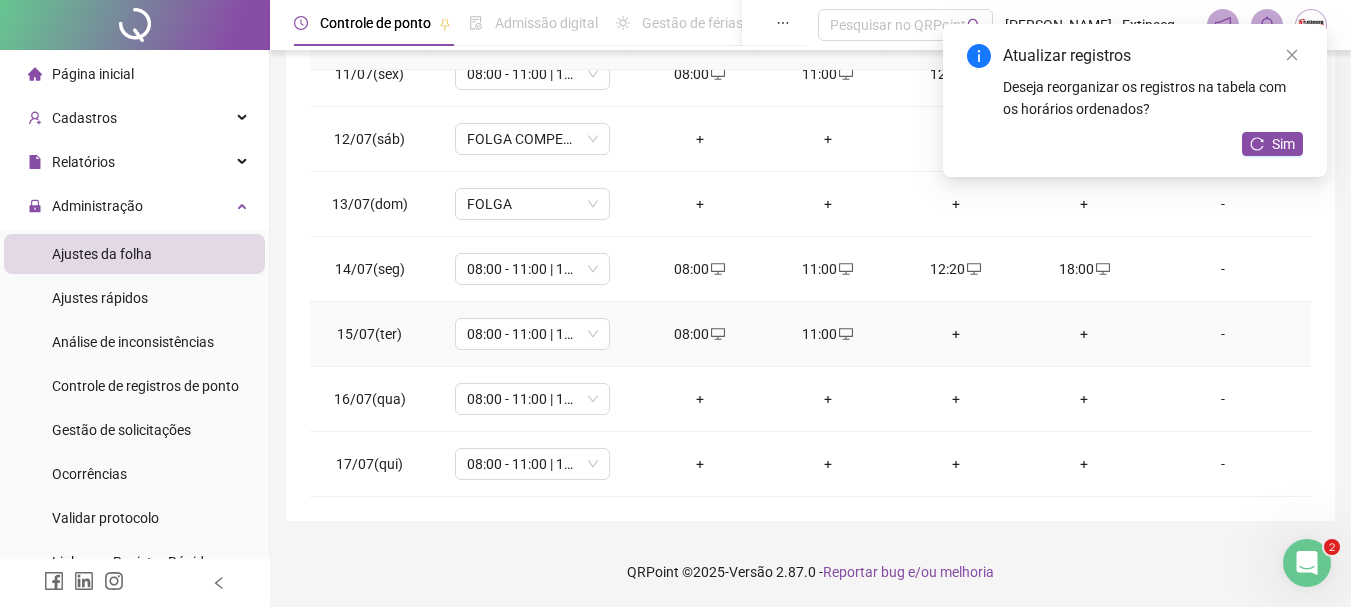 click on "+" at bounding box center (956, 334) 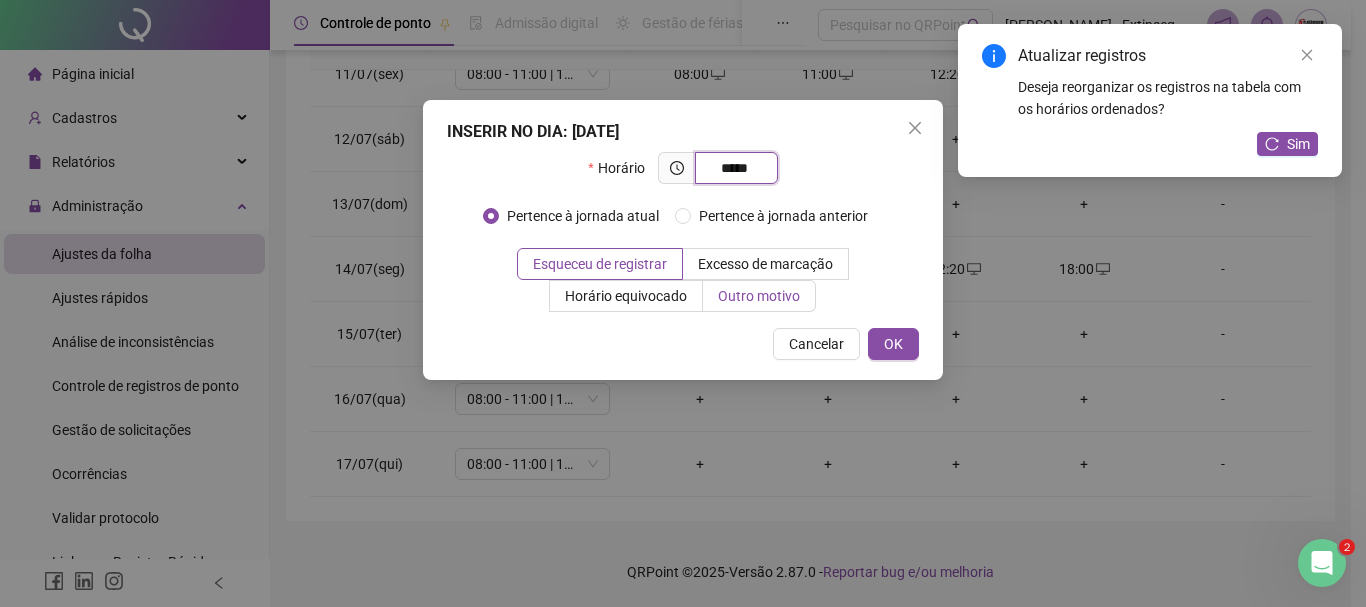 type on "*****" 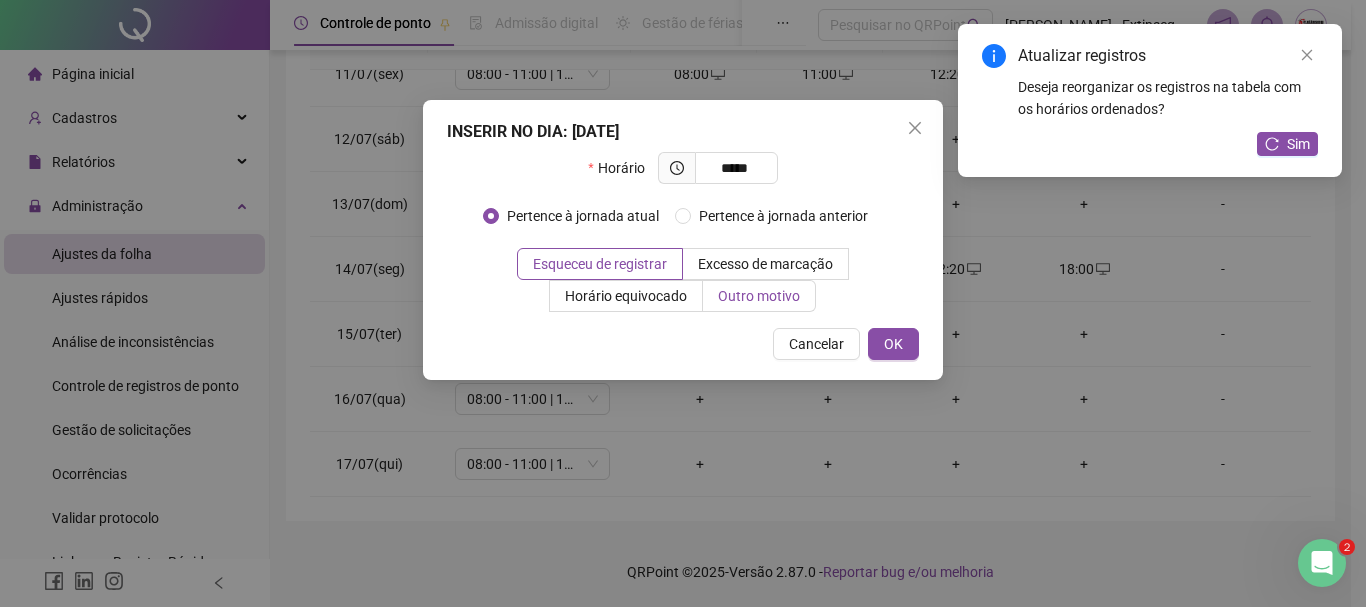 click on "Outro motivo" at bounding box center (759, 296) 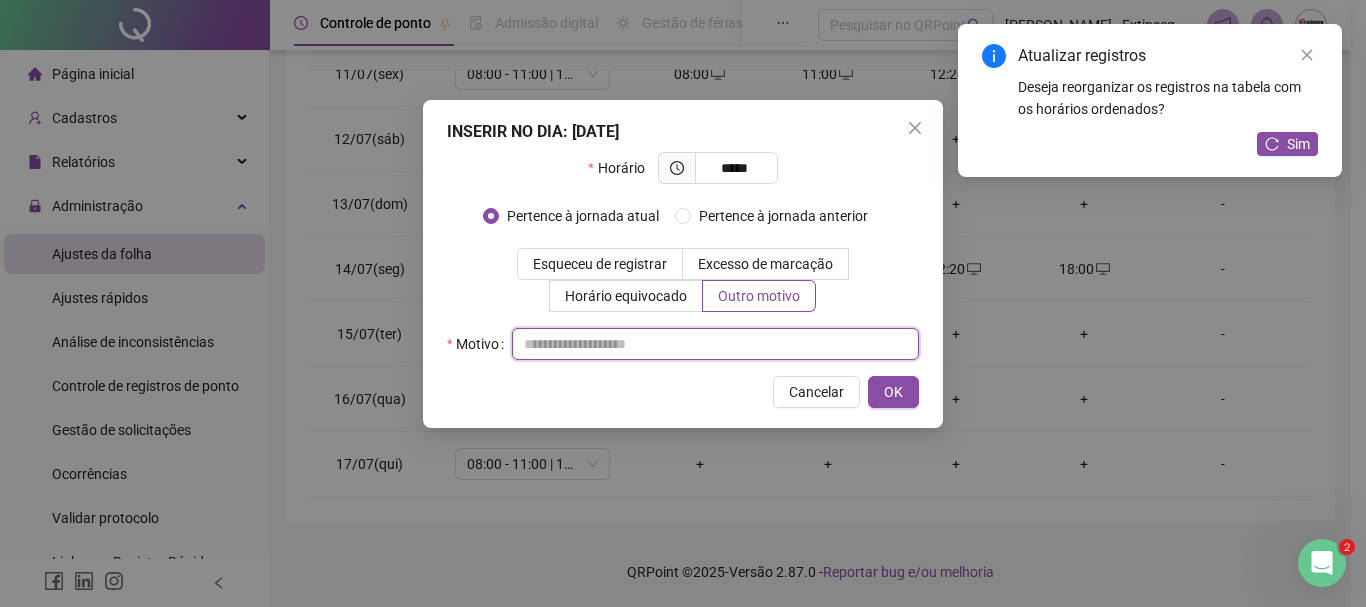 click at bounding box center [715, 344] 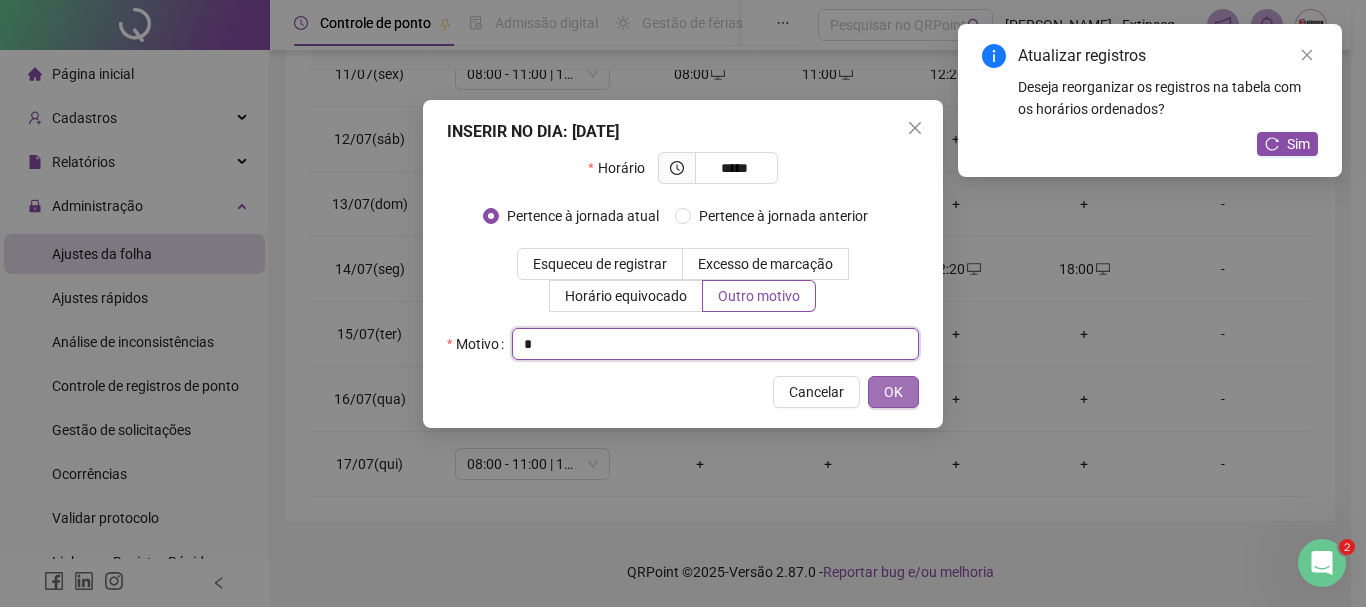 type on "*" 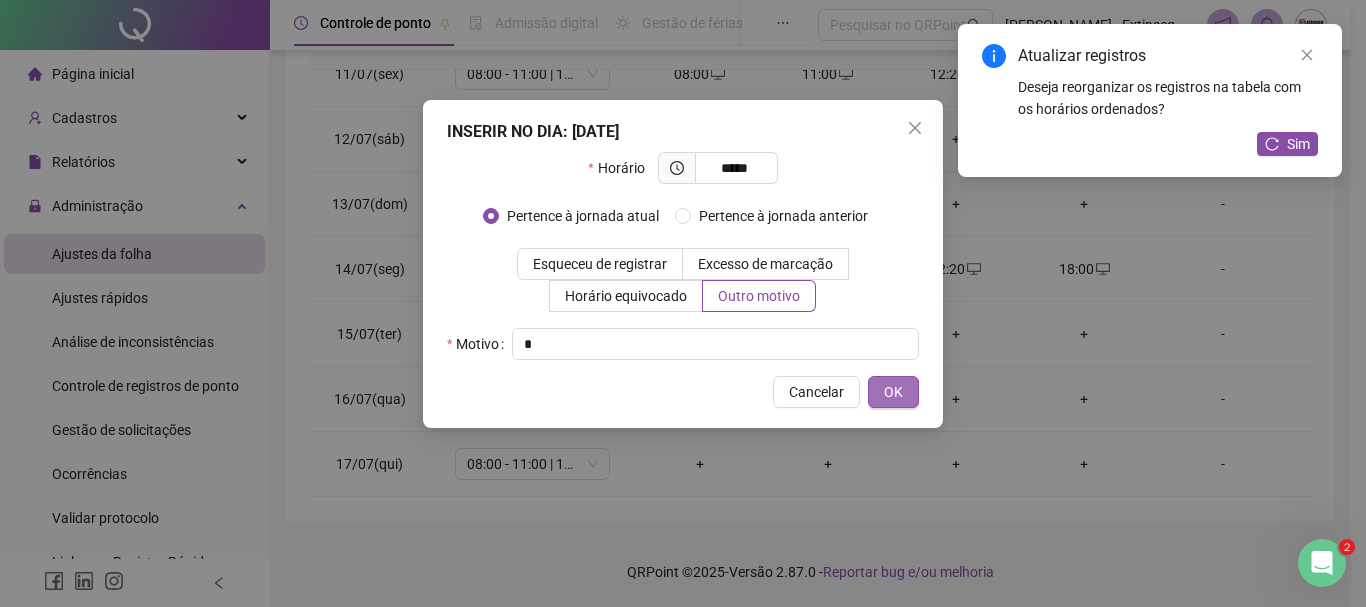 click on "OK" at bounding box center (893, 392) 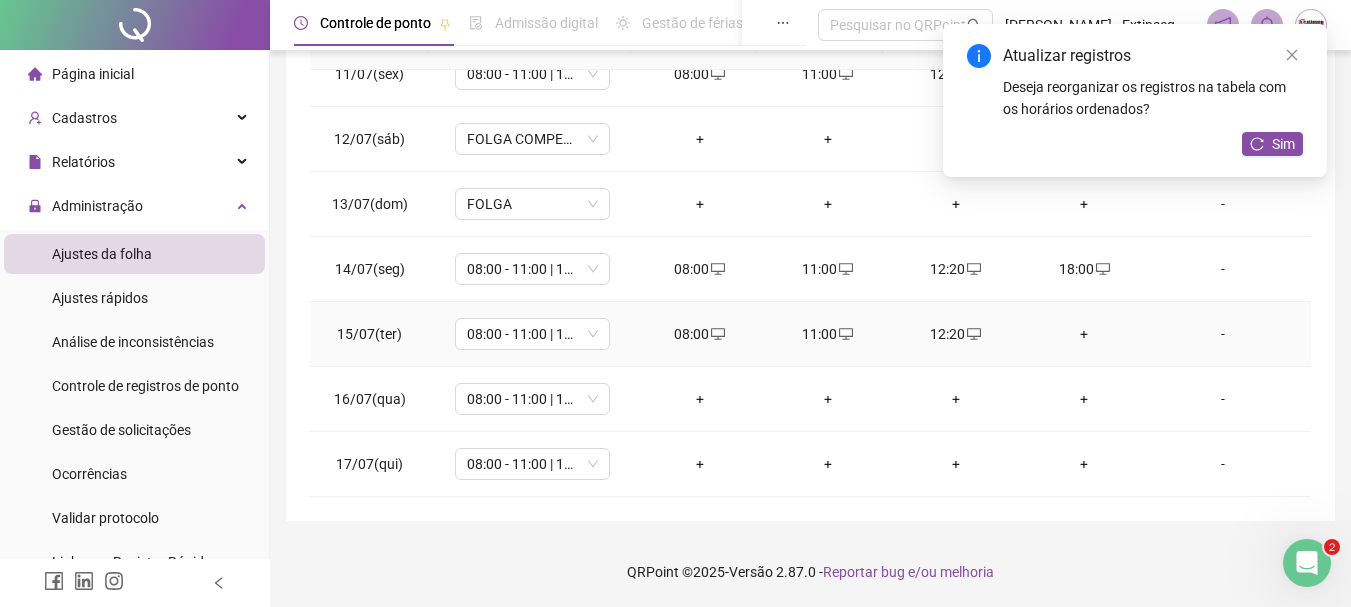 click on "+" at bounding box center [1084, 334] 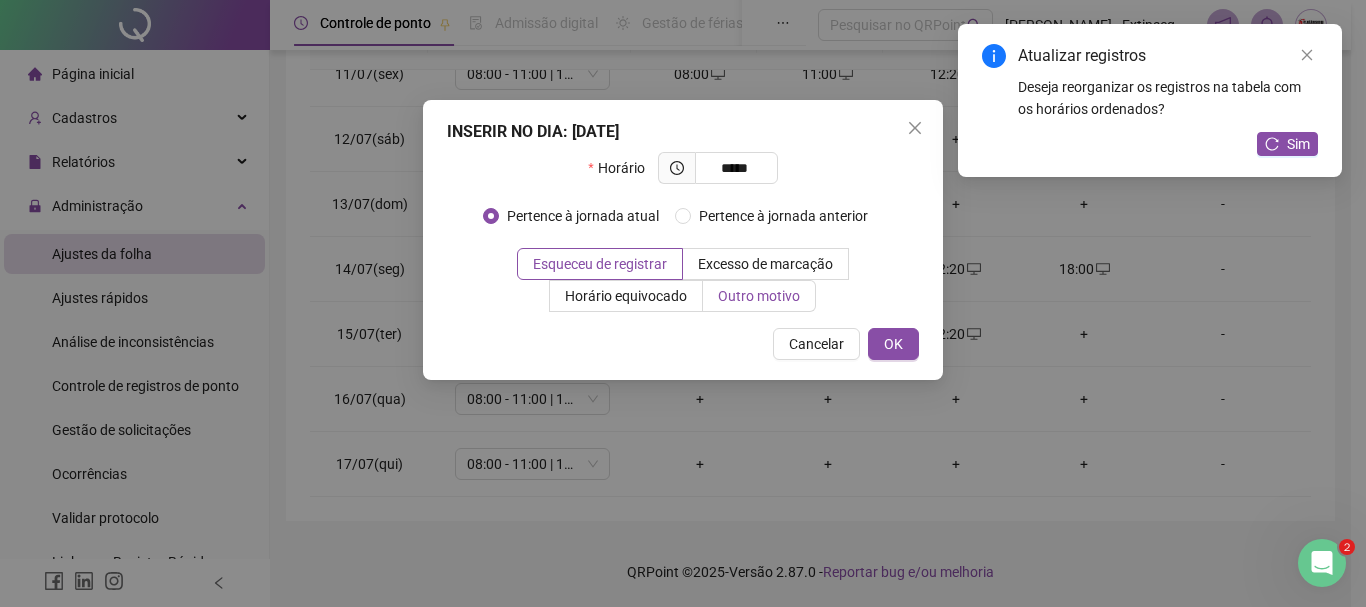 type on "*****" 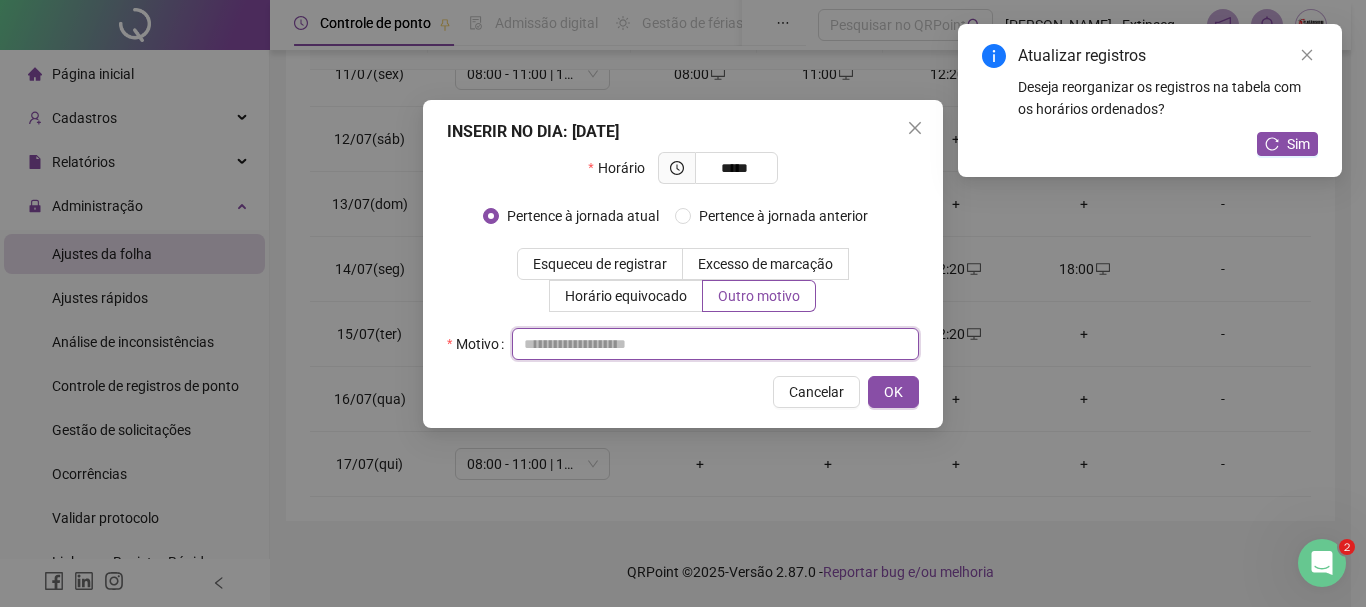 click at bounding box center [715, 344] 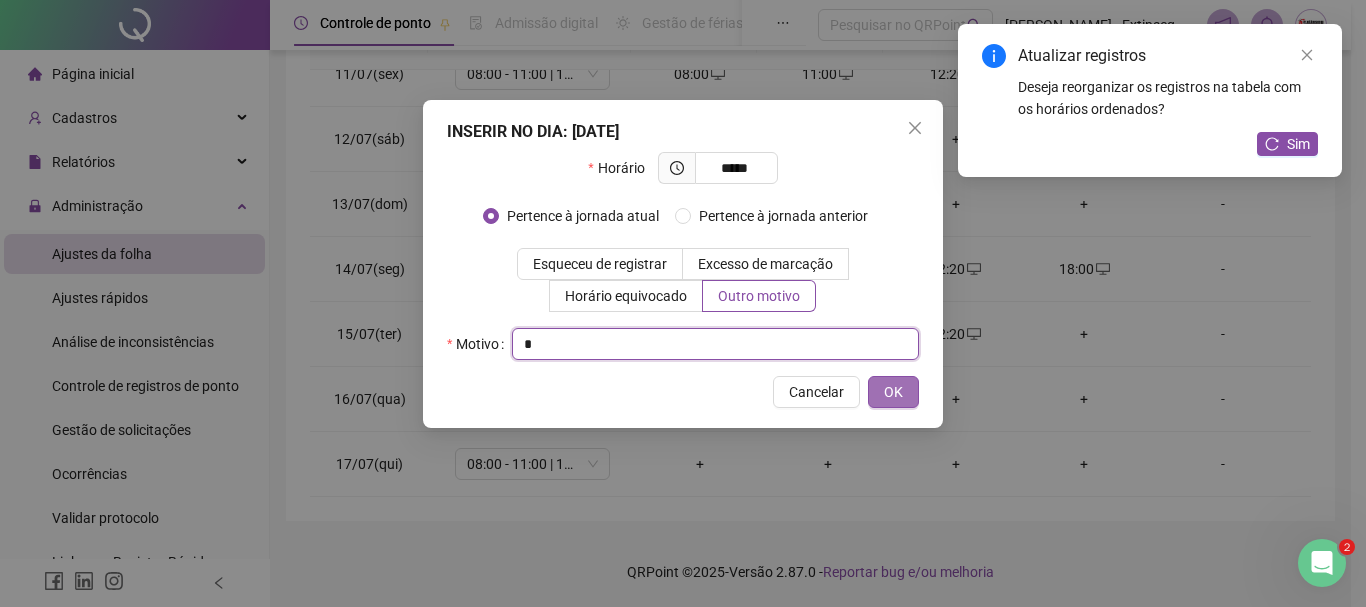 type on "*" 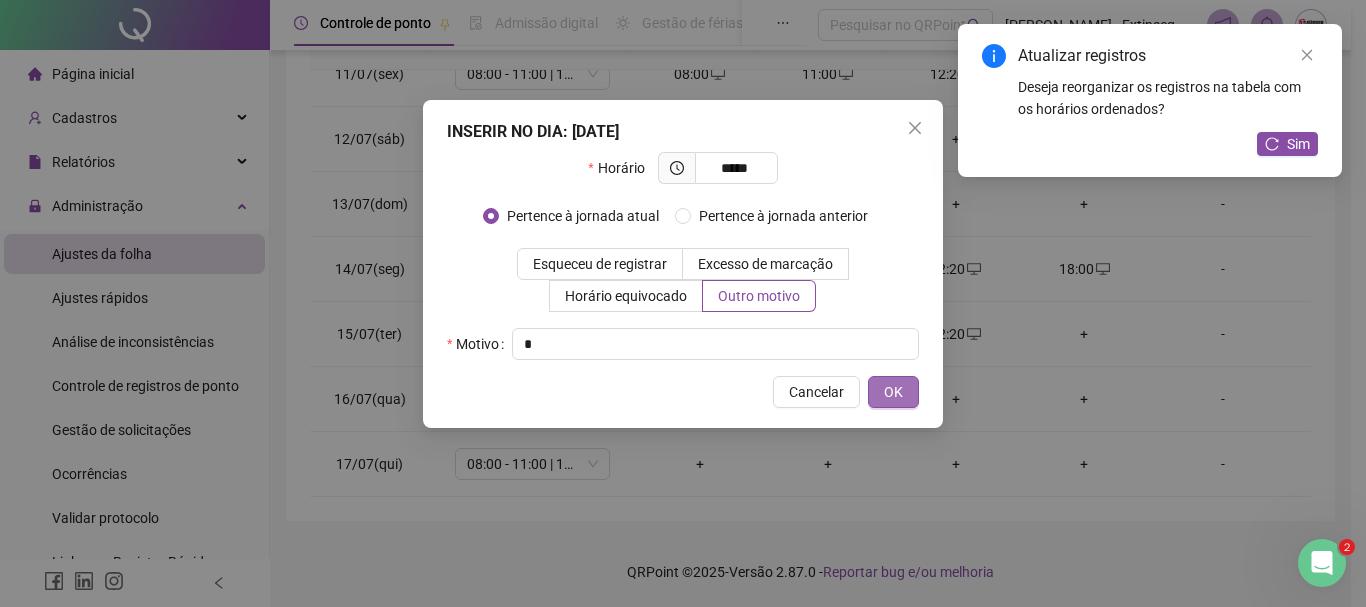 click on "OK" at bounding box center (893, 392) 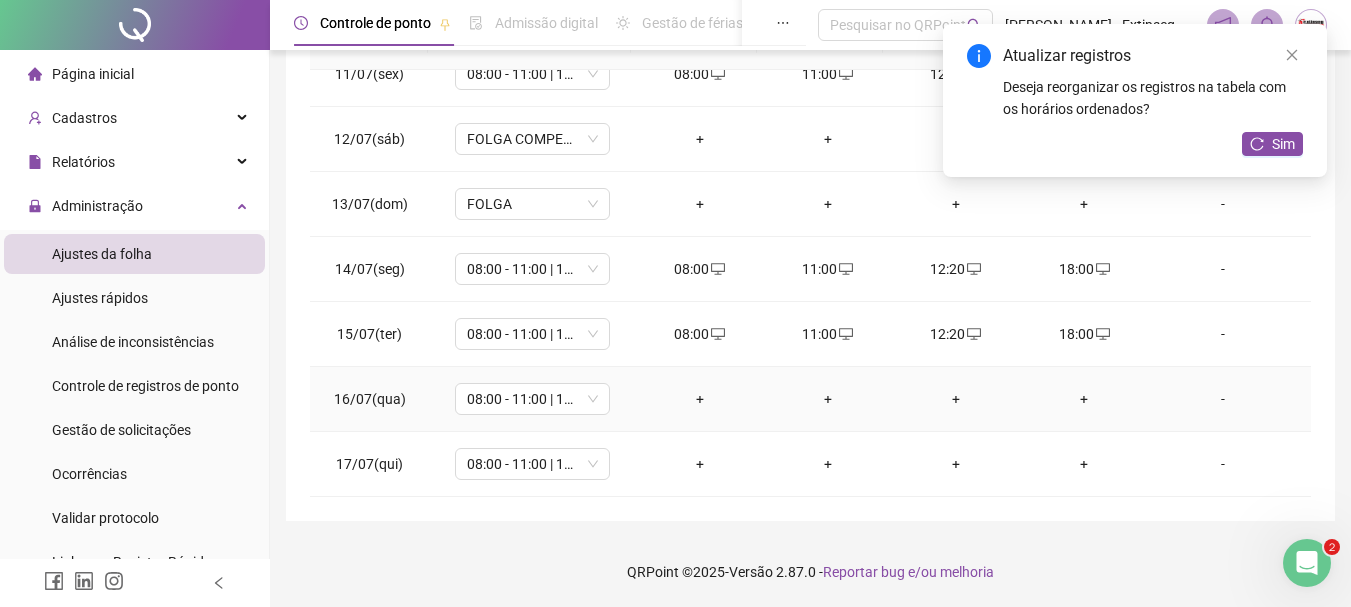 click on "+" at bounding box center (700, 399) 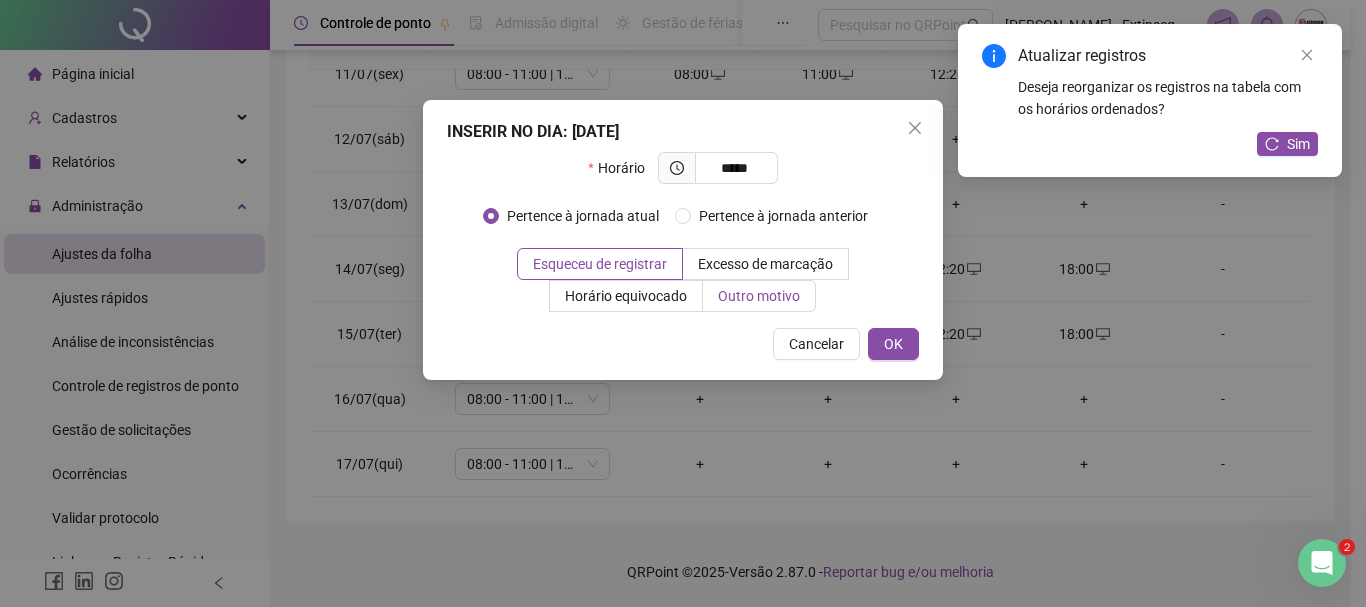 type on "*****" 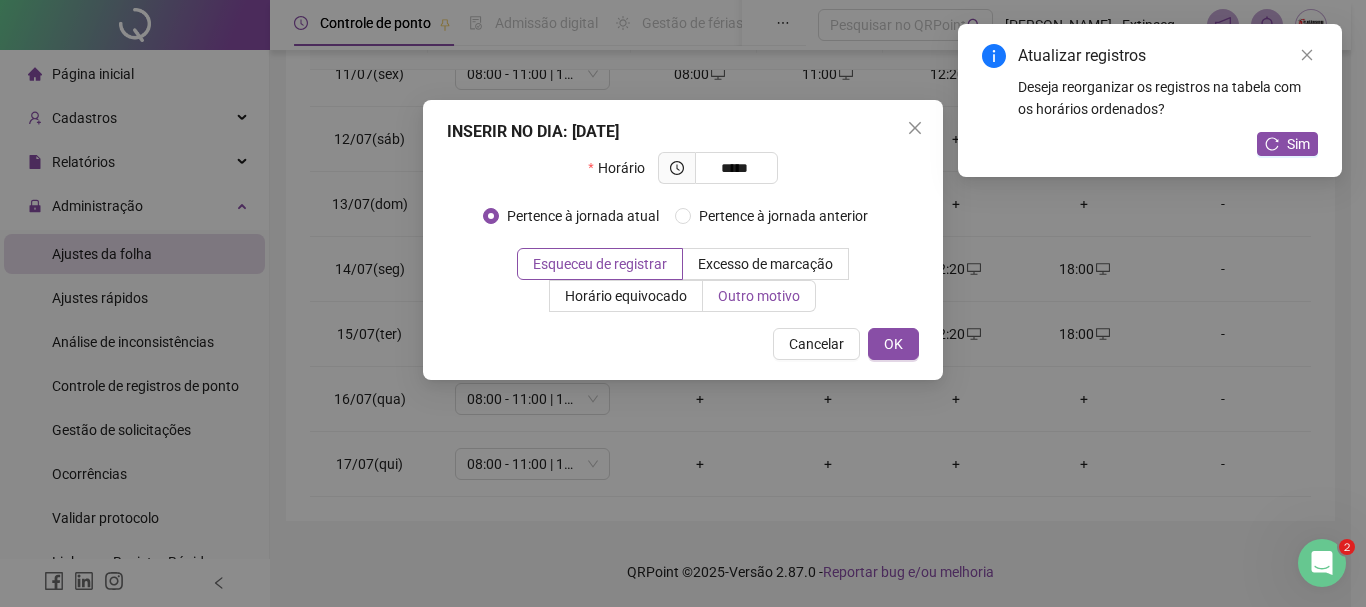 click on "Outro motivo" at bounding box center [759, 296] 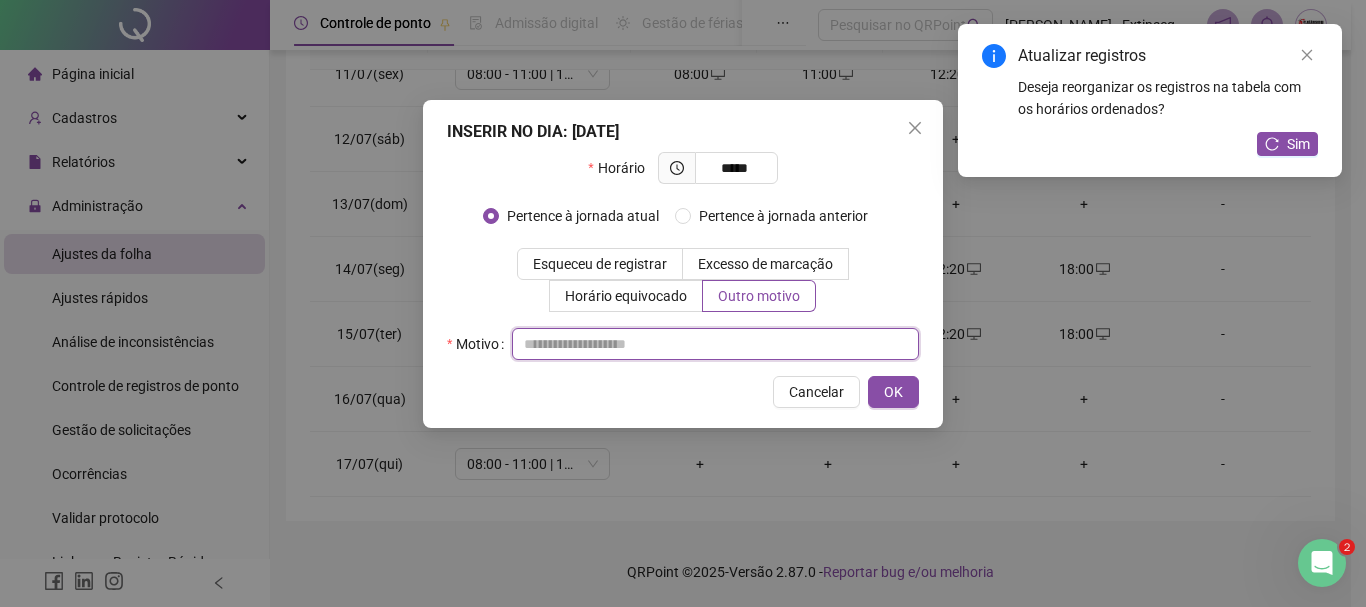 click at bounding box center [715, 344] 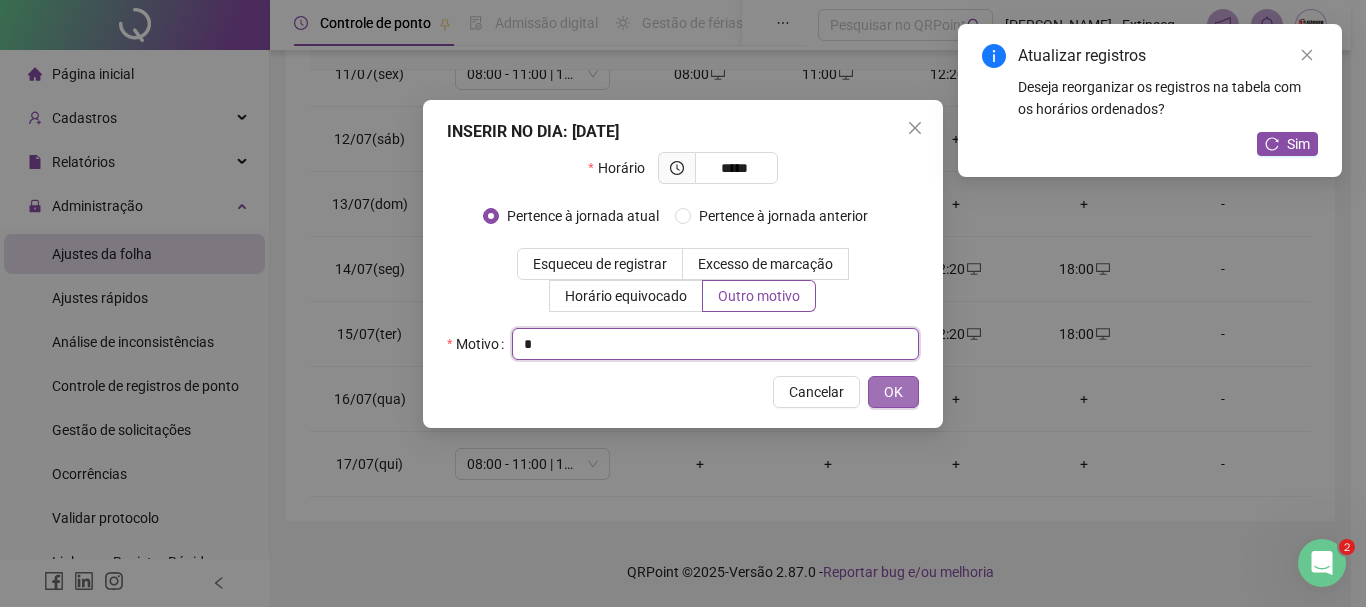 type on "*" 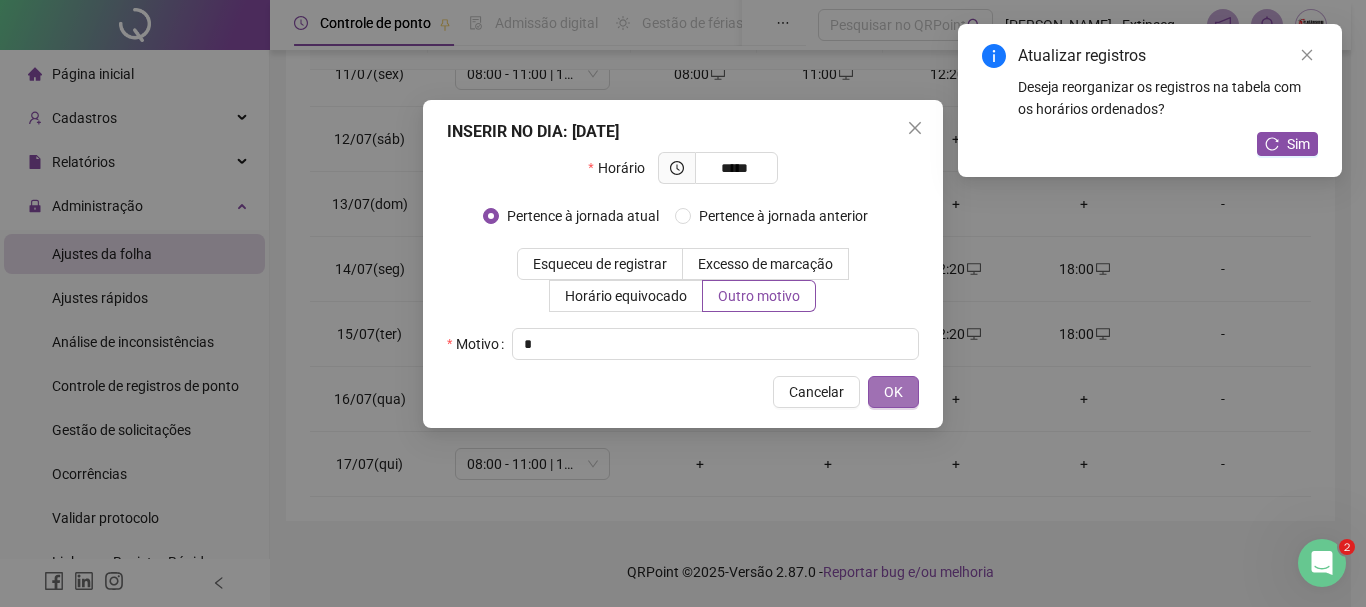 click on "OK" at bounding box center [893, 392] 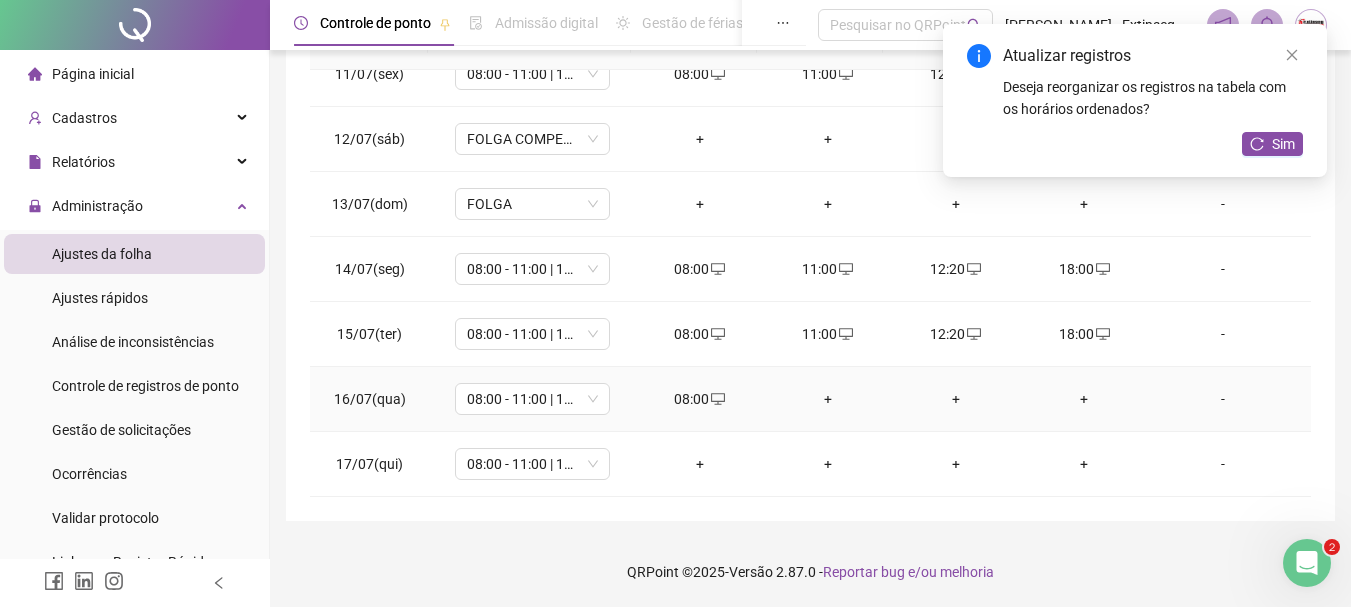 click on "+" at bounding box center (828, 399) 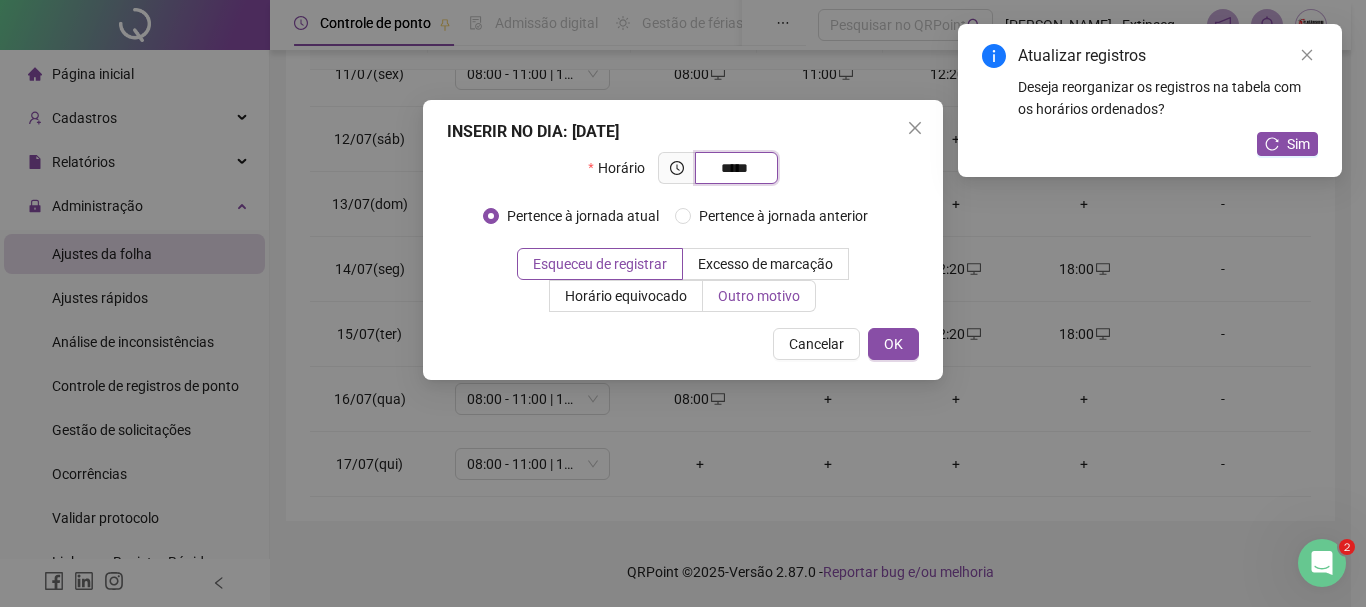 type on "*****" 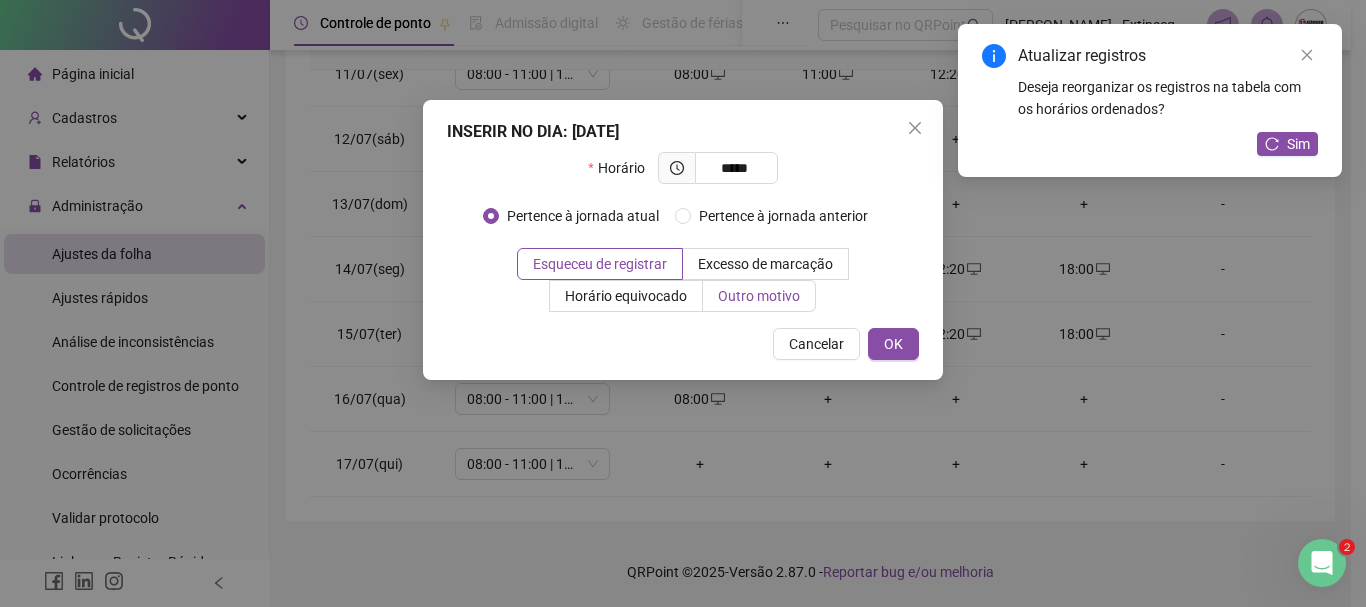 click on "Outro motivo" at bounding box center (759, 296) 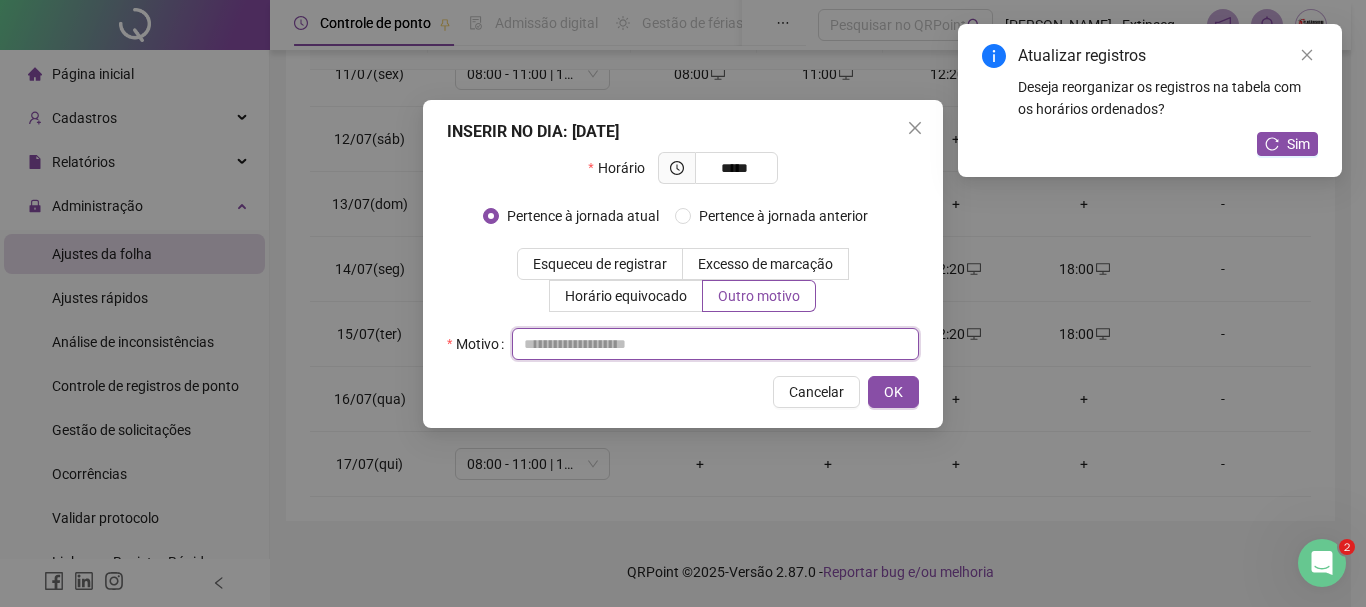 click at bounding box center (715, 344) 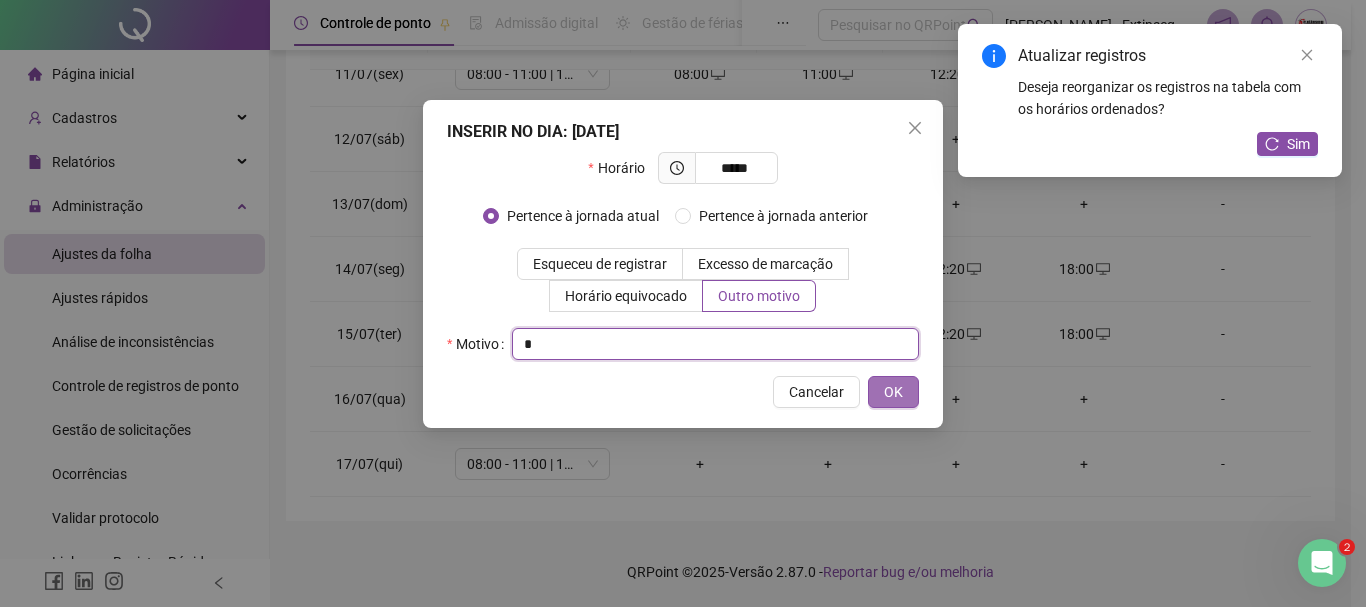 type on "*" 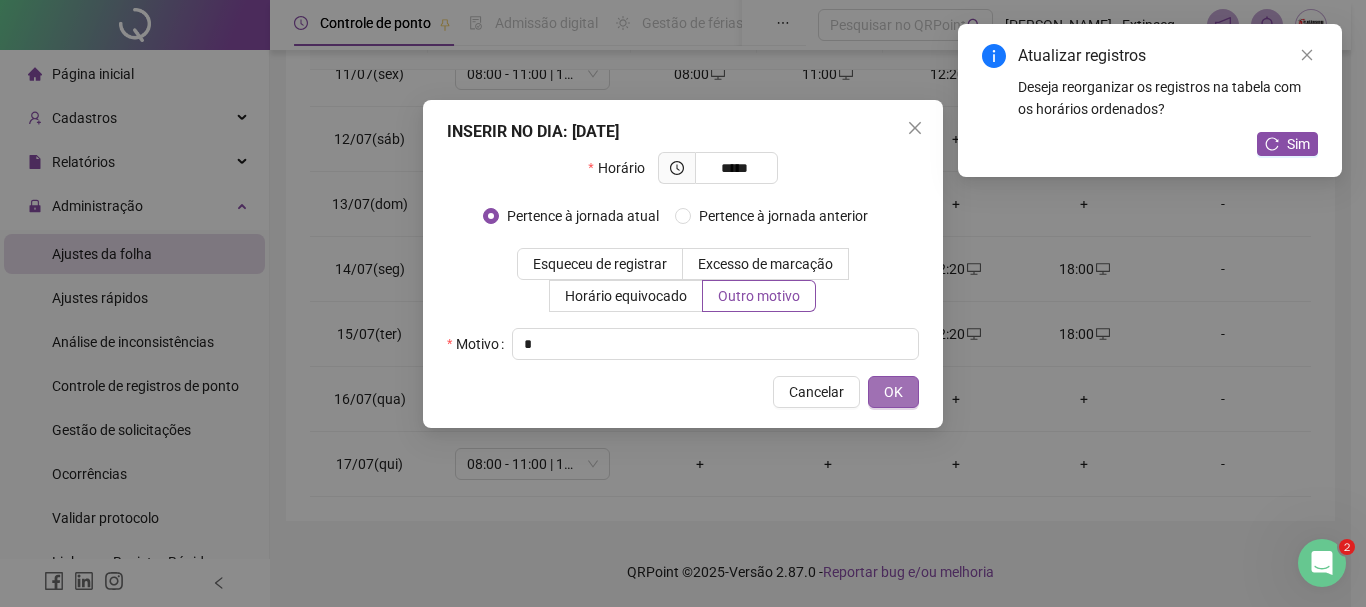click on "OK" at bounding box center (893, 392) 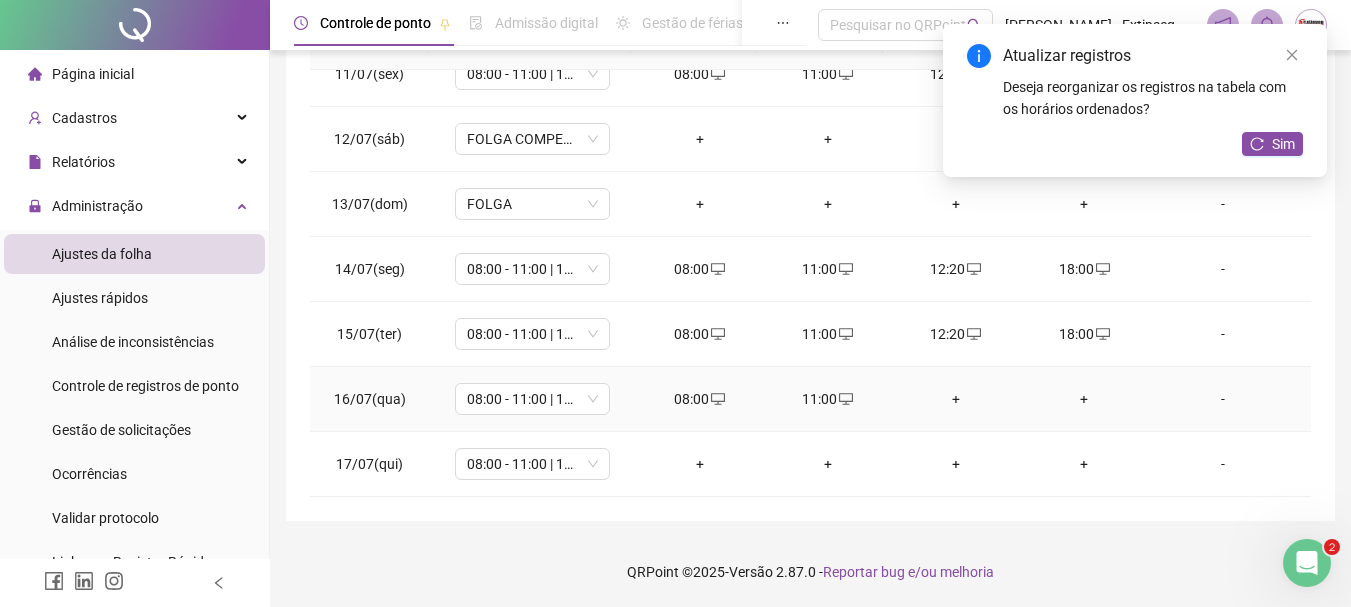 click on "+" at bounding box center [956, 399] 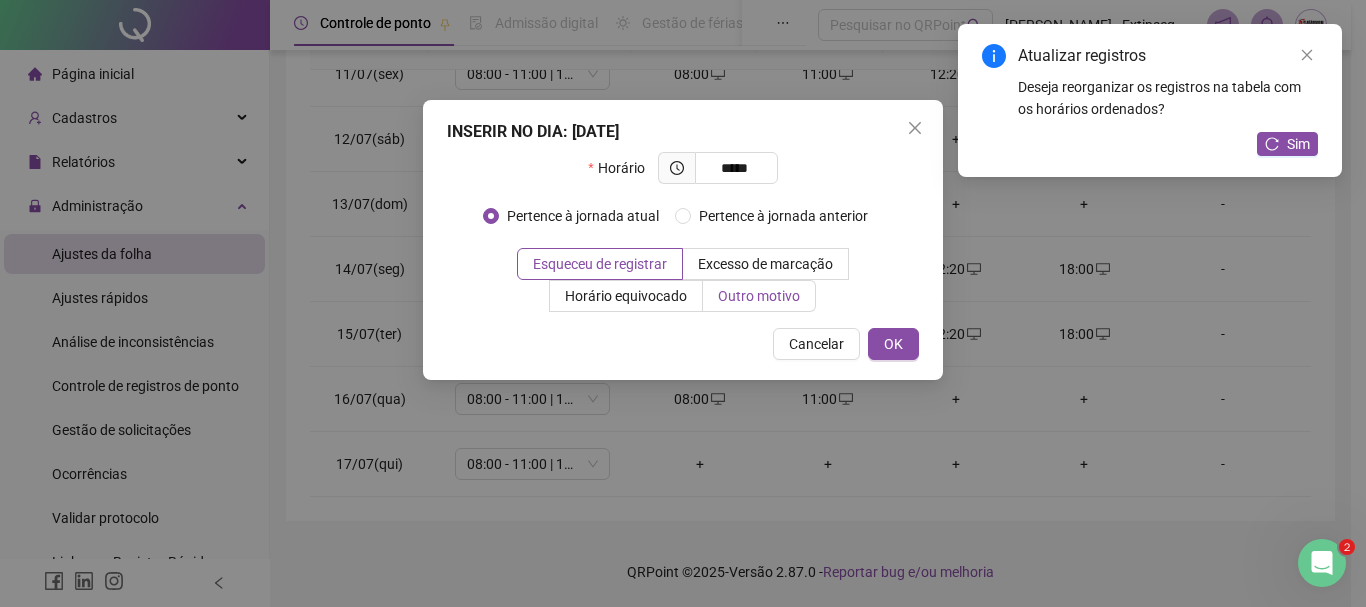 type on "*****" 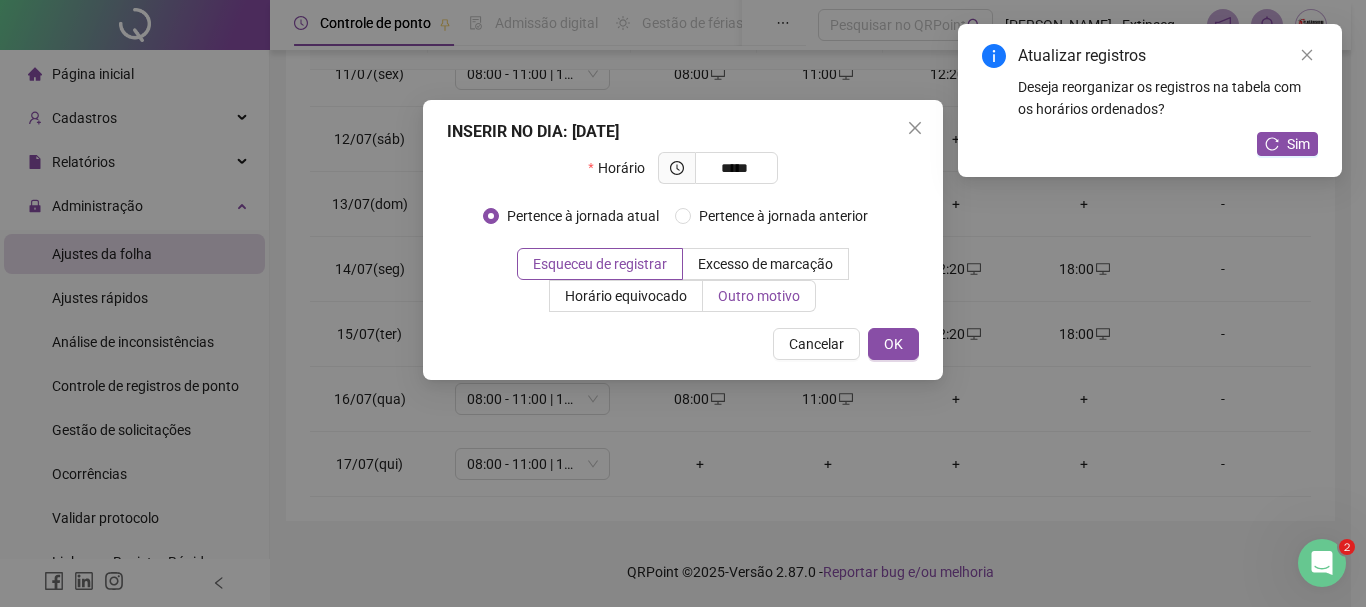 click on "Outro motivo" at bounding box center (759, 296) 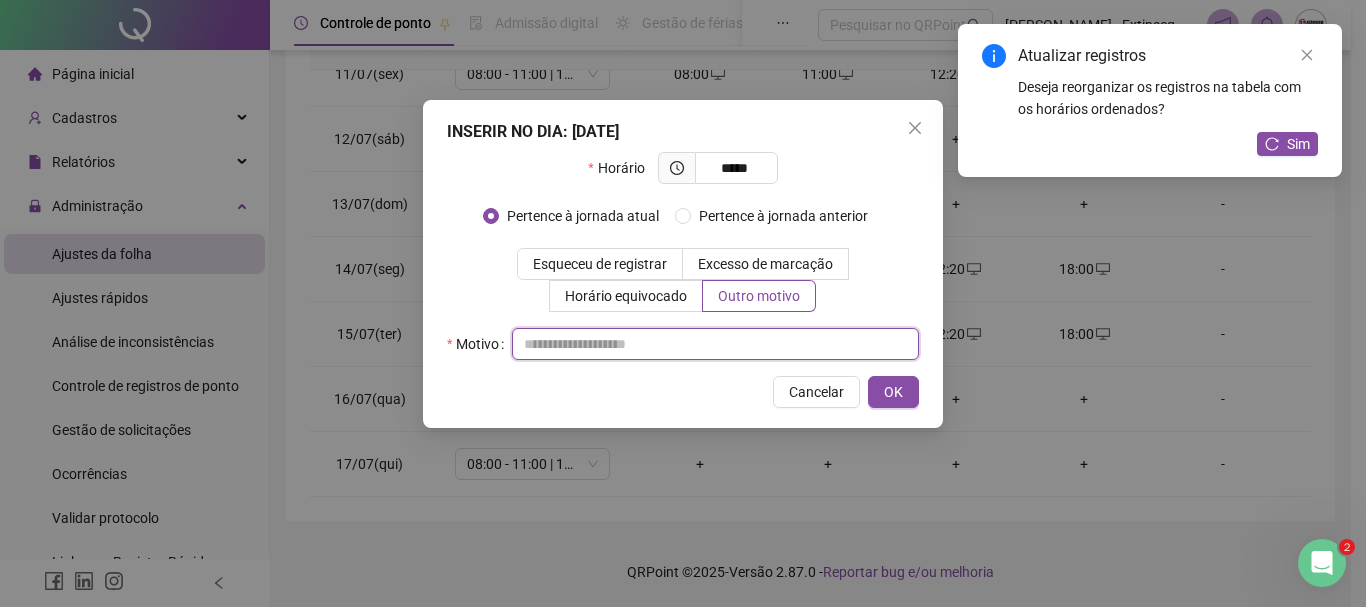 click at bounding box center (715, 344) 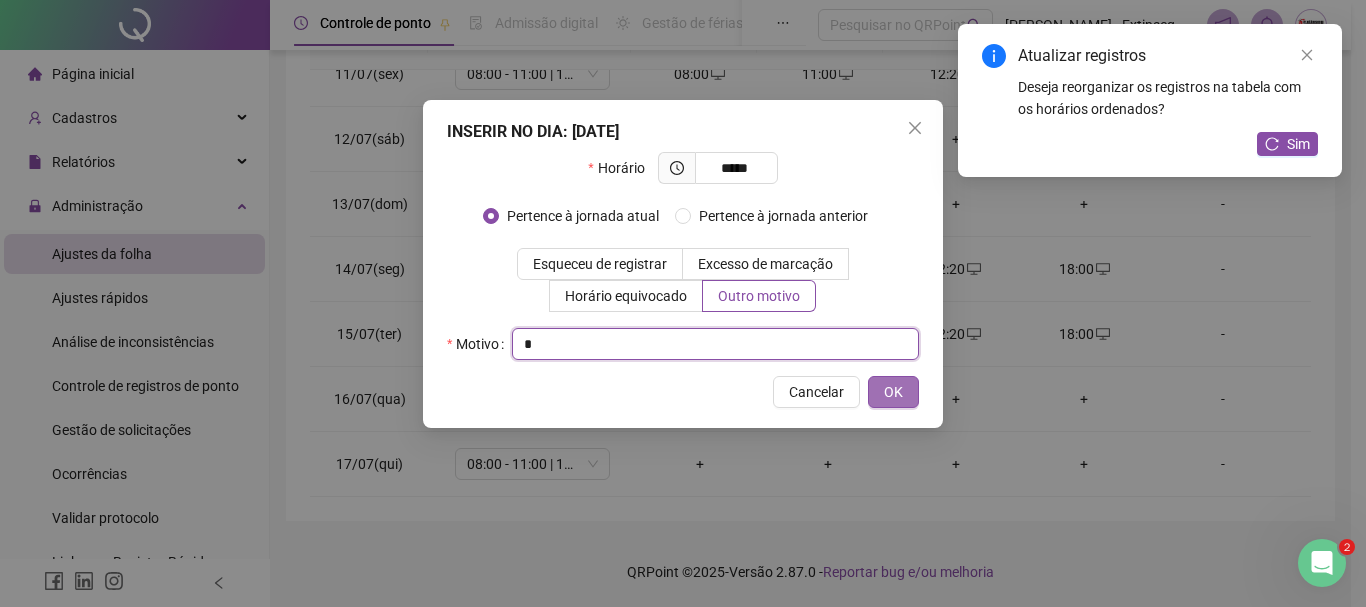 type on "*" 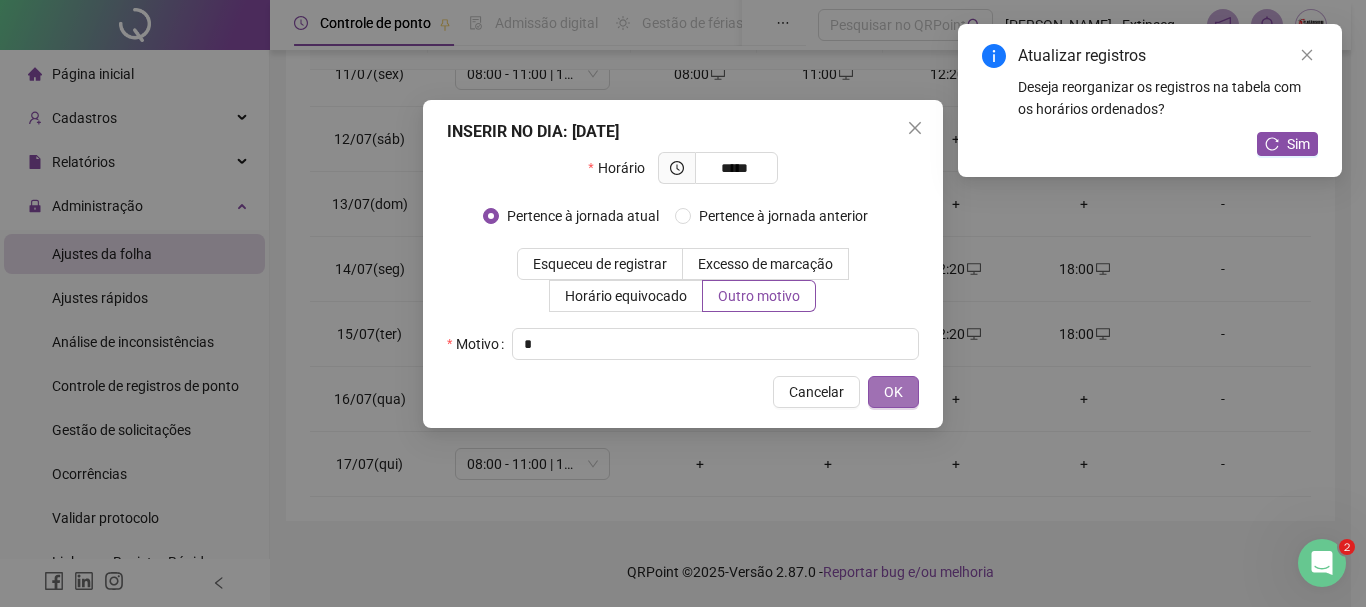 click on "OK" at bounding box center [893, 392] 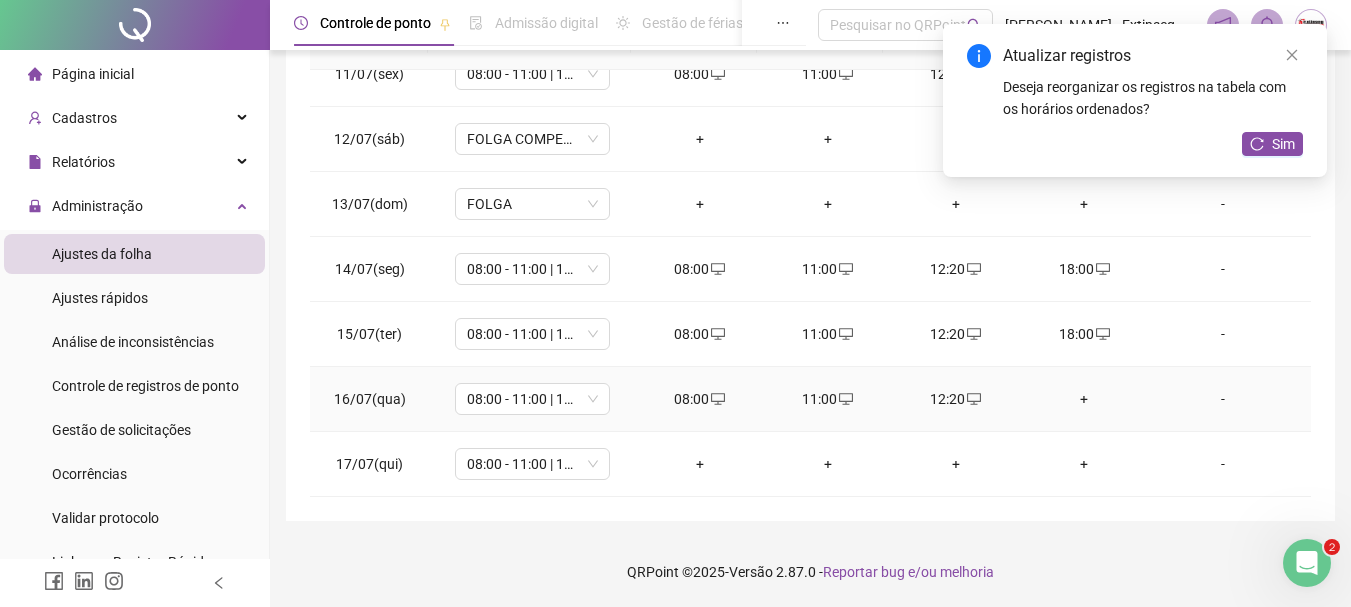 click on "+" at bounding box center [1084, 399] 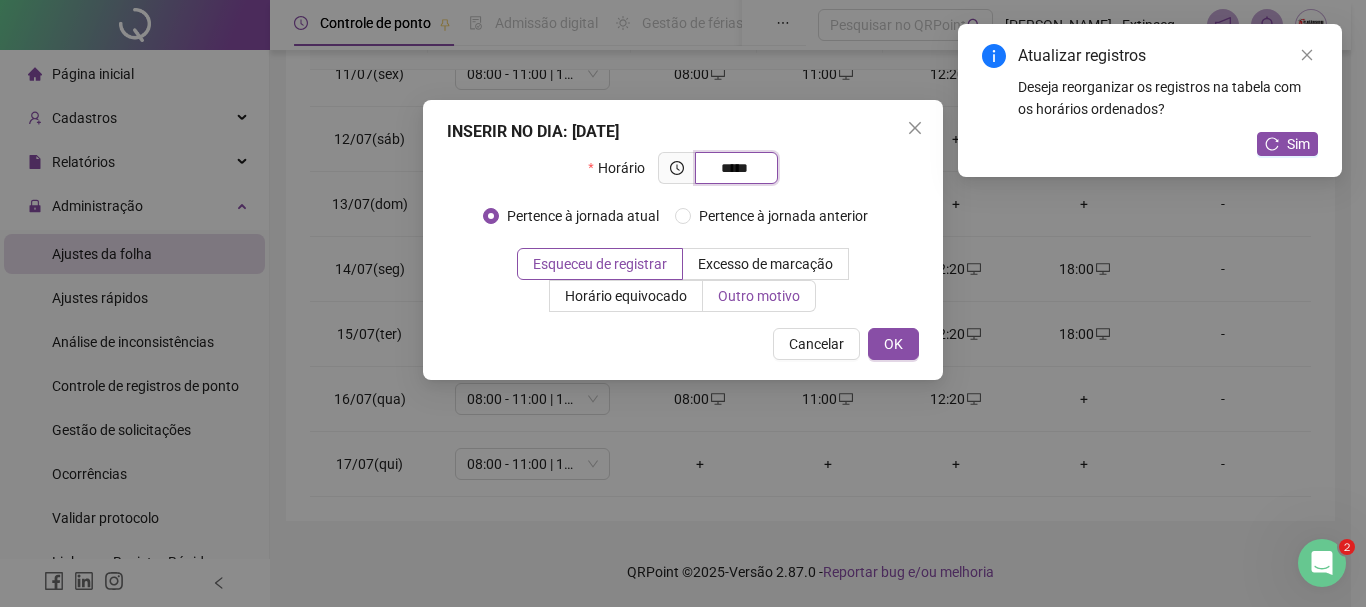 type on "*****" 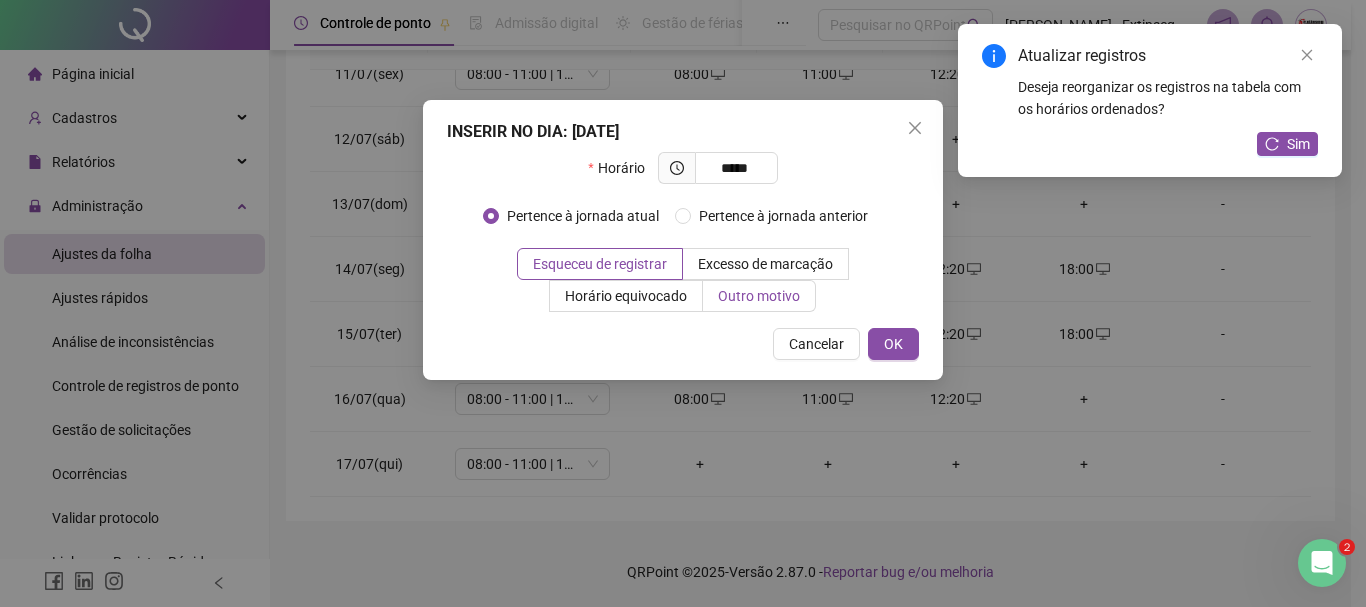 click on "Outro motivo" at bounding box center [759, 296] 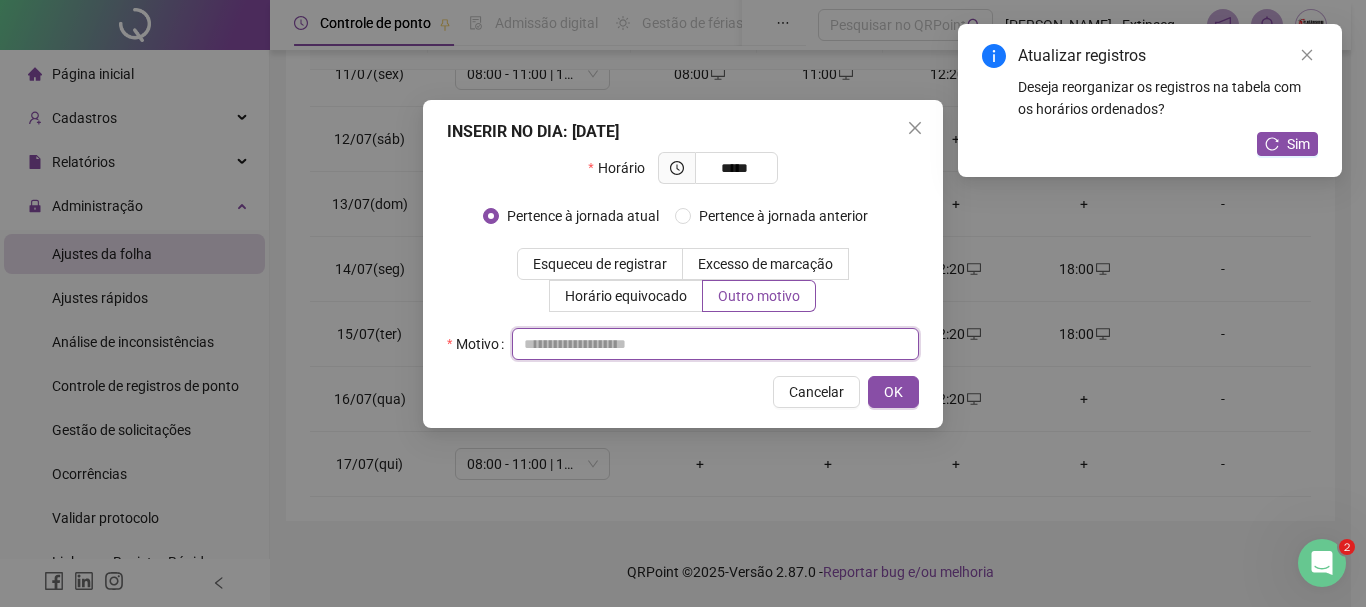 click at bounding box center (715, 344) 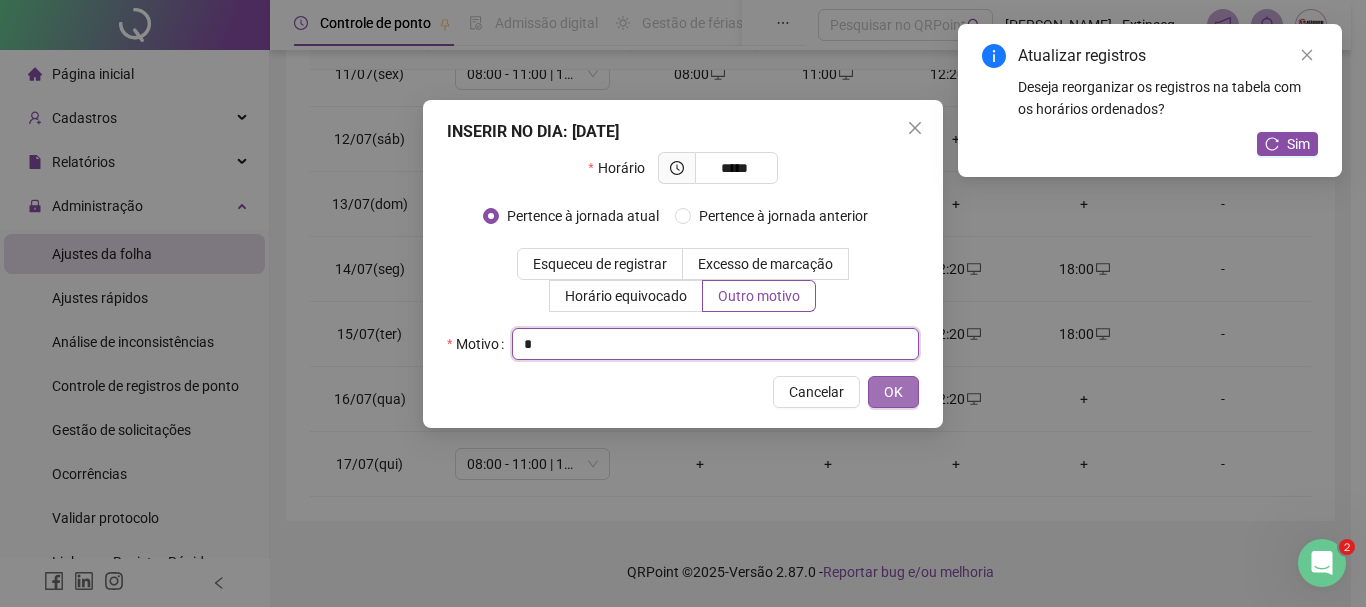 type on "*" 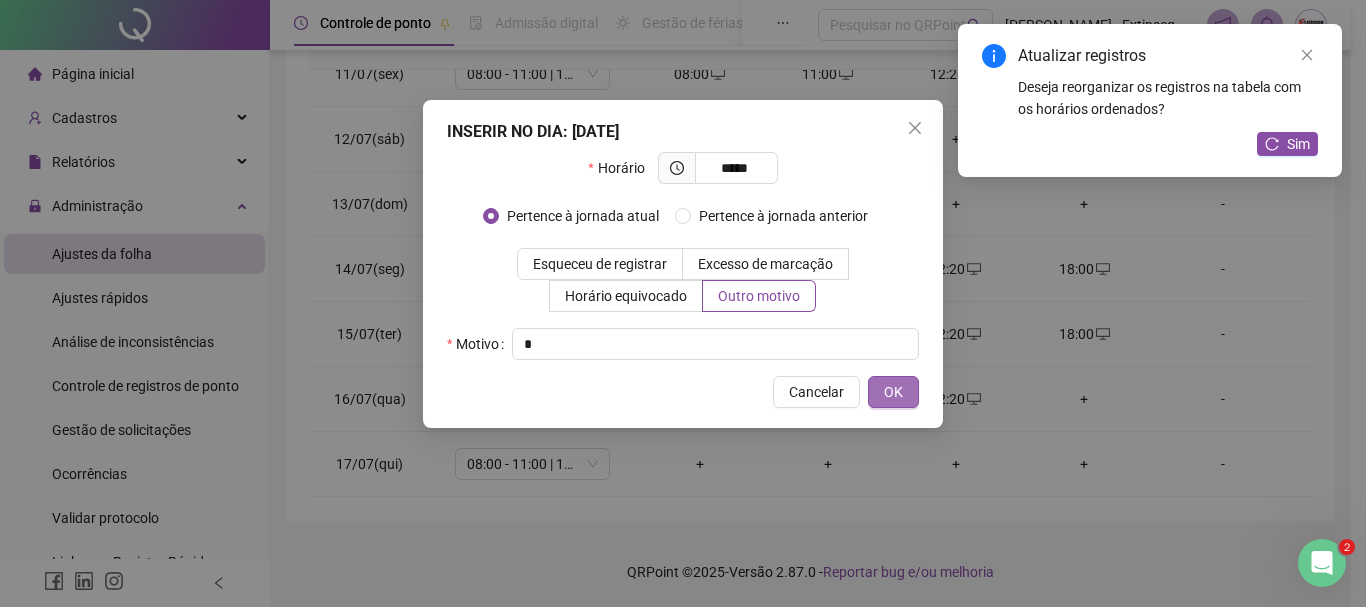 click on "OK" at bounding box center (893, 392) 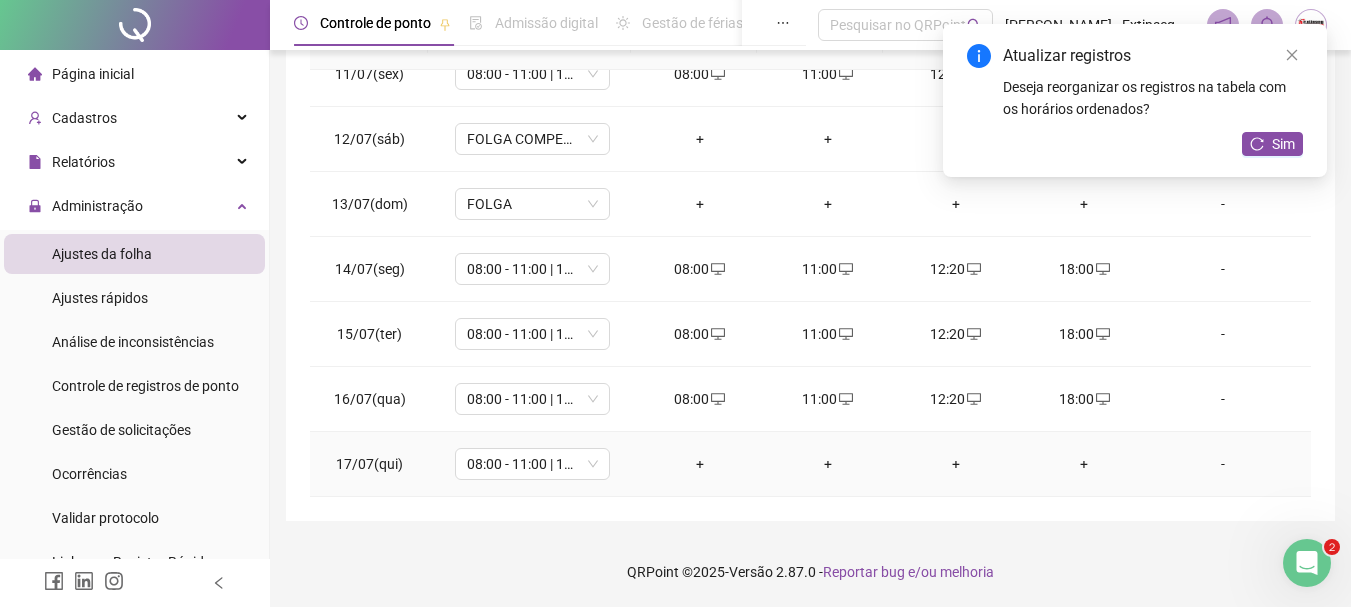 click on "+" at bounding box center (700, 464) 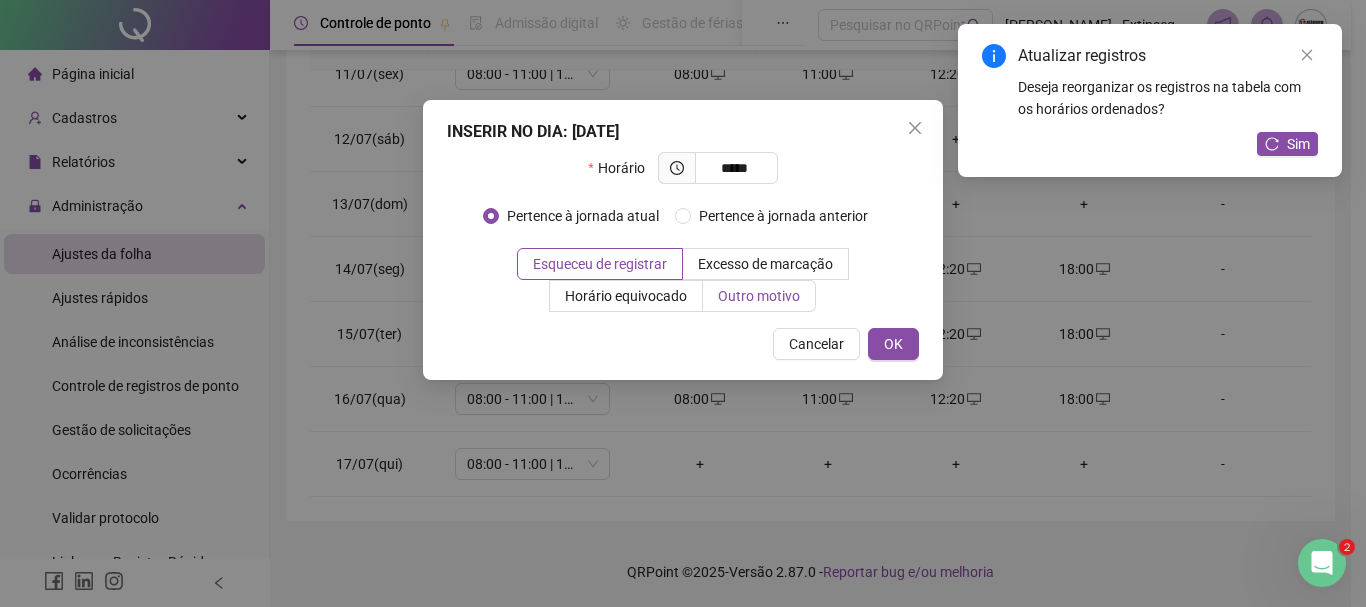 type on "*****" 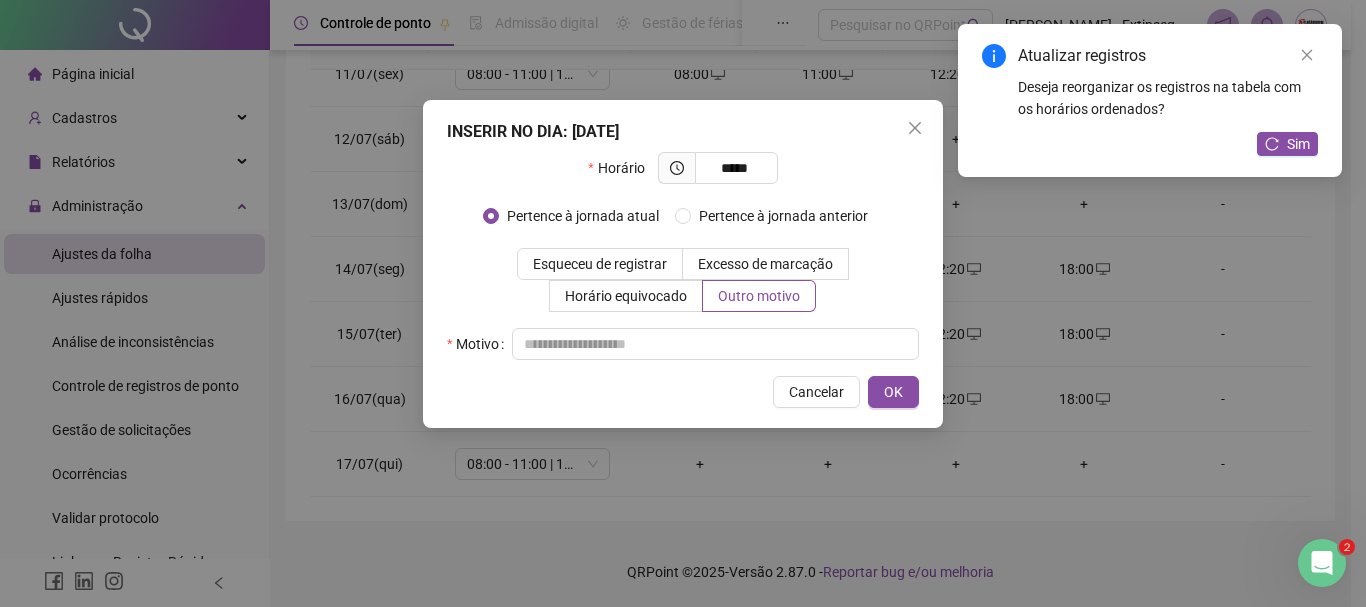 click on "Horário ***** Pertence à jornada atual [GEOGRAPHIC_DATA] à jornada anterior Esqueceu de registrar Excesso de marcação Horário equivocado Outro motivo Motivo" at bounding box center [683, 256] 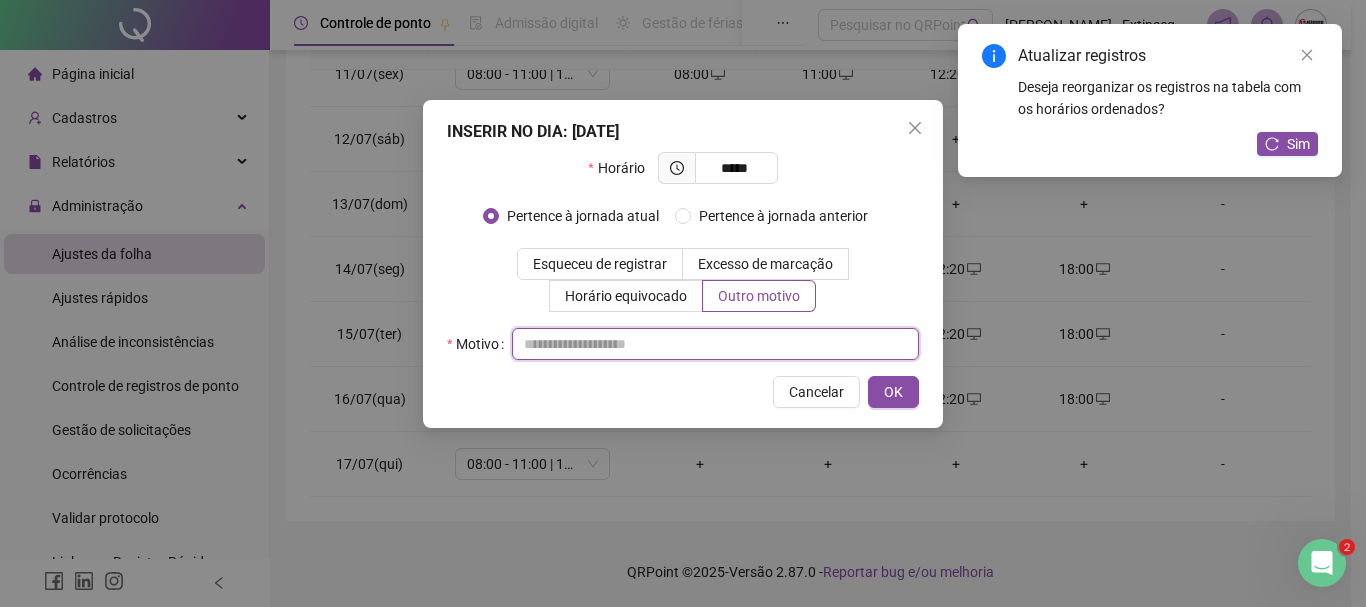 click at bounding box center (715, 344) 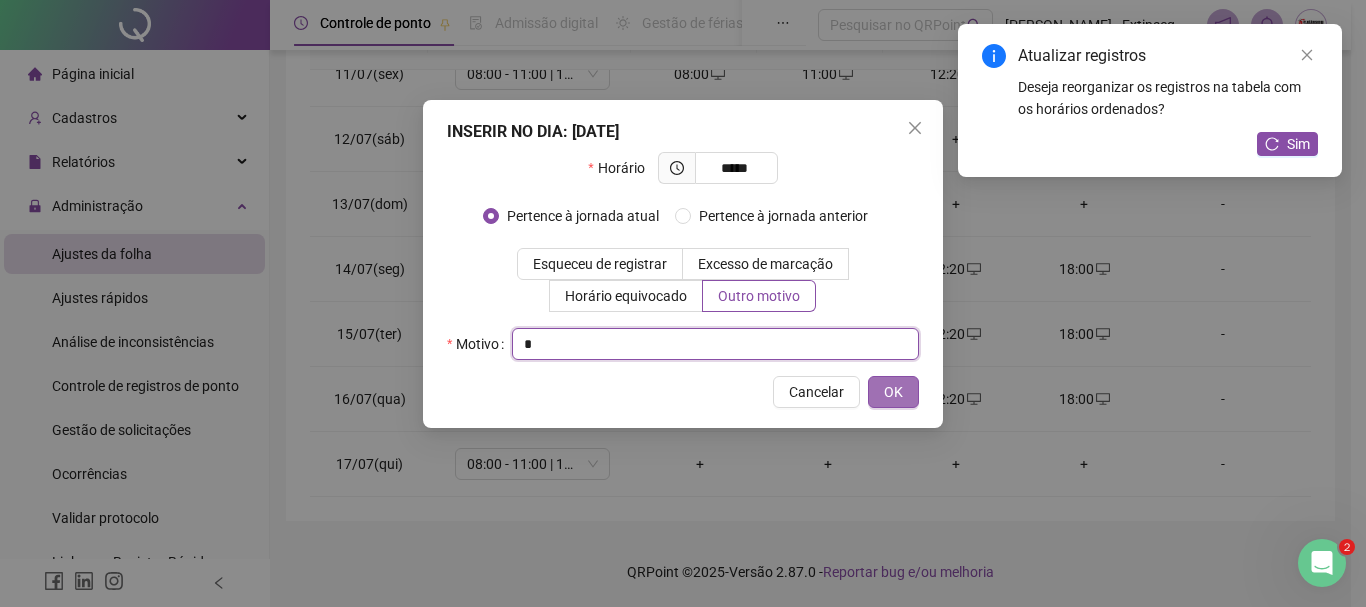 type on "*" 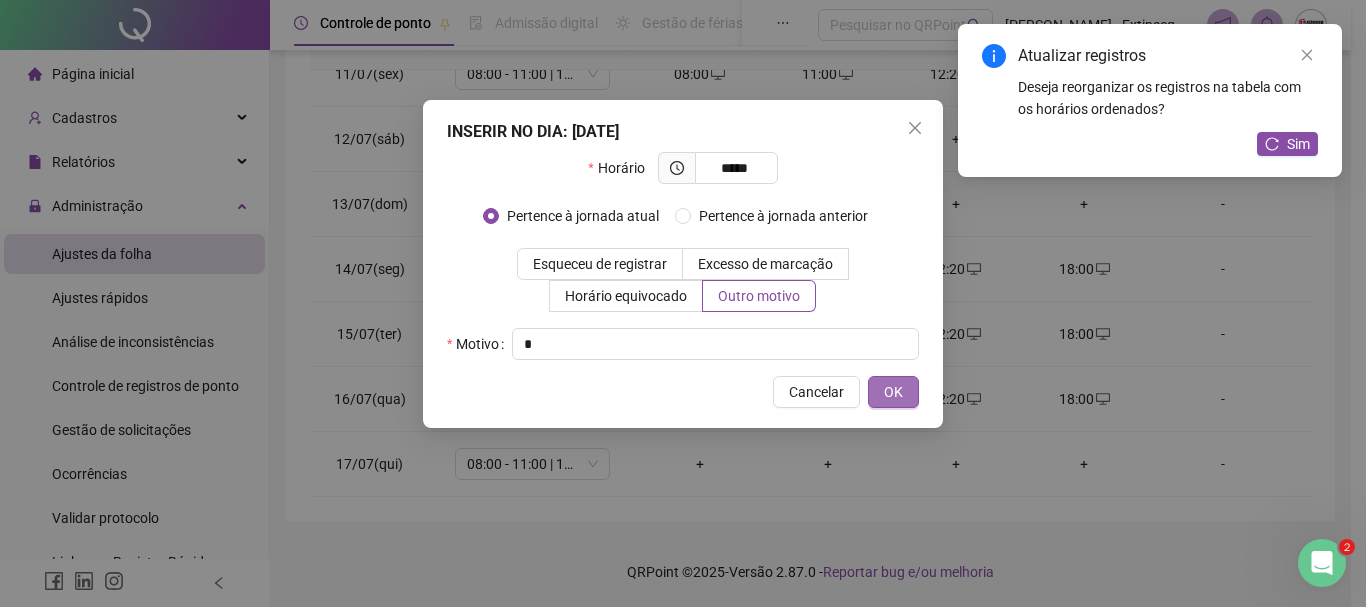 click on "OK" at bounding box center [893, 392] 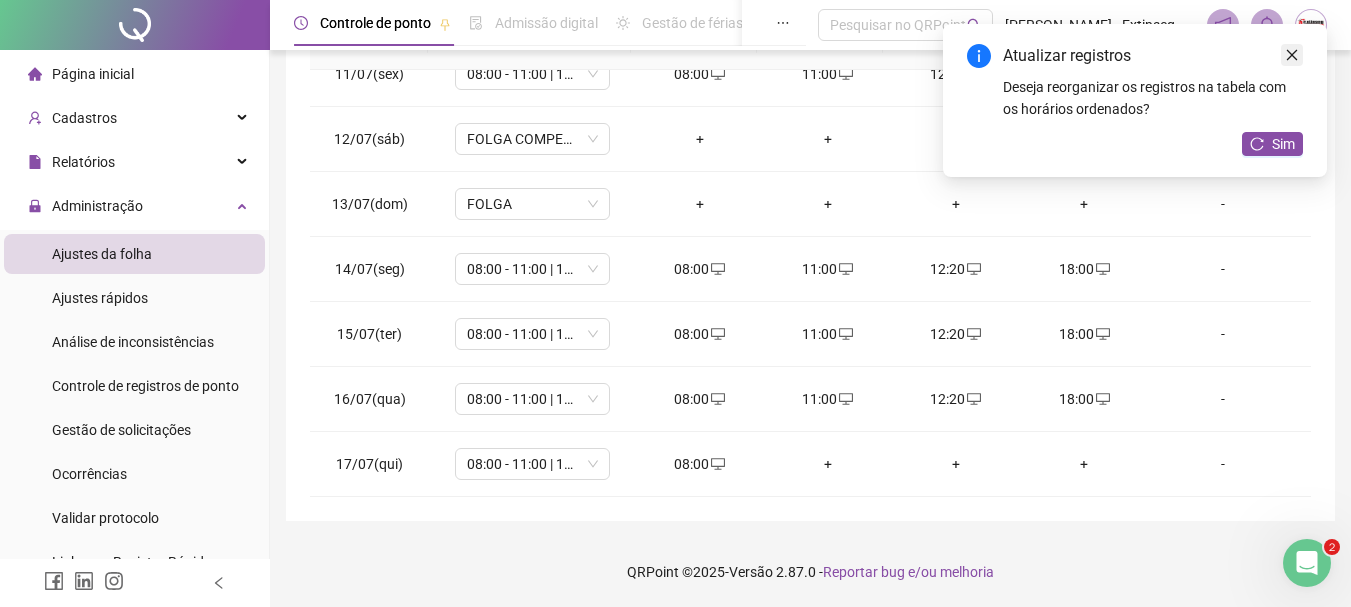 click 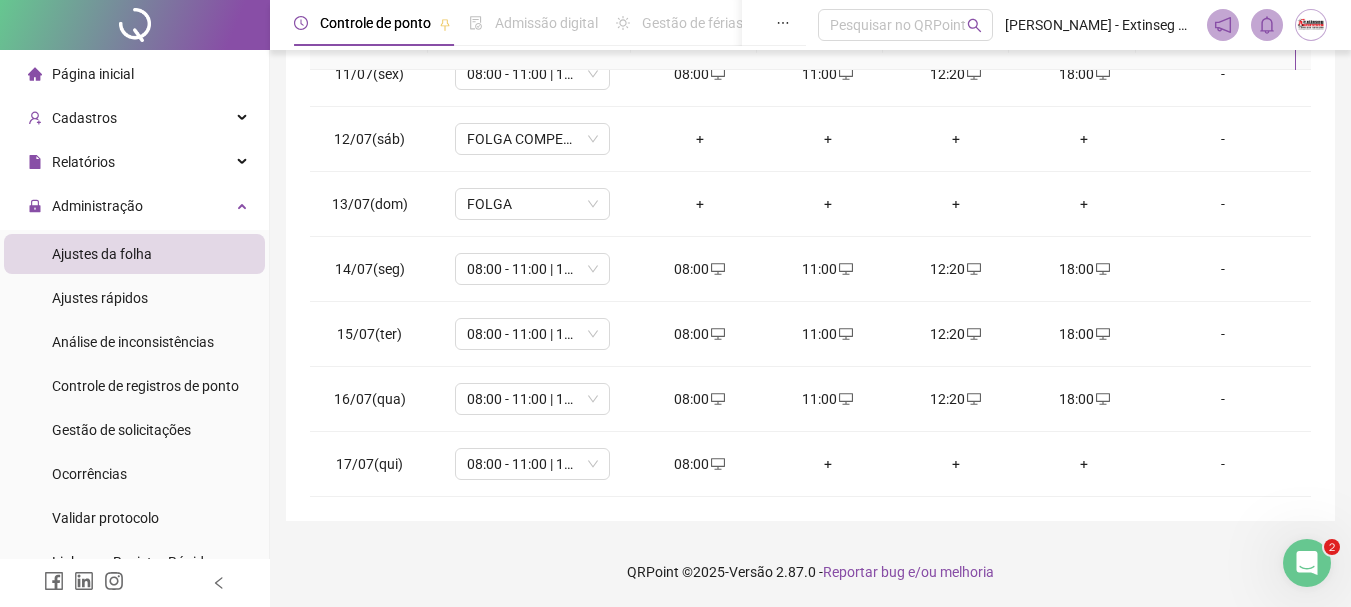 click 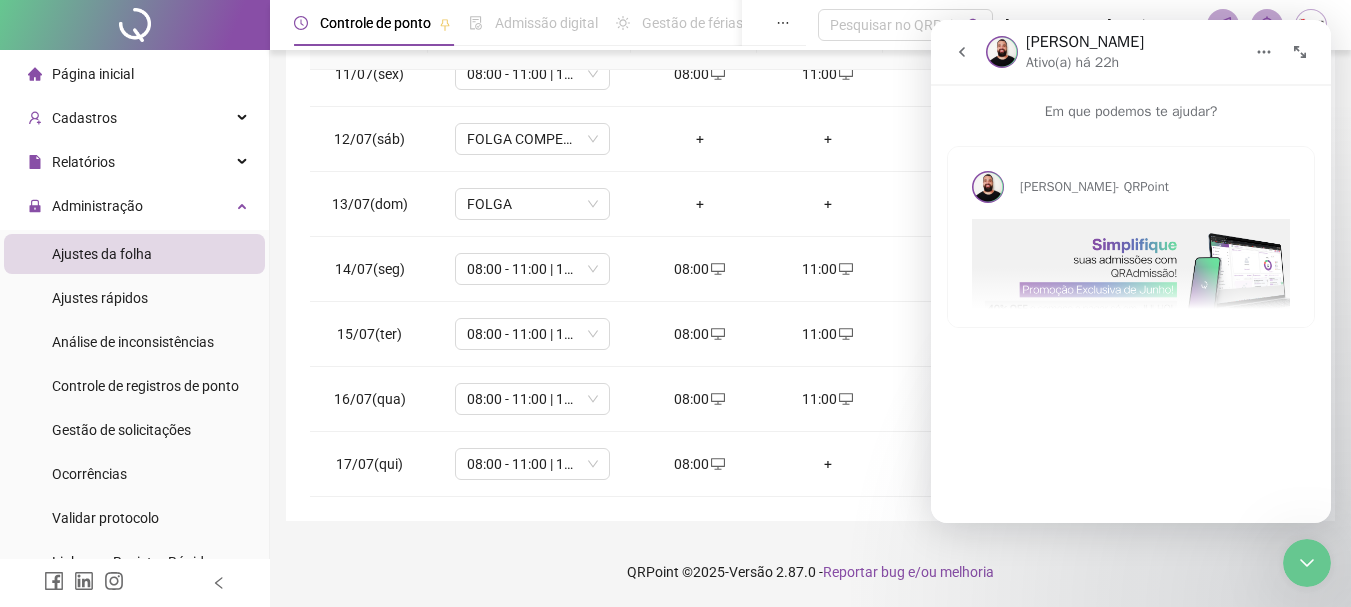 click 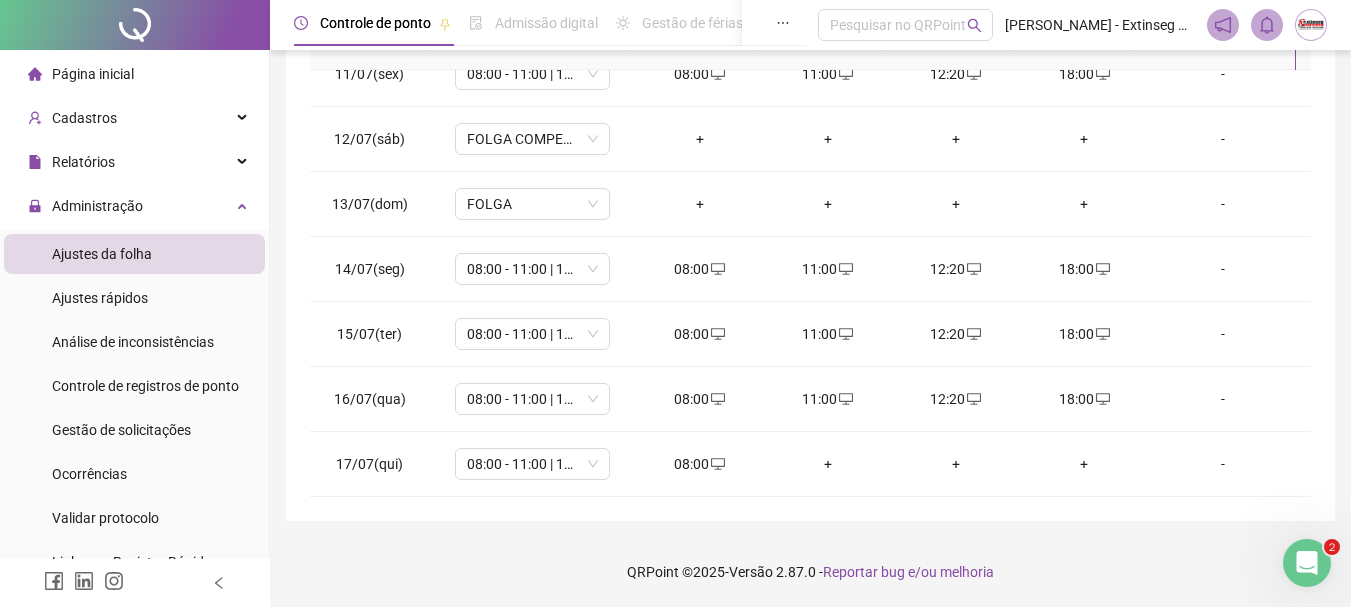drag, startPoint x: 27, startPoint y: 26, endPoint x: 834, endPoint y: 497, distance: 934.3928 